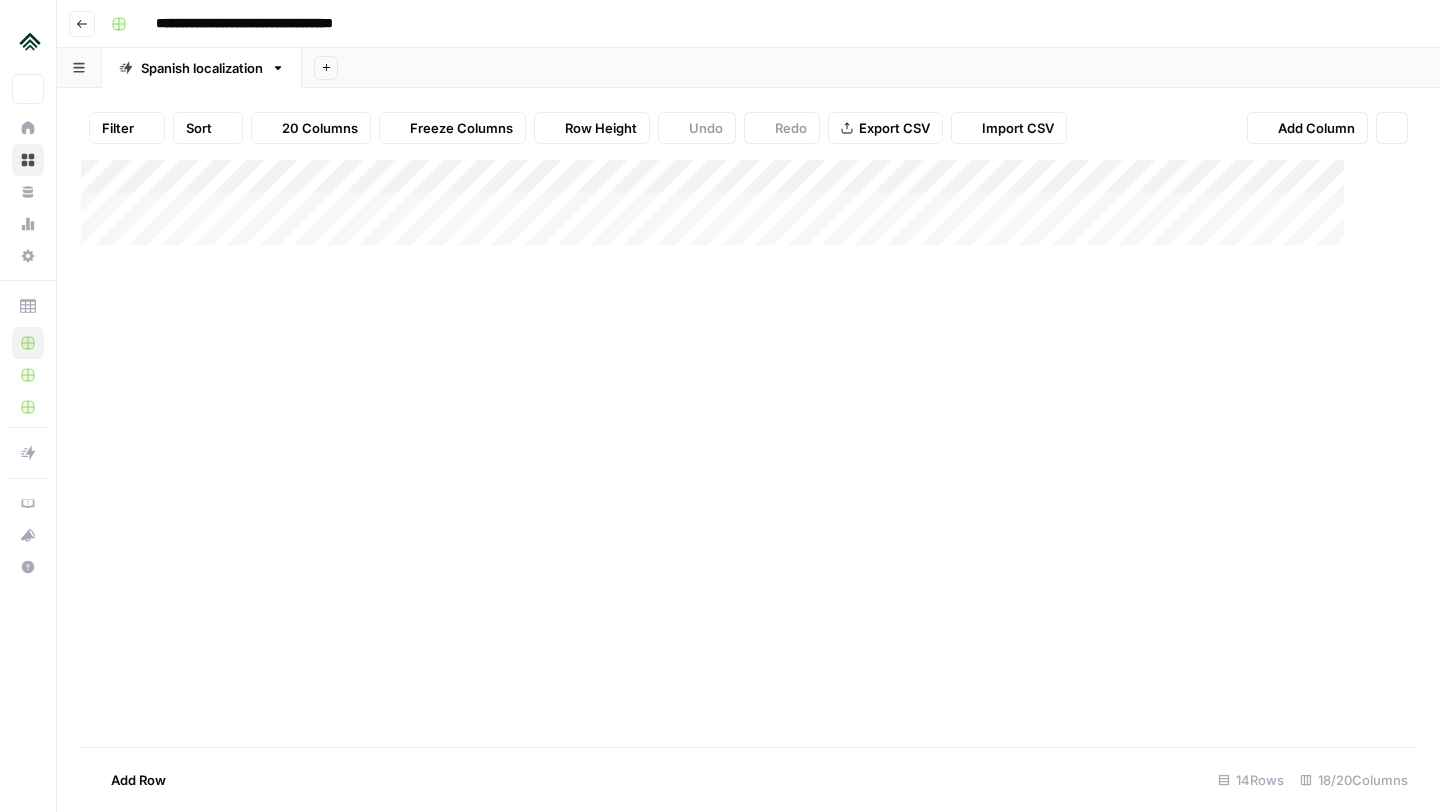 scroll, scrollTop: 0, scrollLeft: 0, axis: both 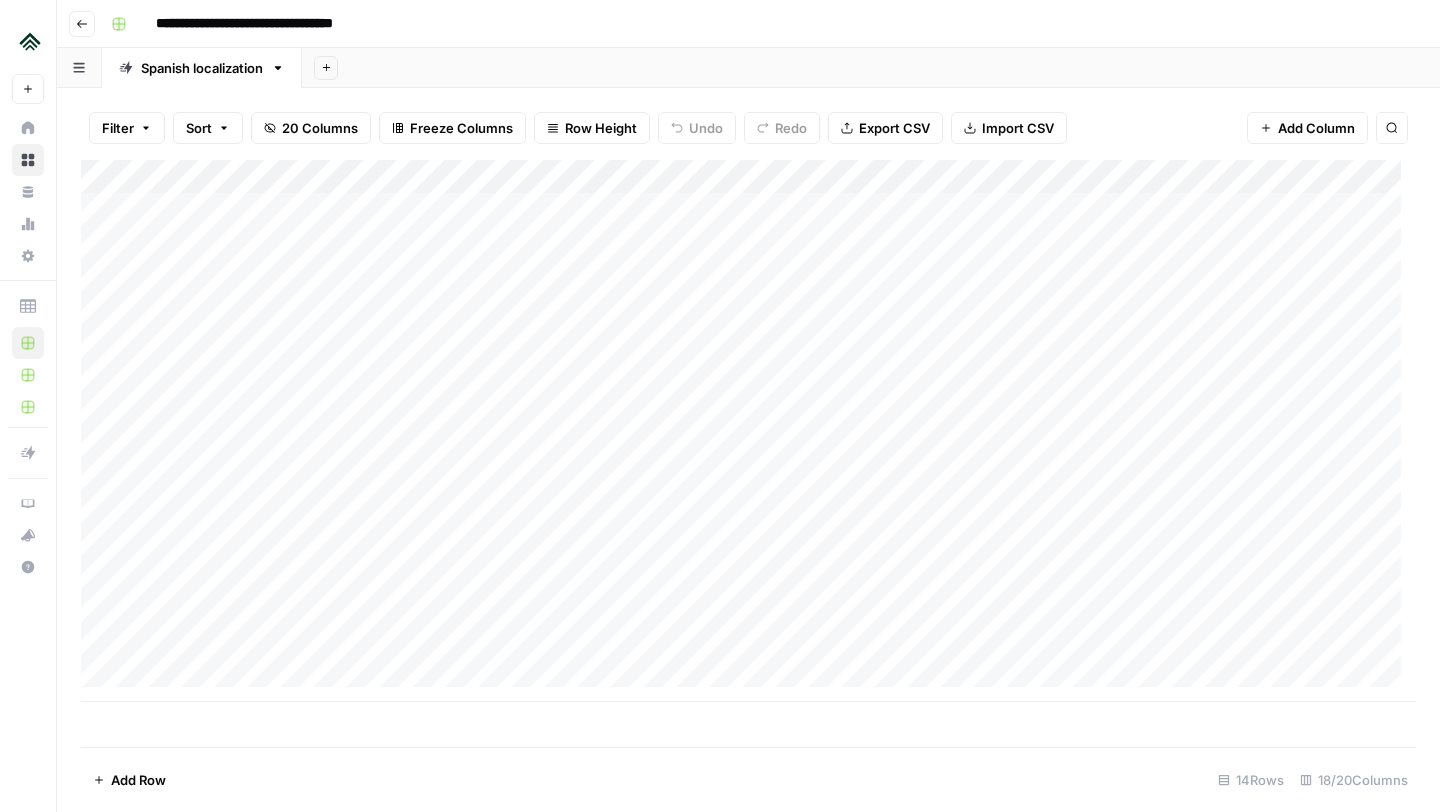 click on "Add Column" at bounding box center [748, 431] 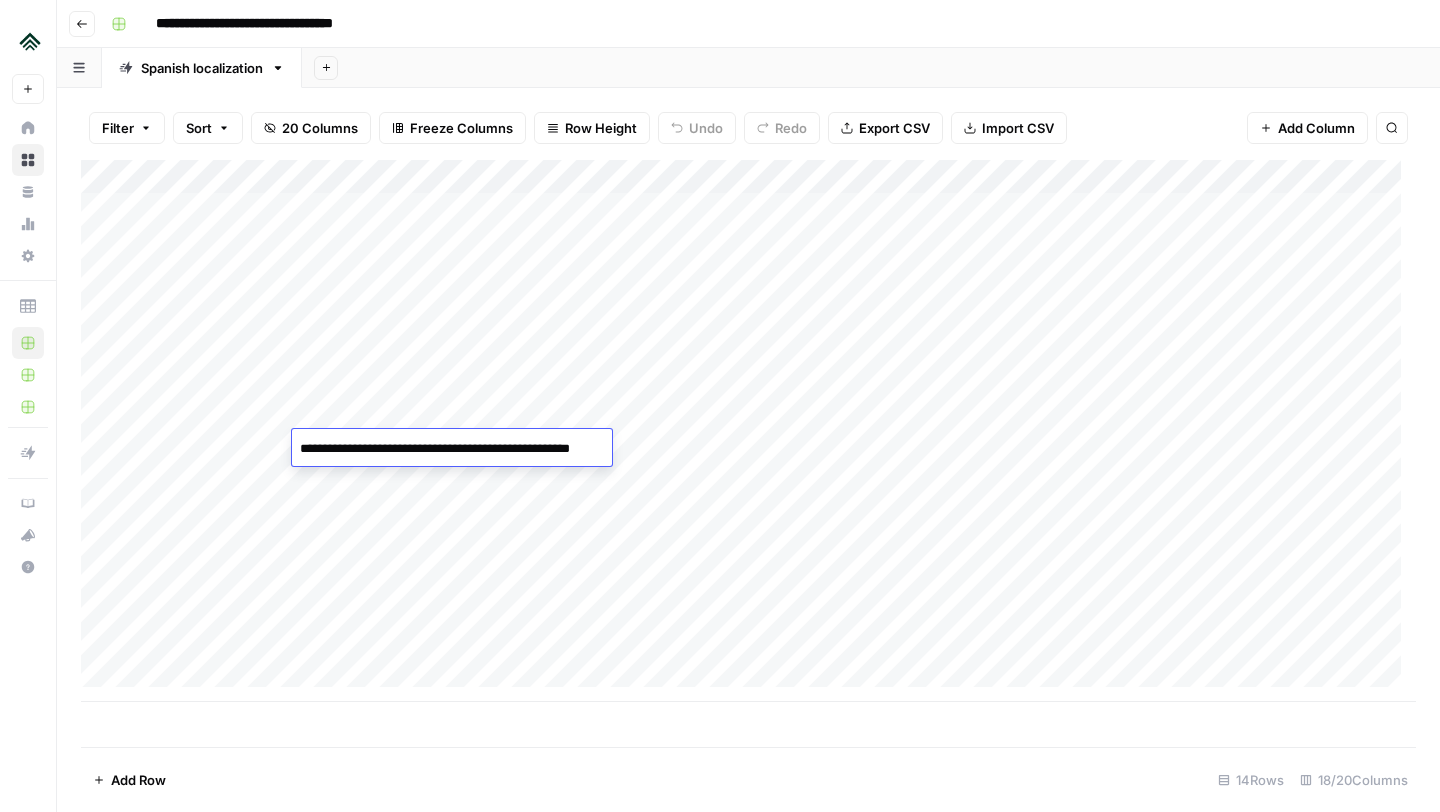 click on "**********" at bounding box center (477, 449) 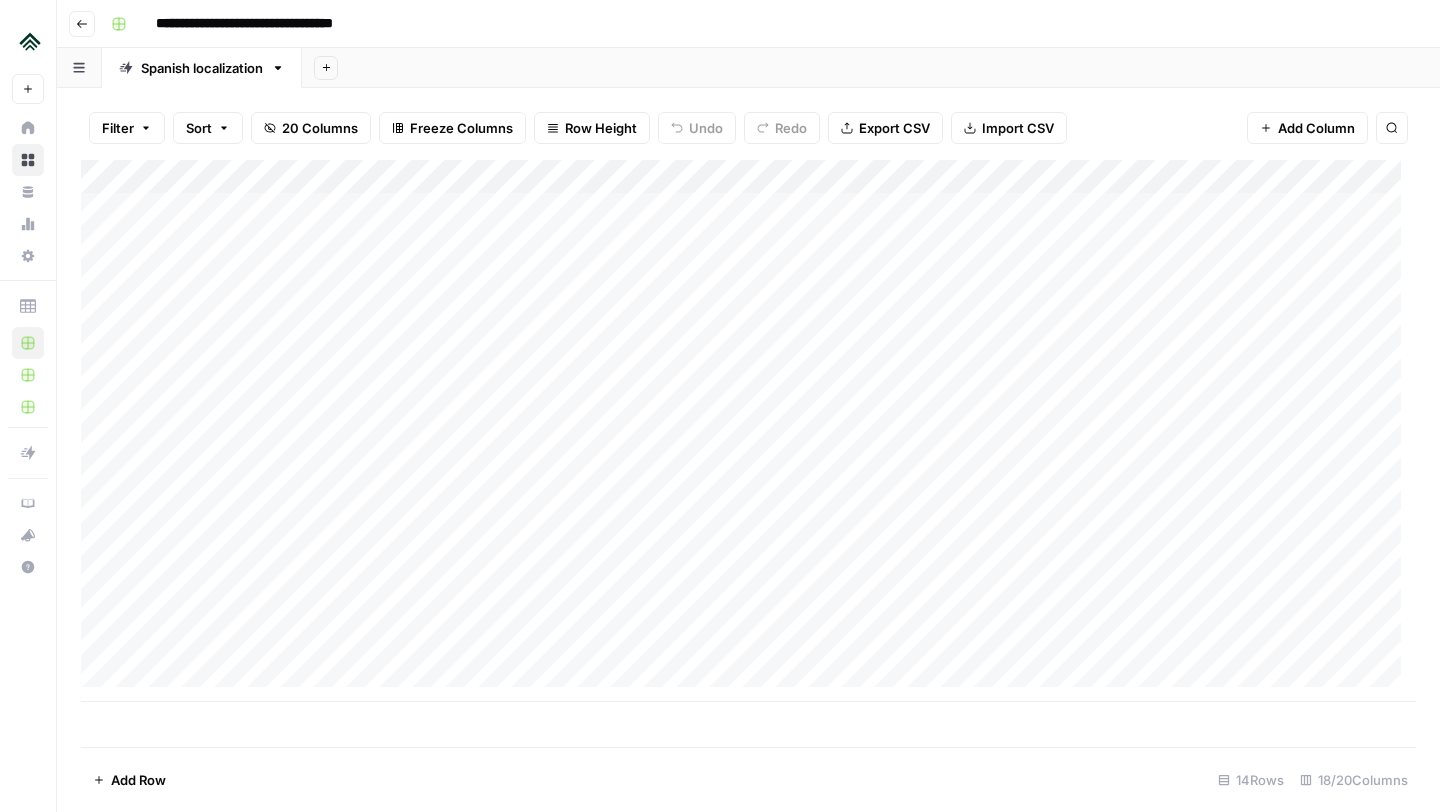 click on "Add Column" at bounding box center [748, 431] 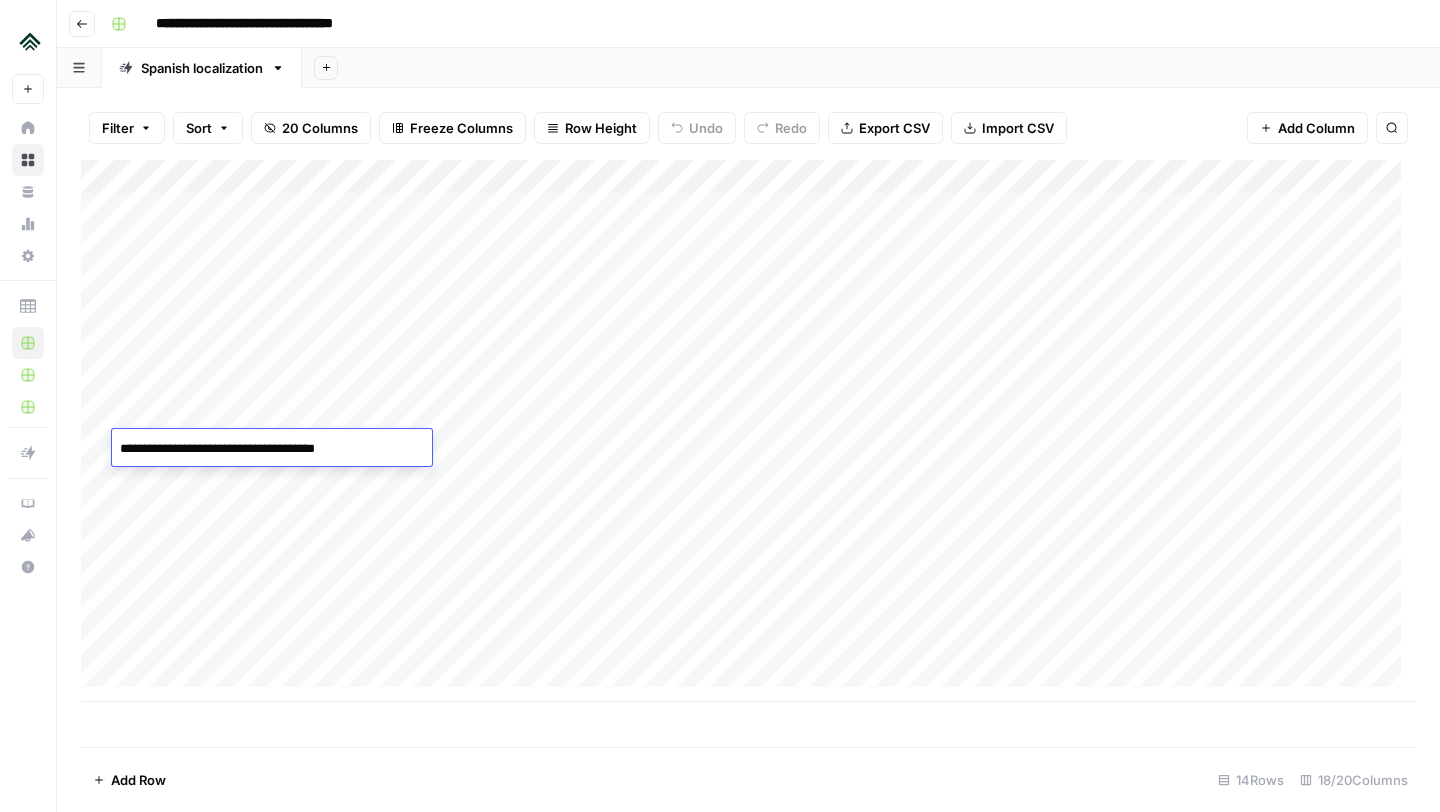 click on "**********" at bounding box center [272, 449] 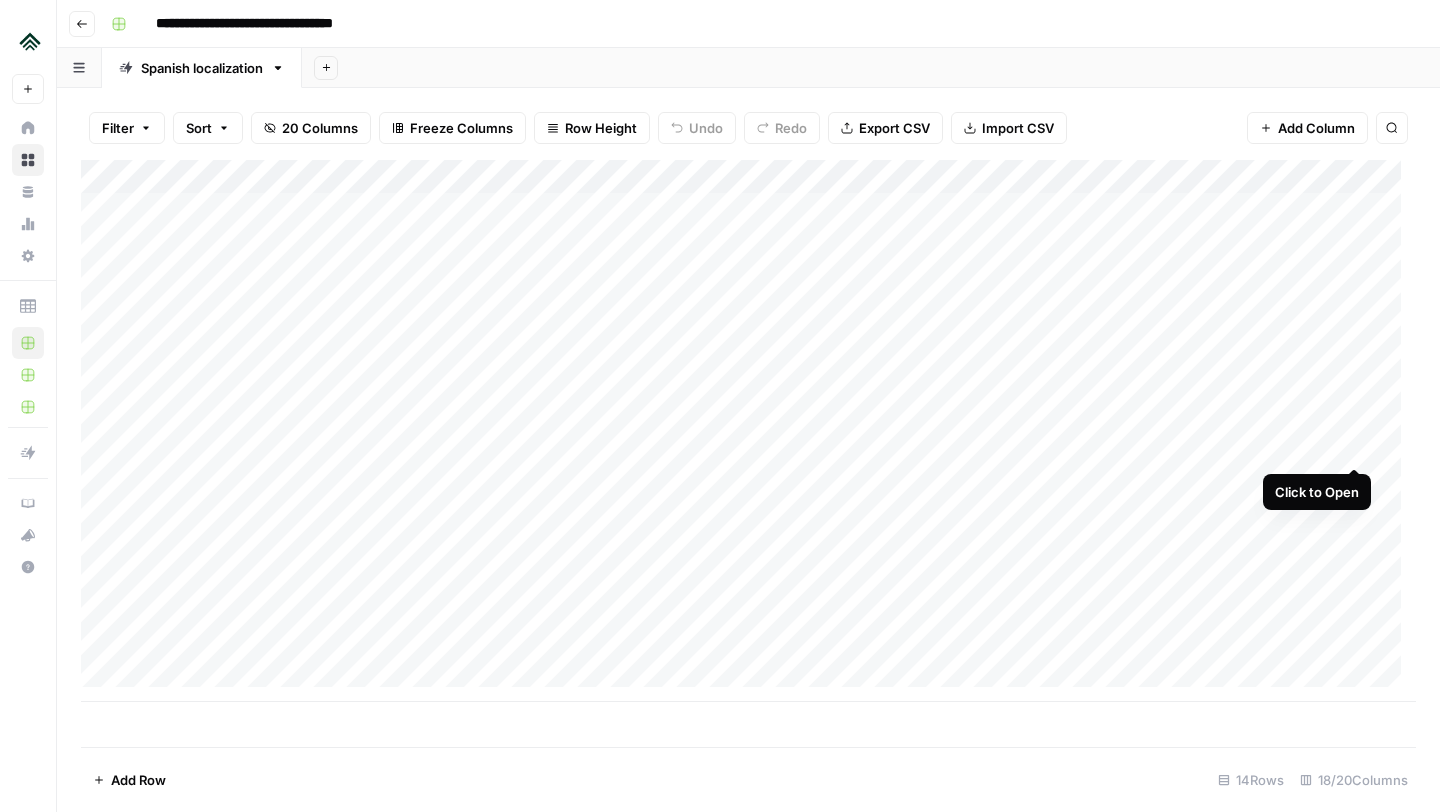 click on "Add Column" at bounding box center [748, 431] 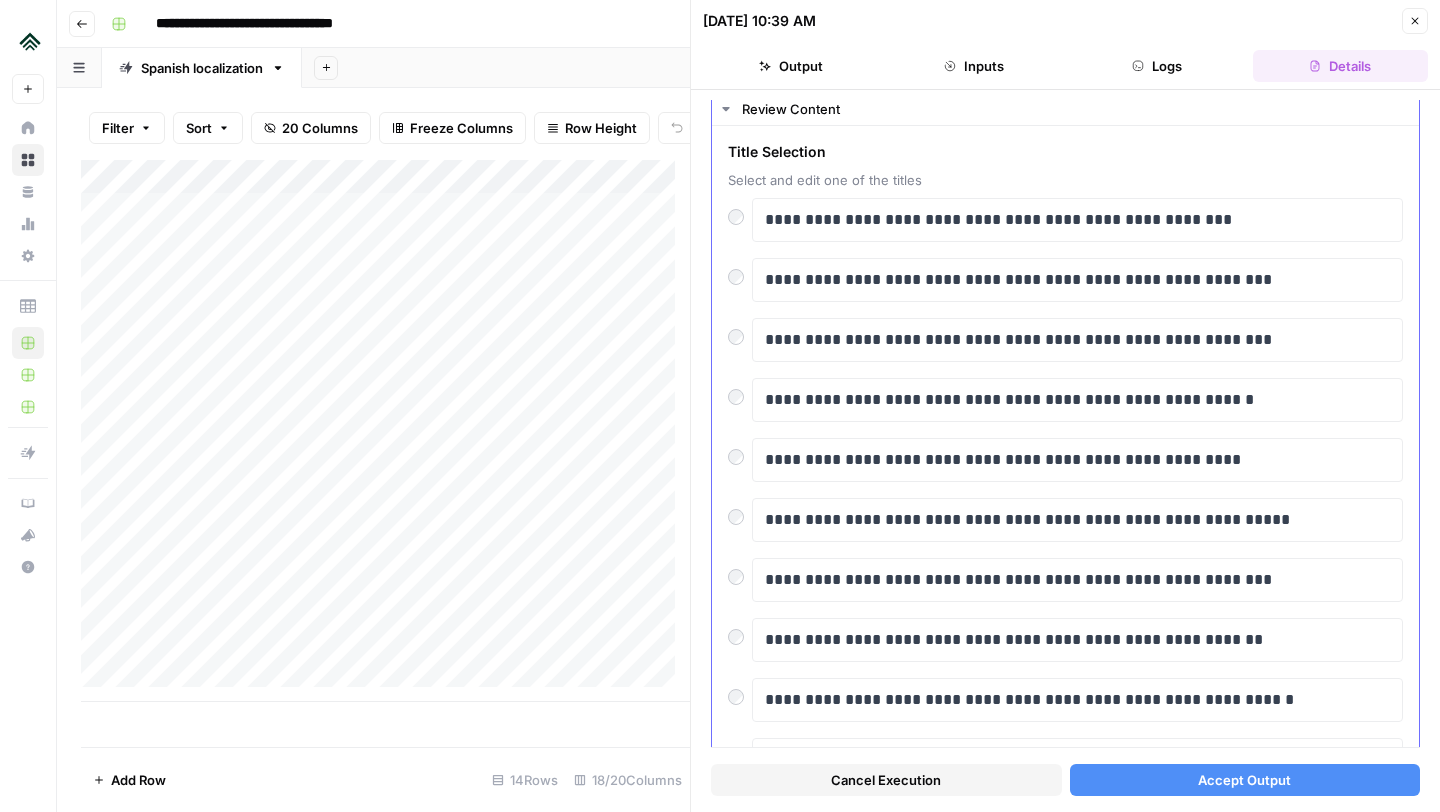 scroll, scrollTop: 51, scrollLeft: 0, axis: vertical 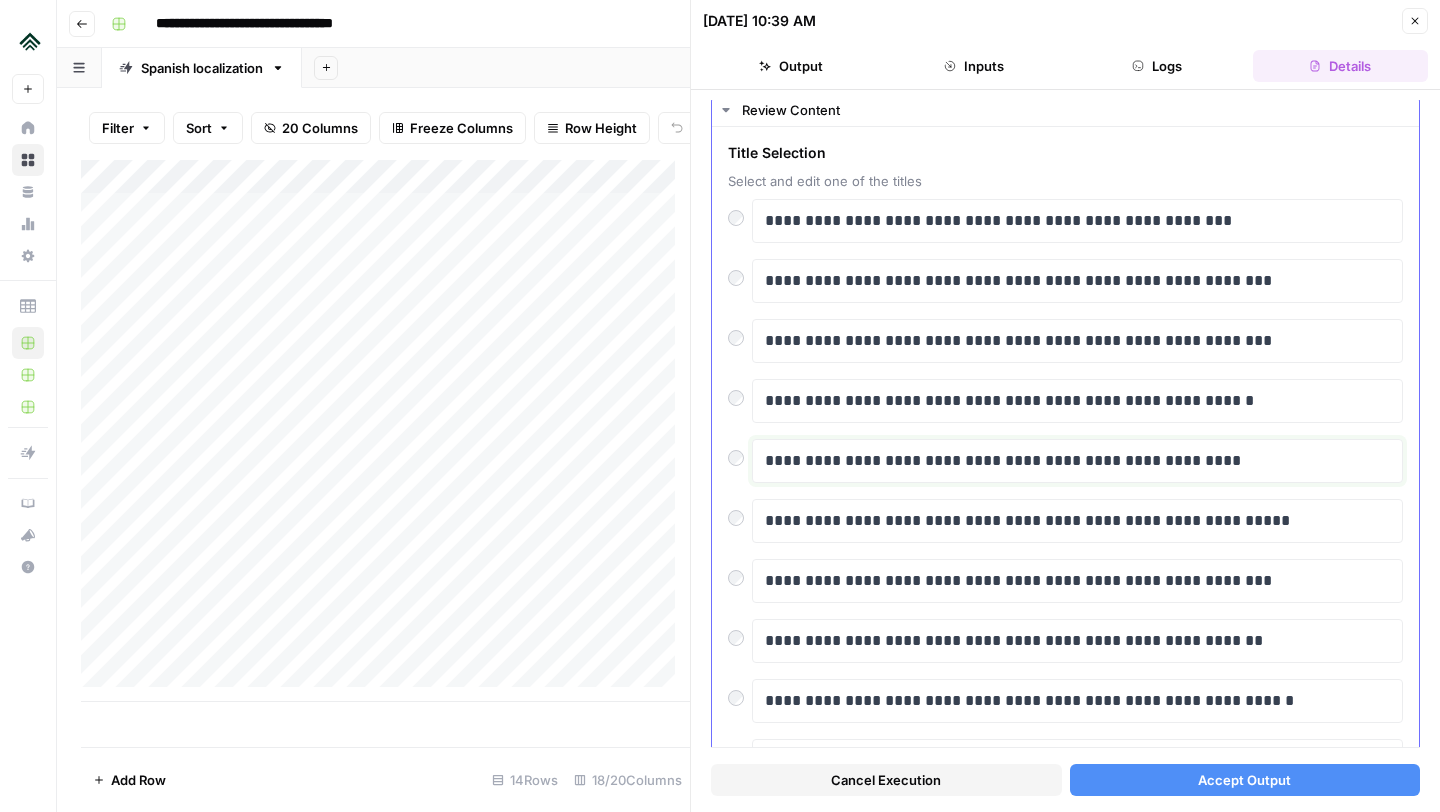 click on "**********" at bounding box center (1070, 461) 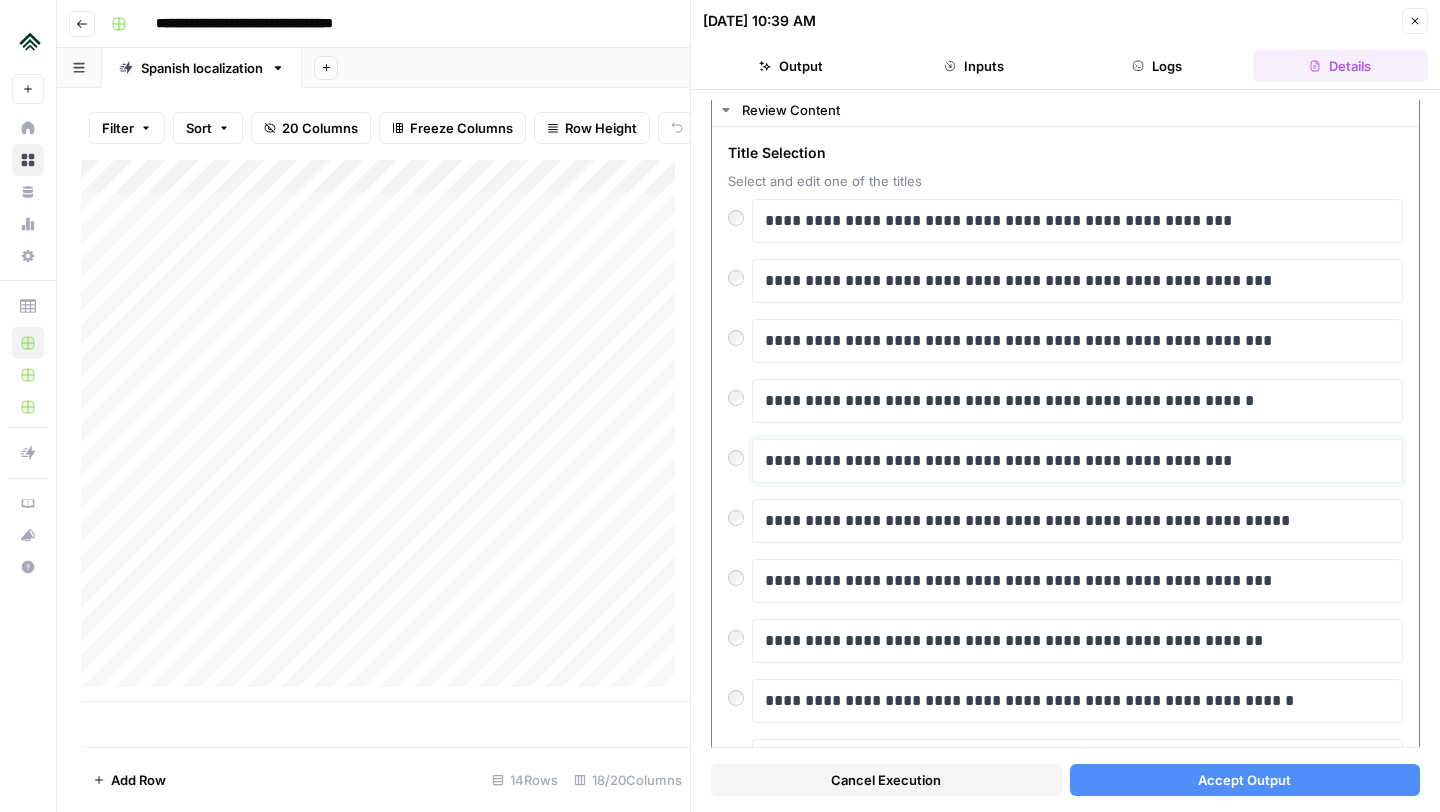 type 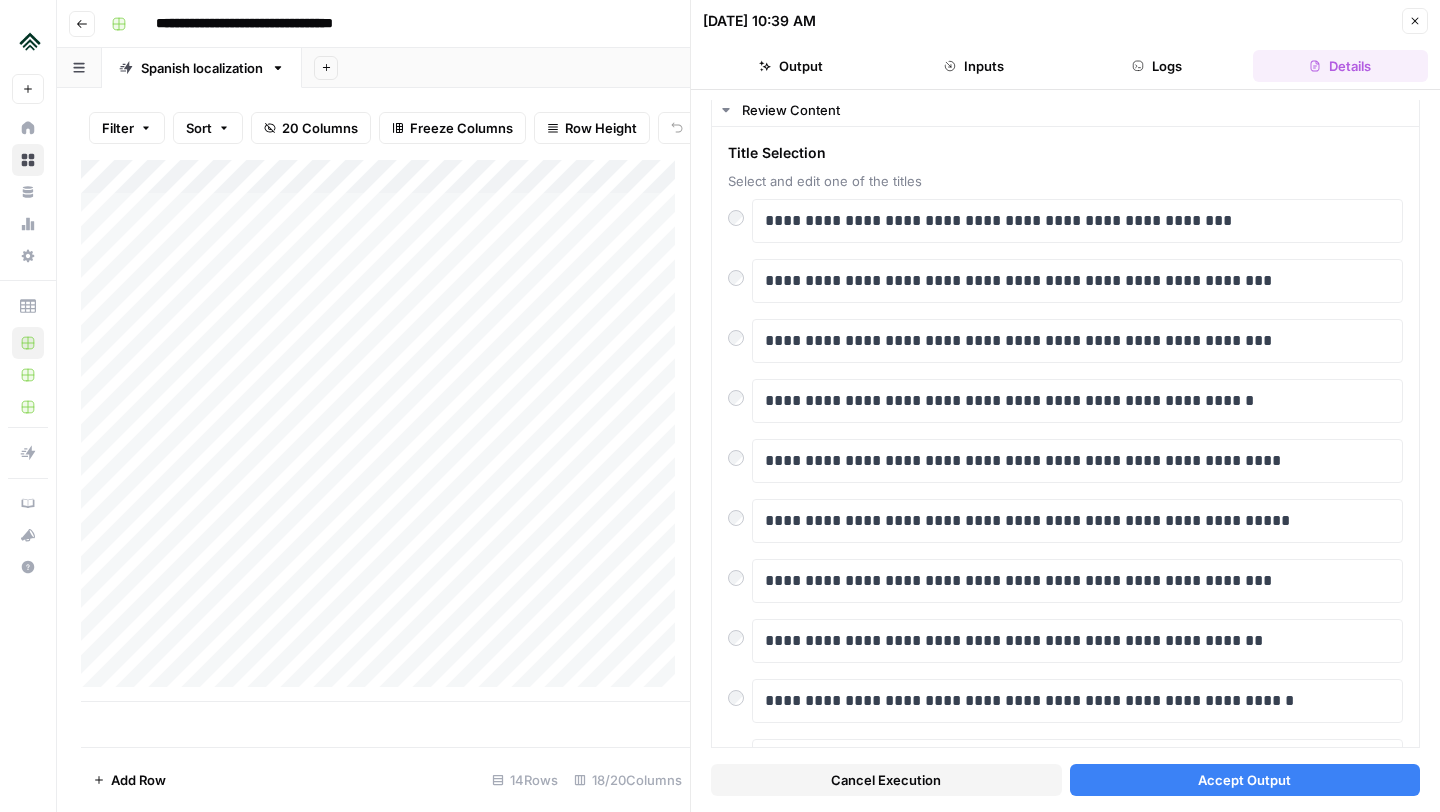 click on "Accept Output" at bounding box center (1244, 780) 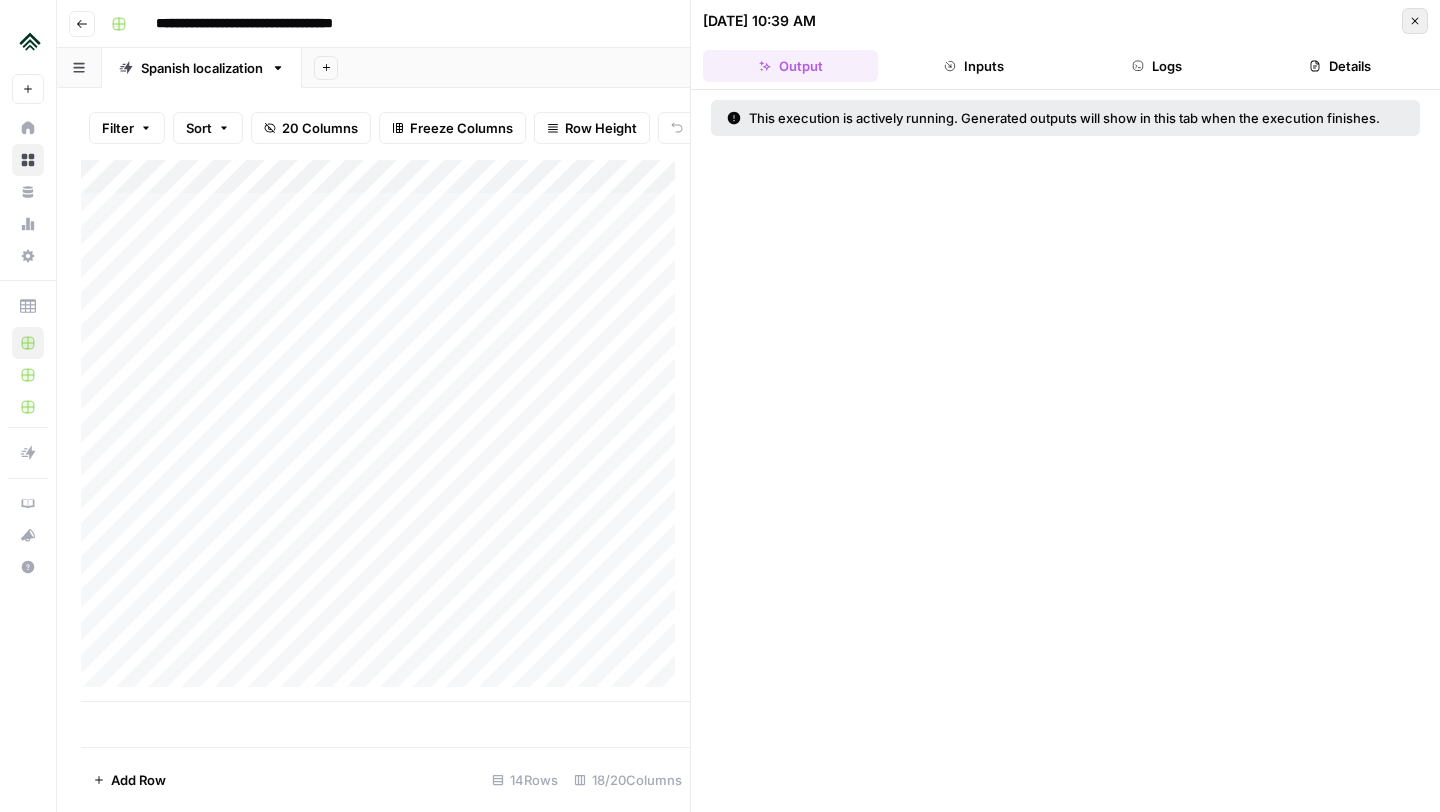 click on "Close" at bounding box center (1415, 21) 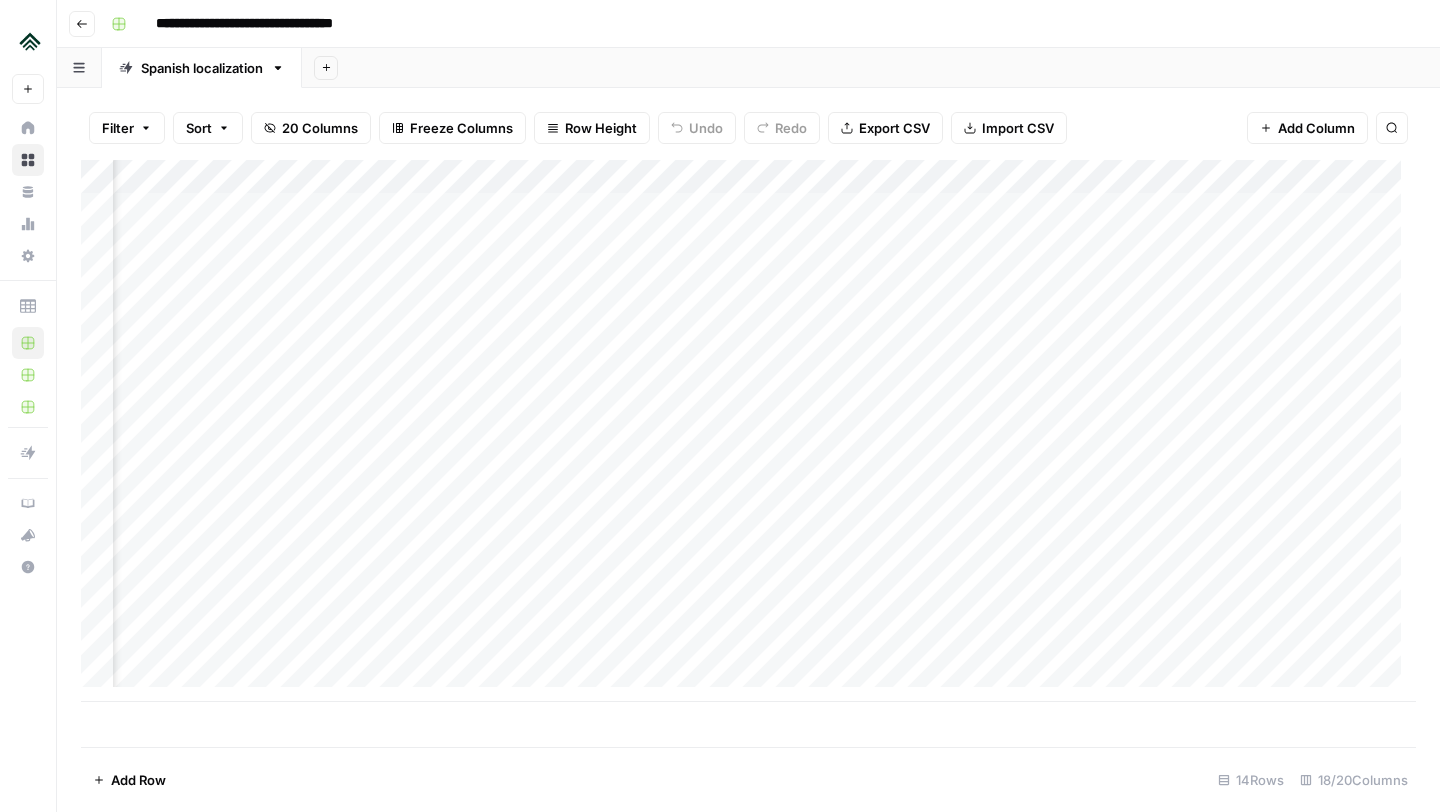 scroll, scrollTop: 0, scrollLeft: 492, axis: horizontal 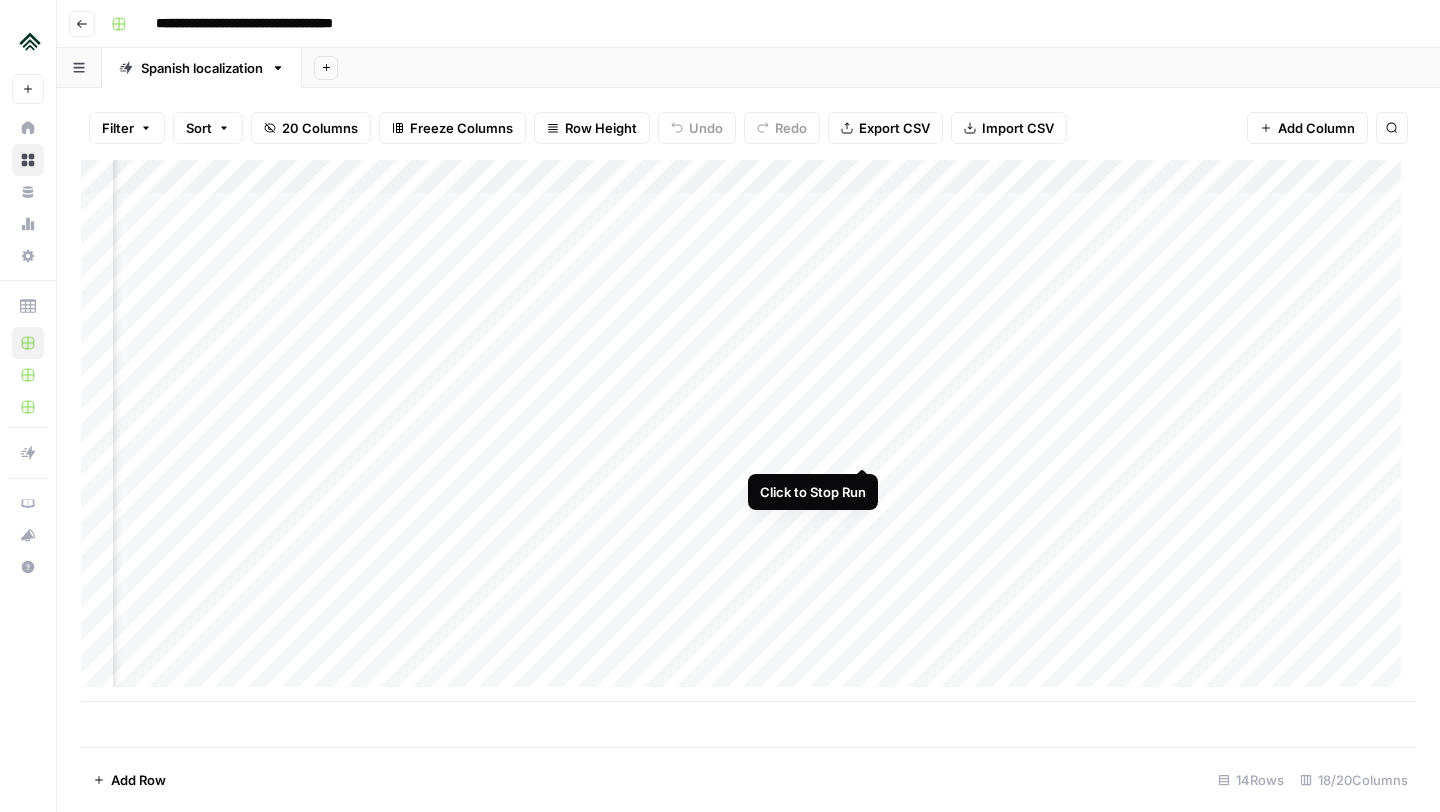 click on "Add Column" at bounding box center (748, 431) 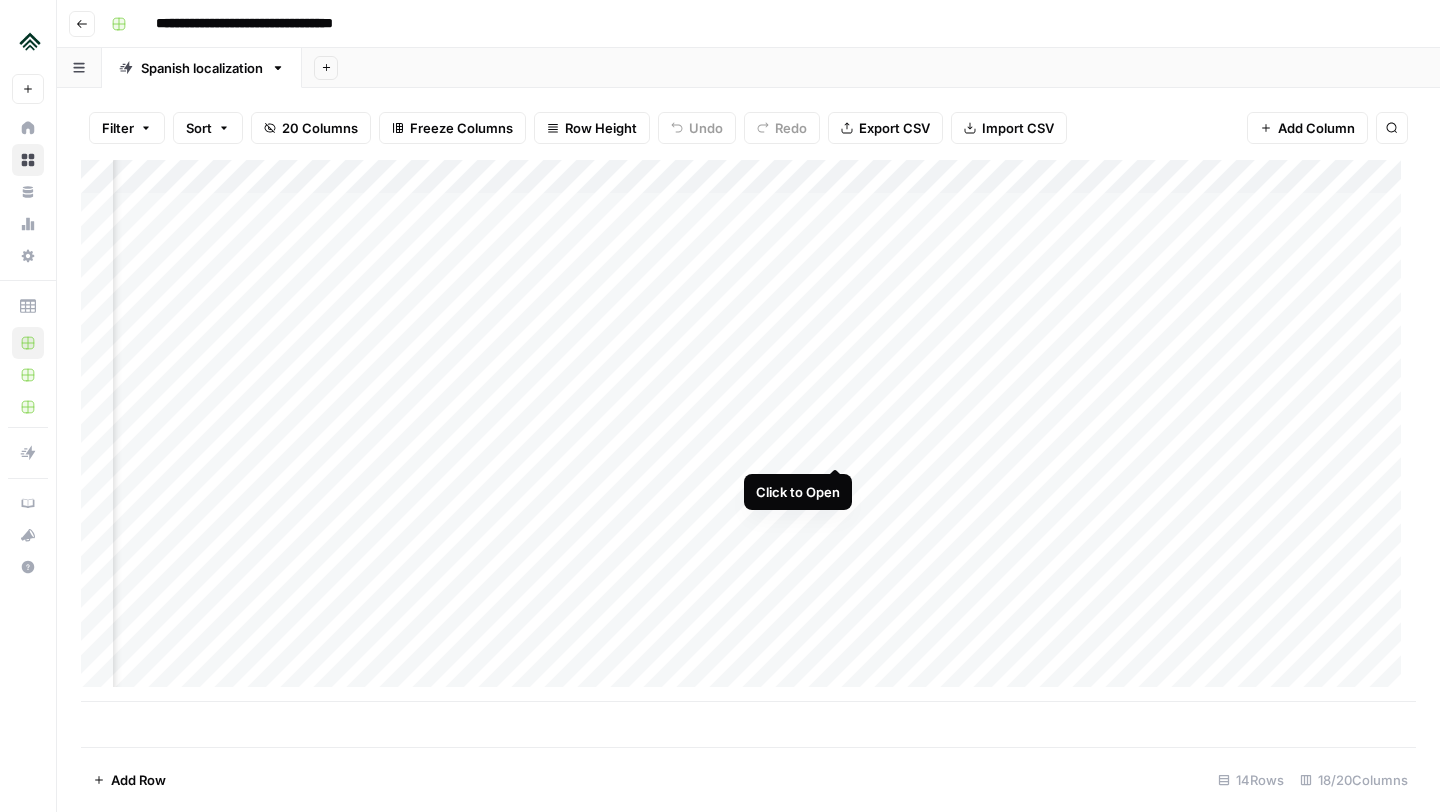 click on "Add Column" at bounding box center (748, 431) 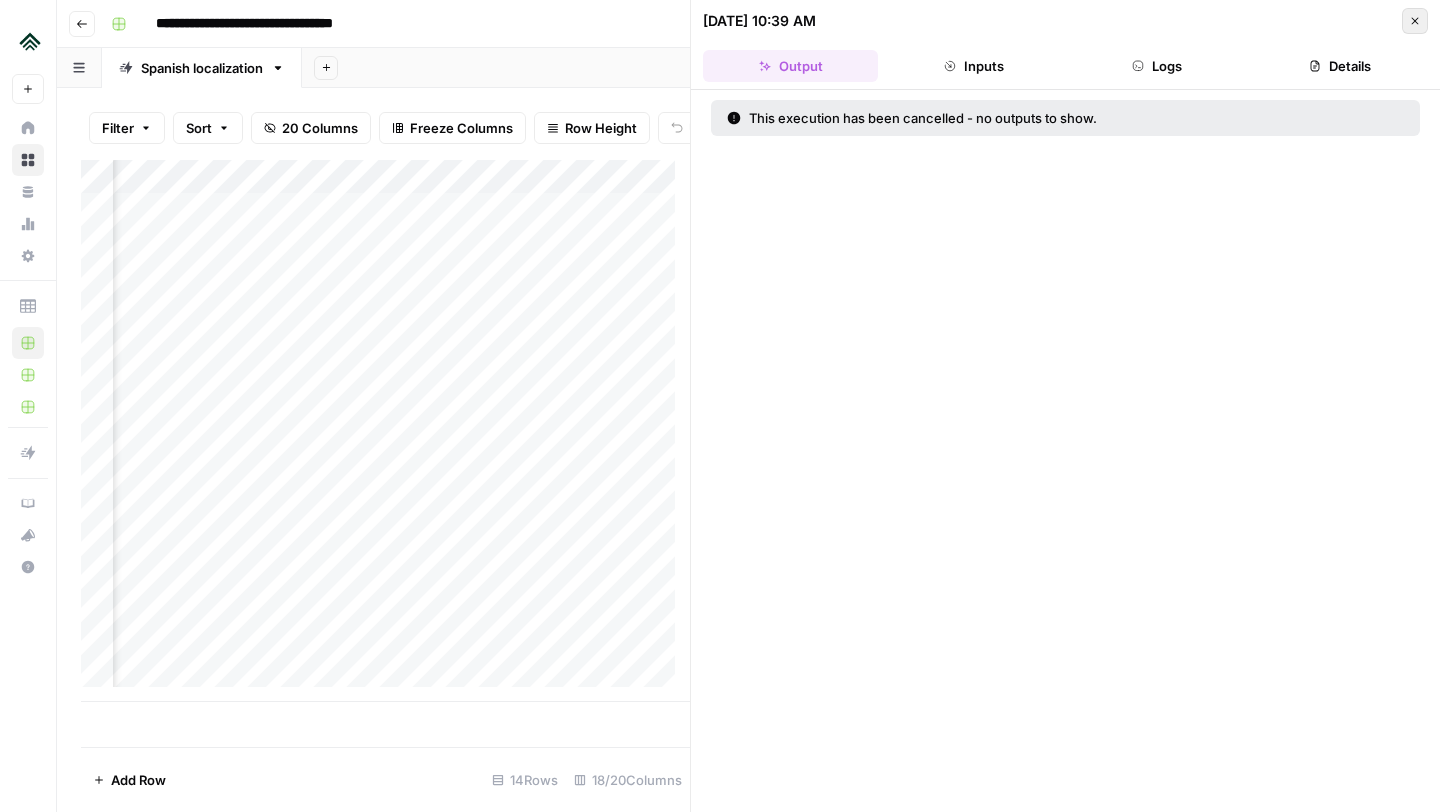 click 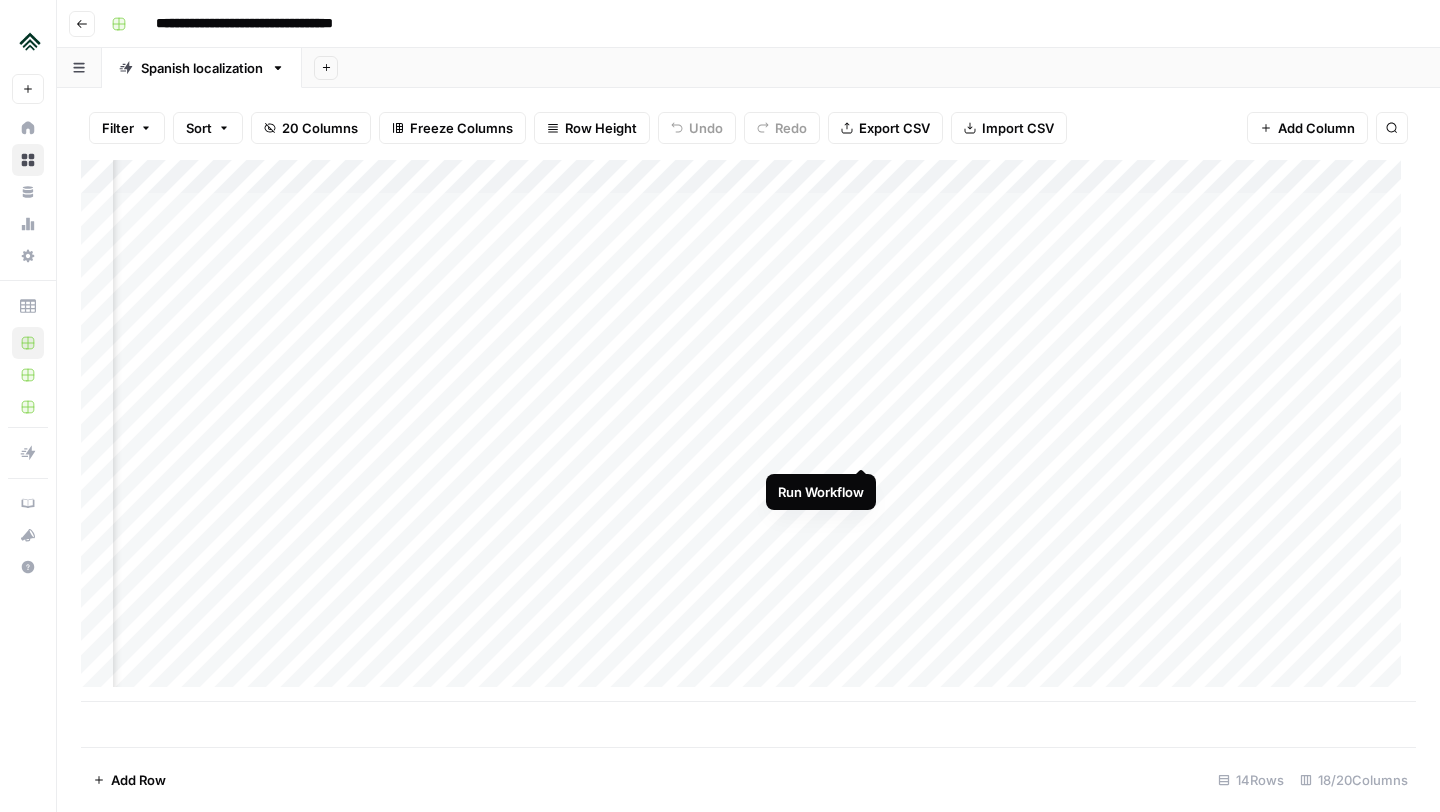 click on "Add Column" at bounding box center [748, 431] 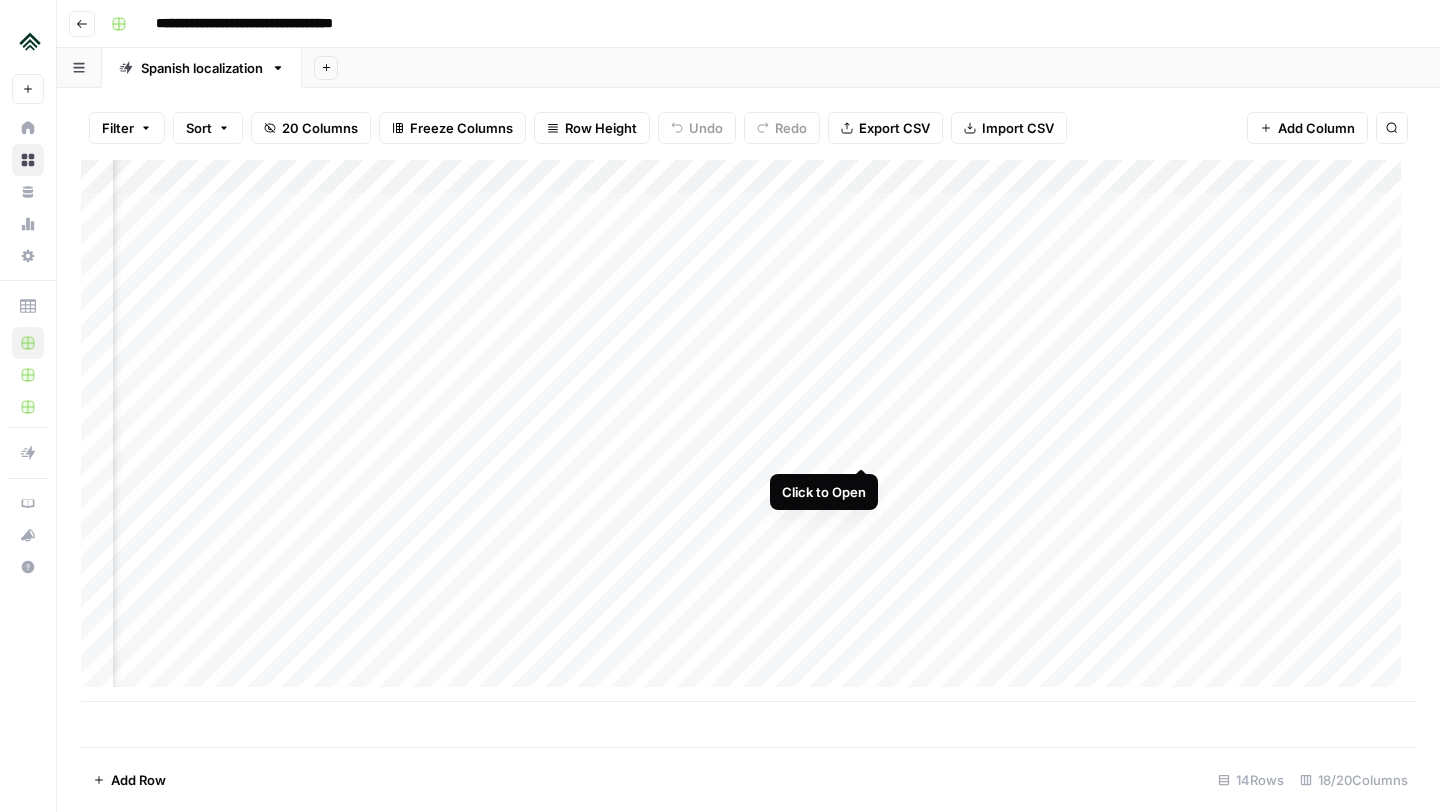 click on "Add Column" at bounding box center [748, 431] 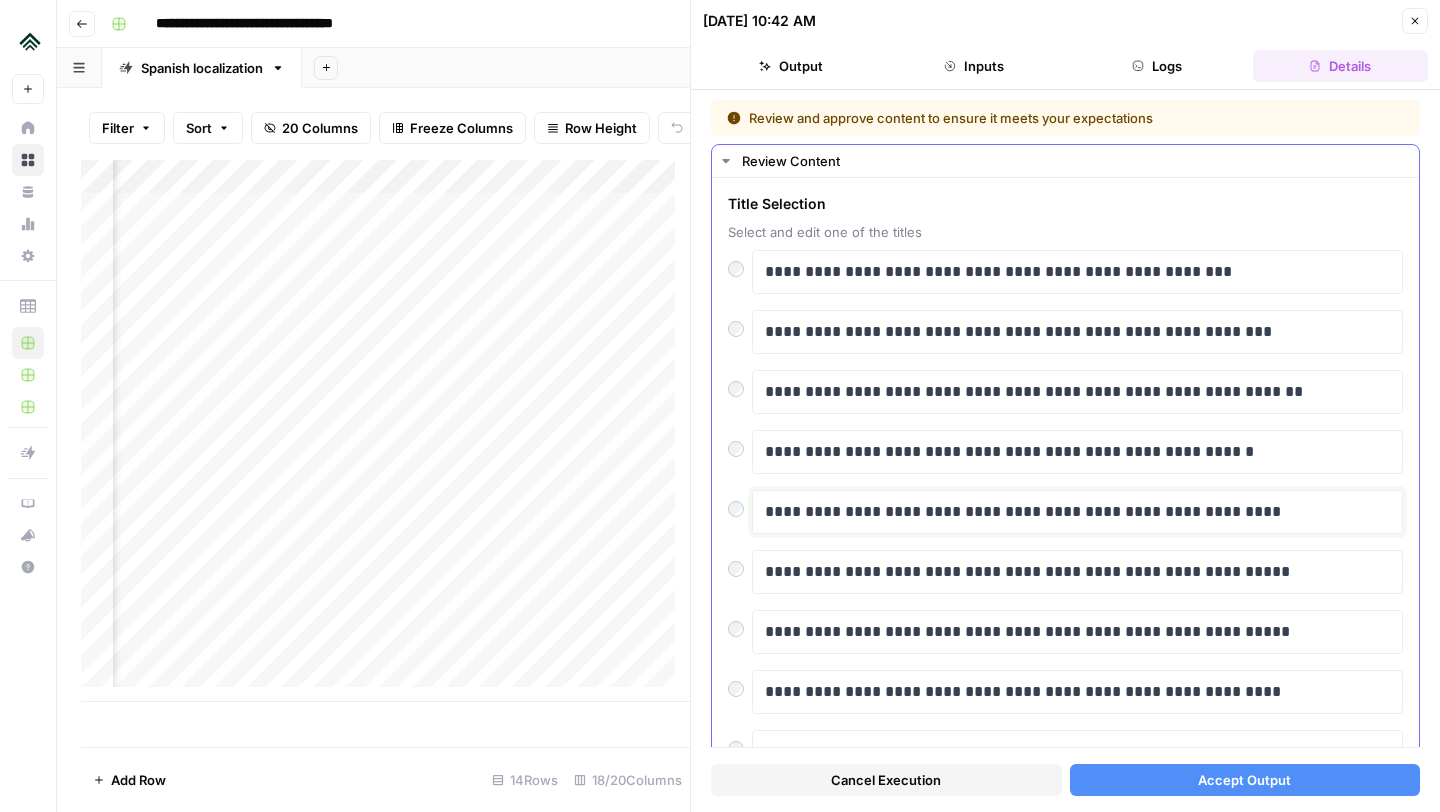 click on "**********" at bounding box center (1070, 512) 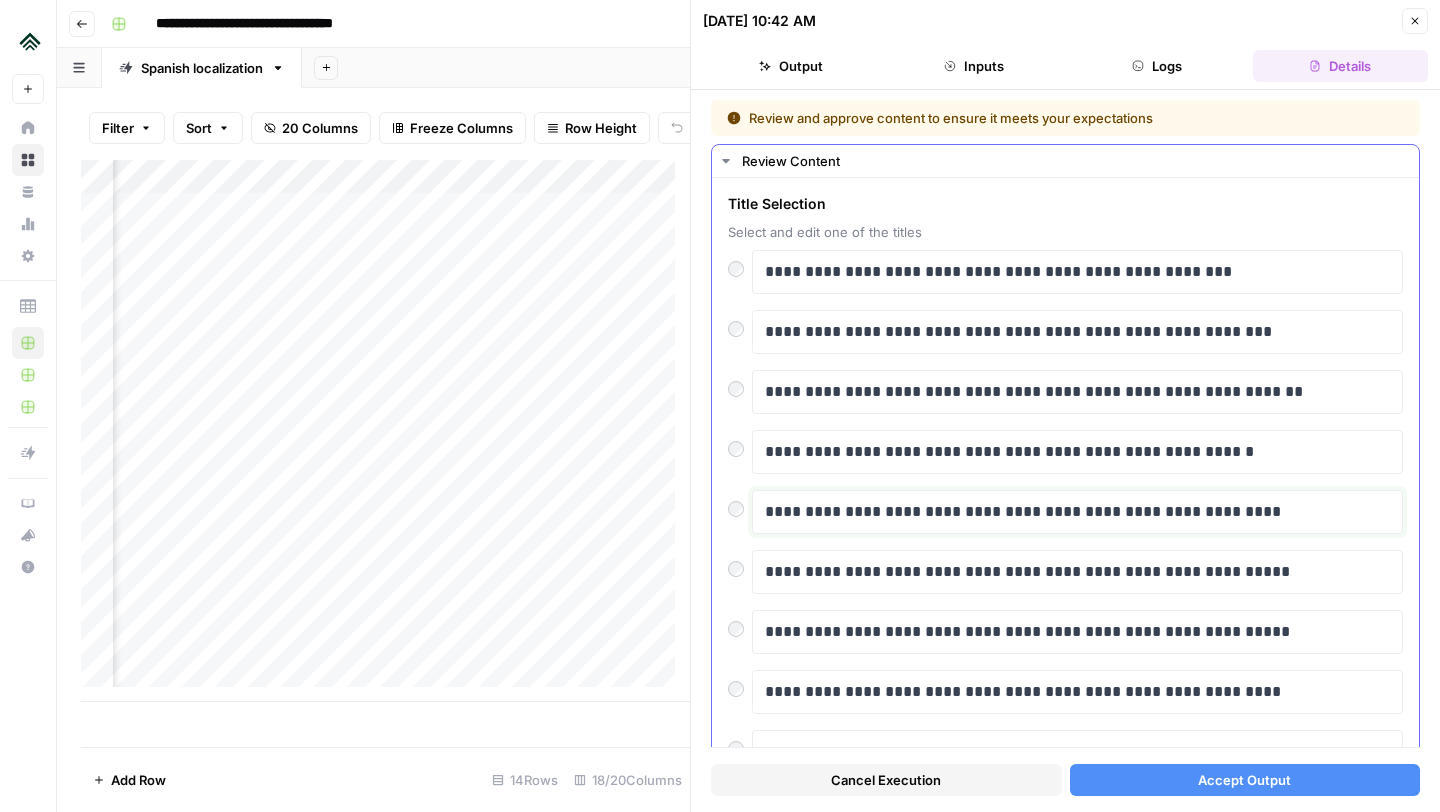 type 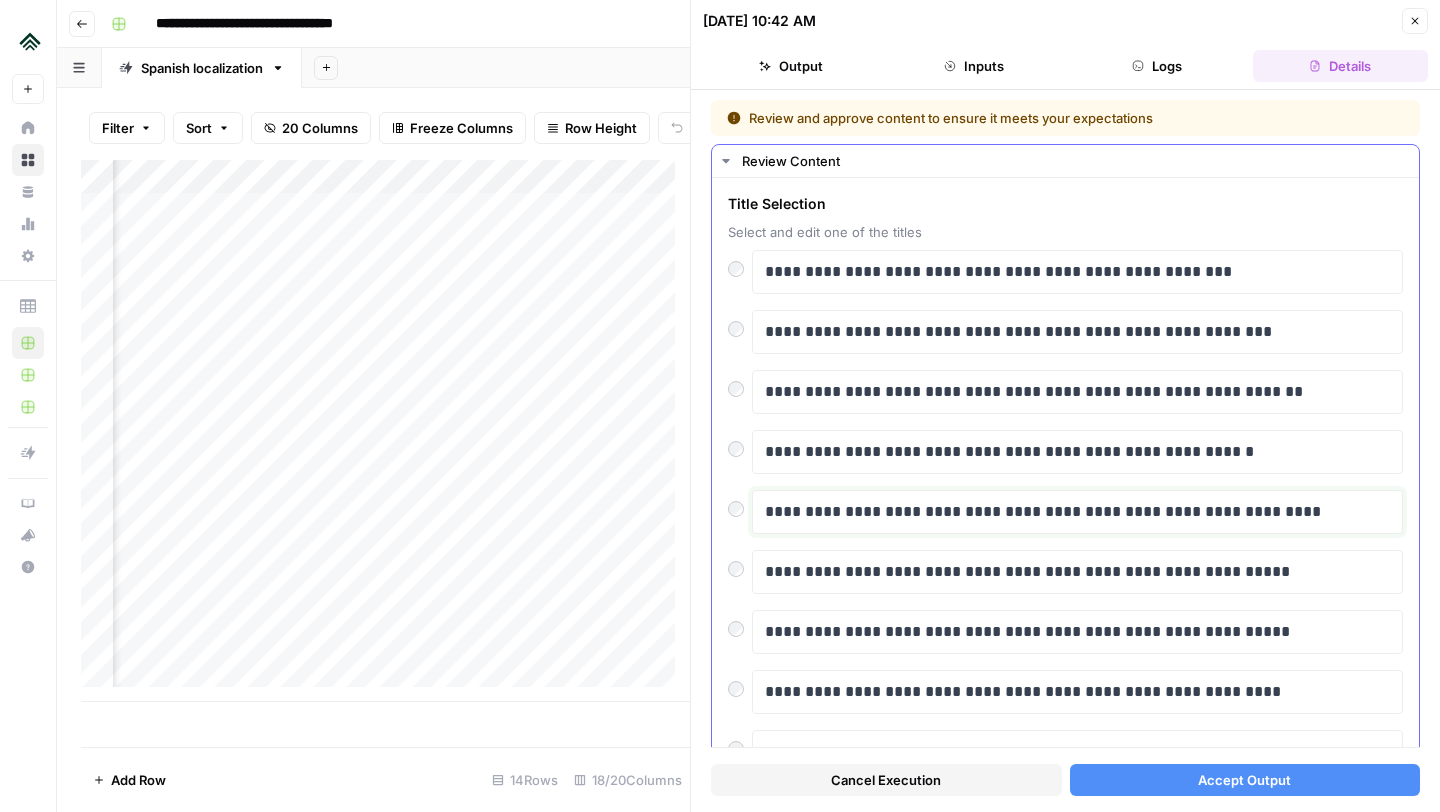 click on "**********" at bounding box center [1070, 512] 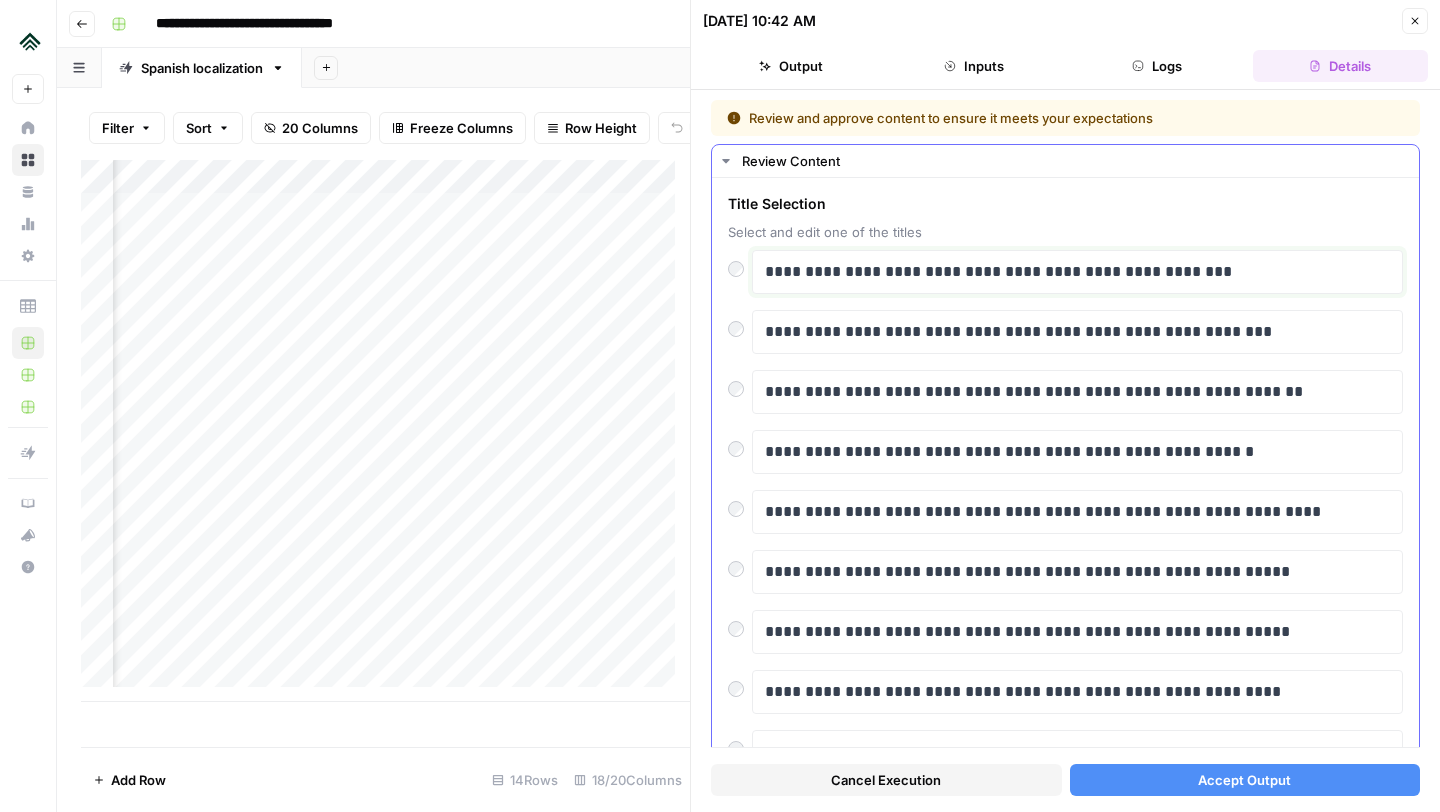 click on "**********" at bounding box center (1070, 272) 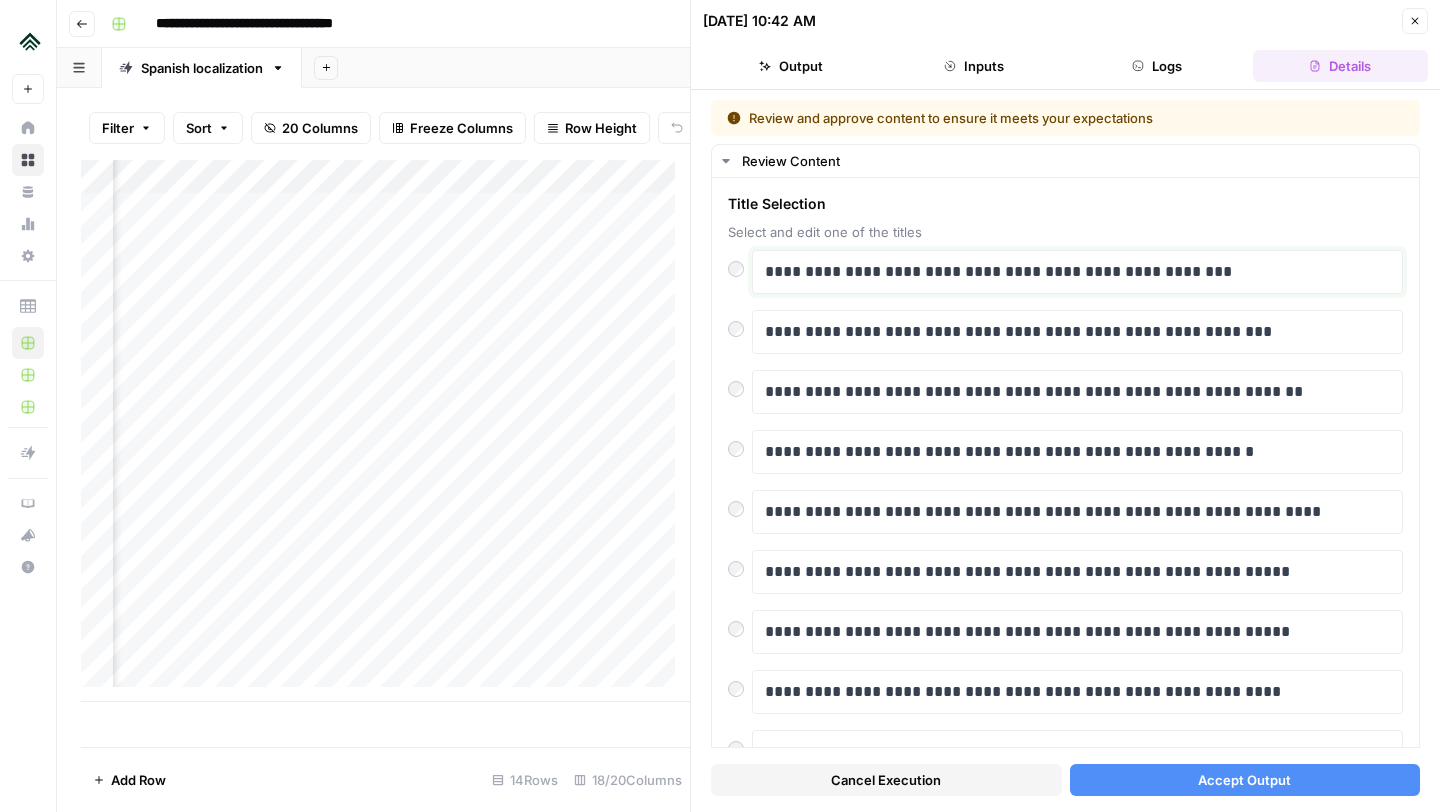 scroll, scrollTop: 0, scrollLeft: 0, axis: both 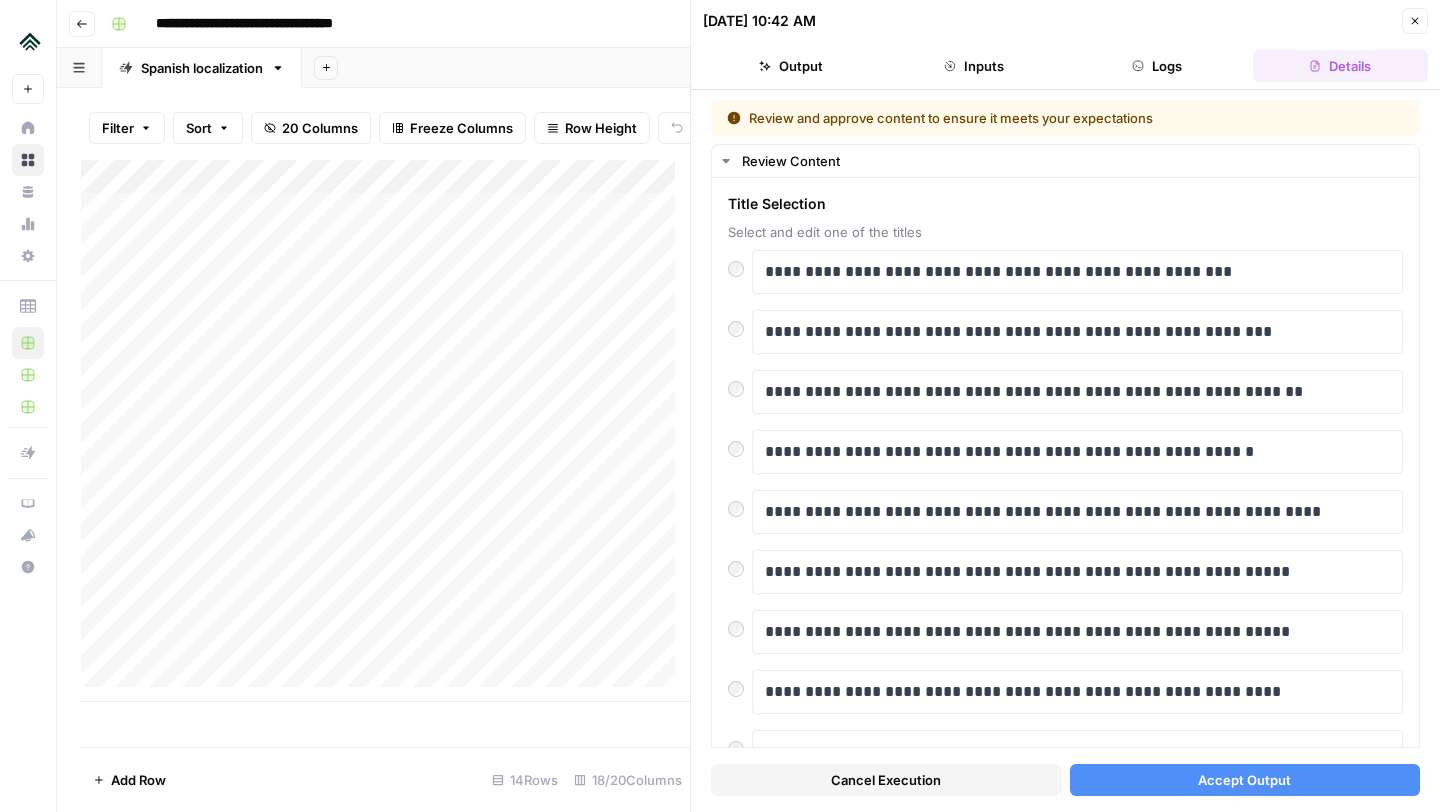 click on "Add Column" at bounding box center (385, 431) 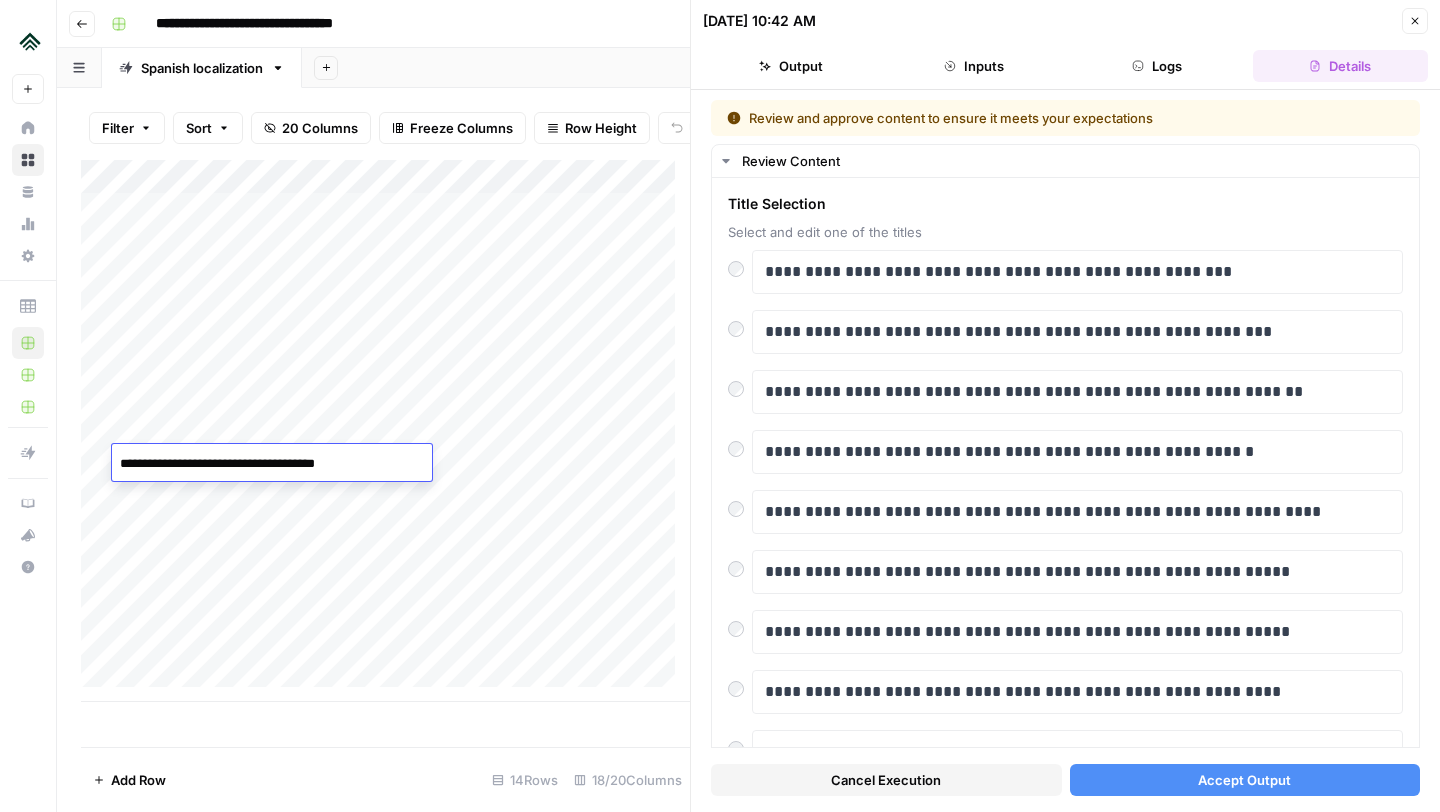 click on "**********" at bounding box center (272, 464) 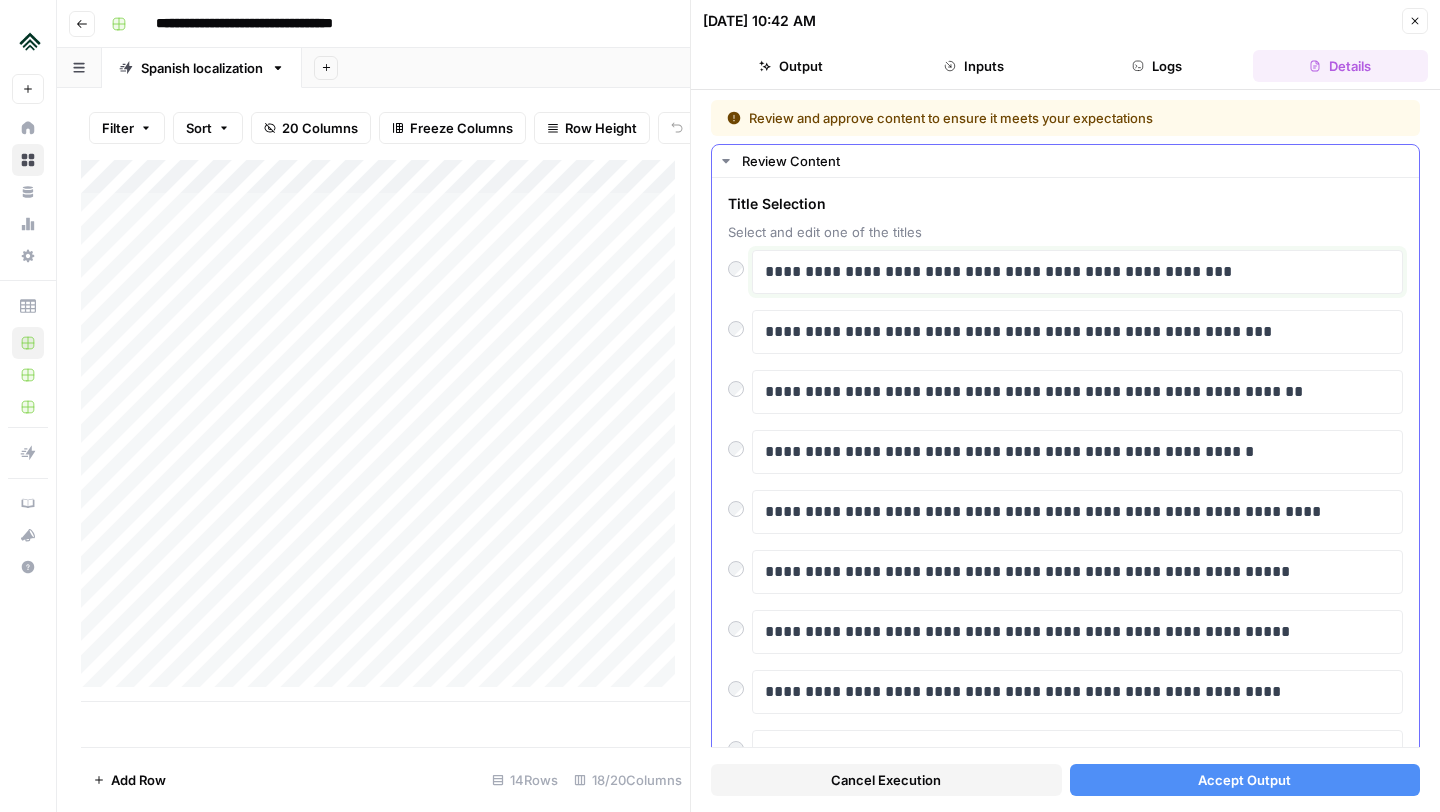click on "**********" at bounding box center [1070, 272] 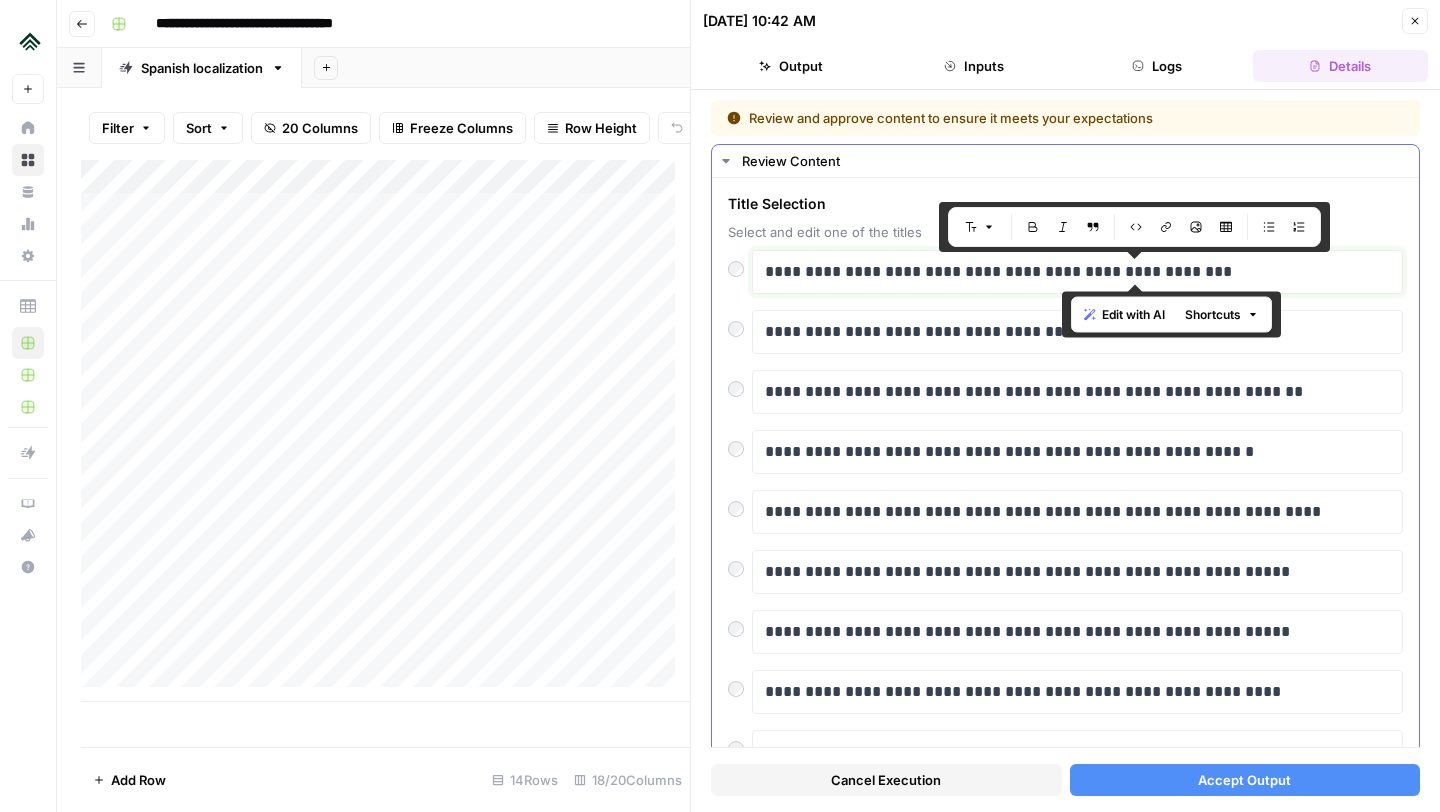 drag, startPoint x: 1213, startPoint y: 275, endPoint x: 1060, endPoint y: 282, distance: 153.16005 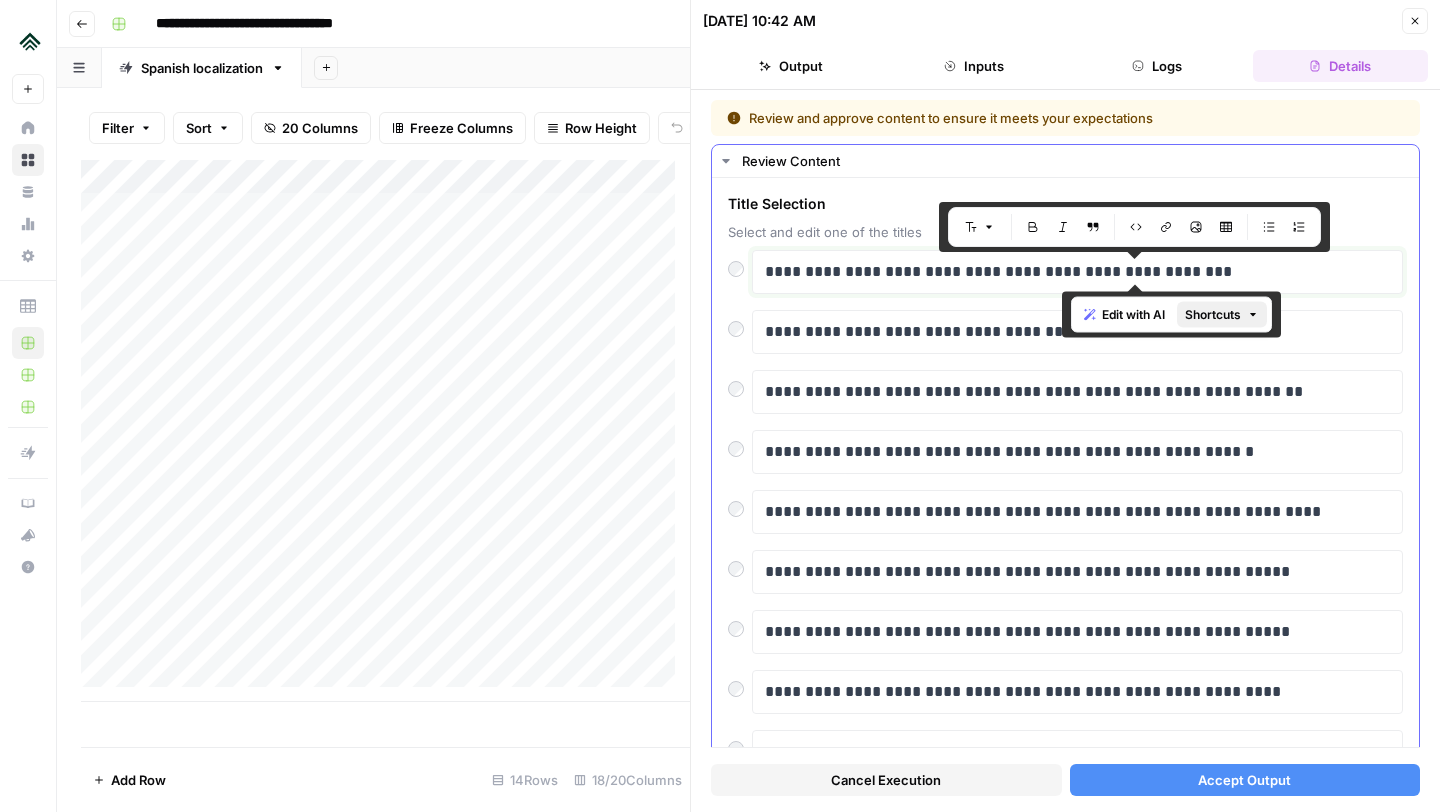 type 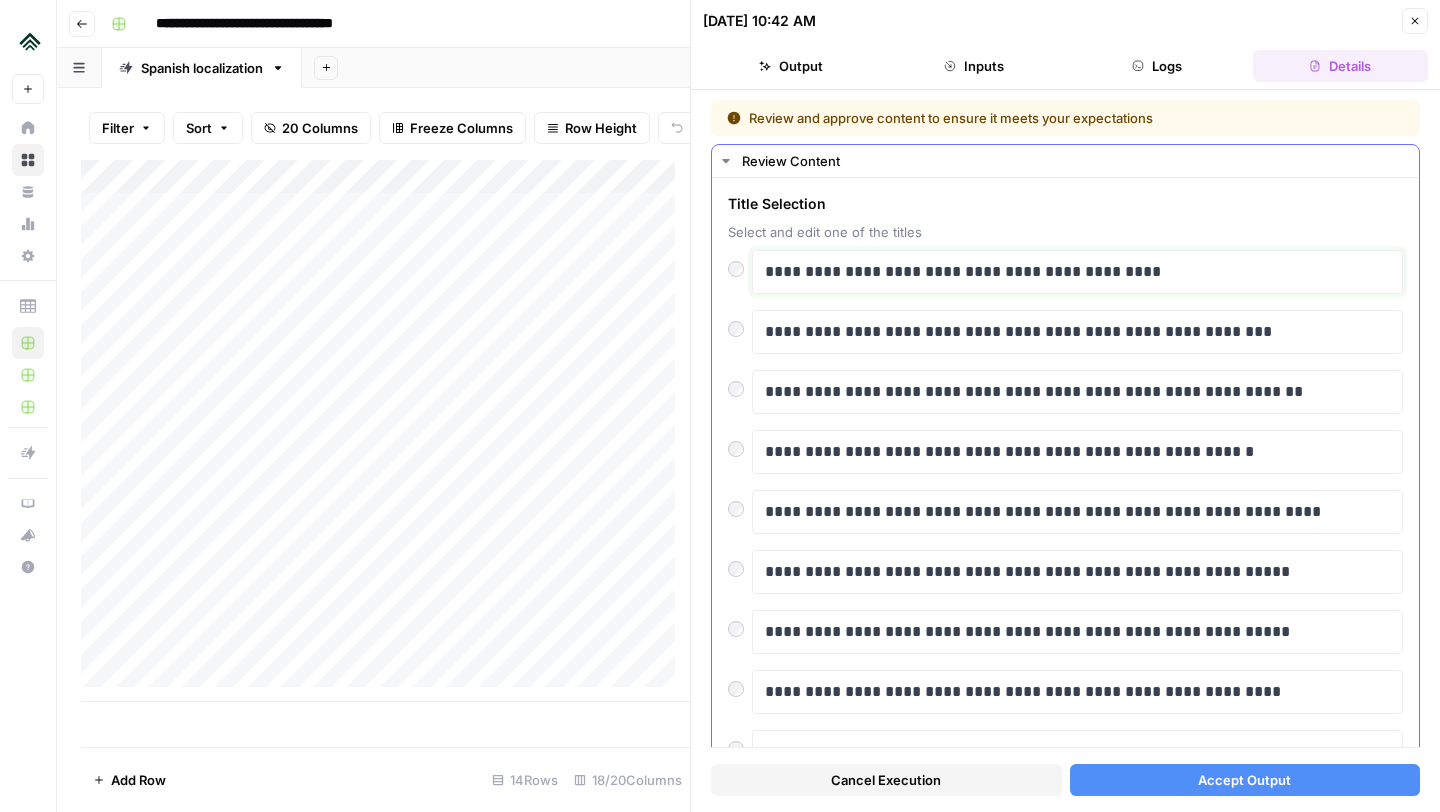 click on "**********" at bounding box center [1070, 272] 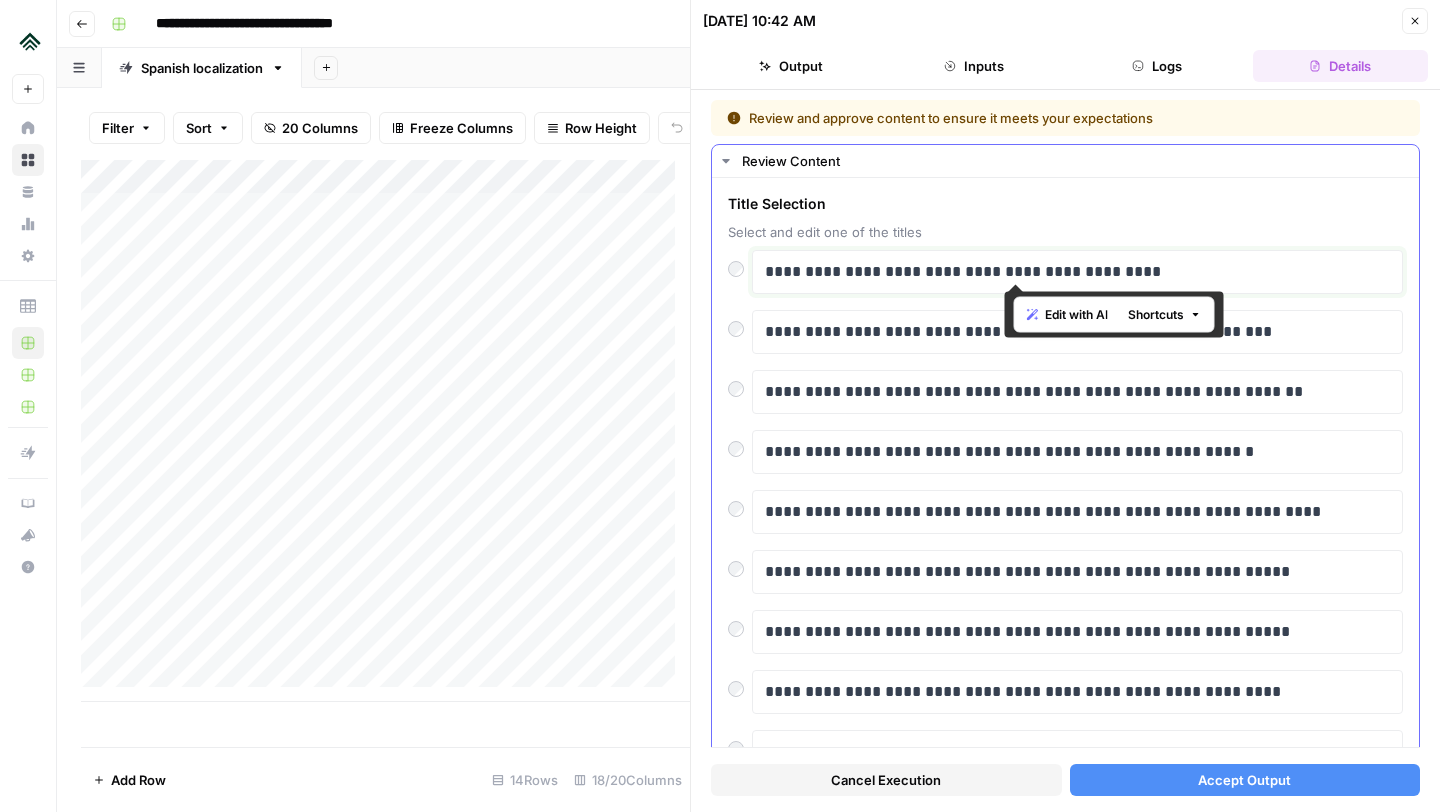 click on "**********" at bounding box center [1070, 272] 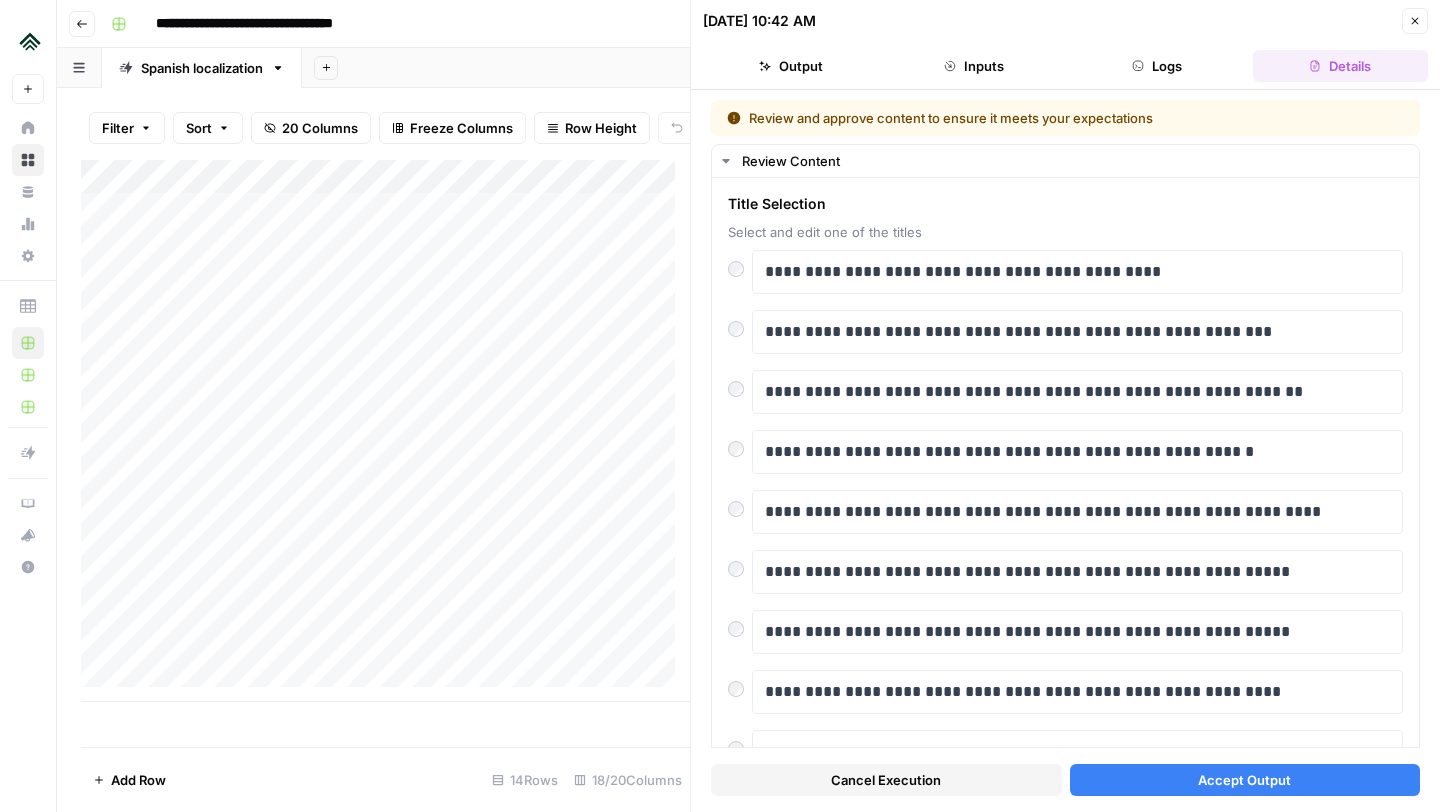 click on "Accept Output" at bounding box center [1244, 780] 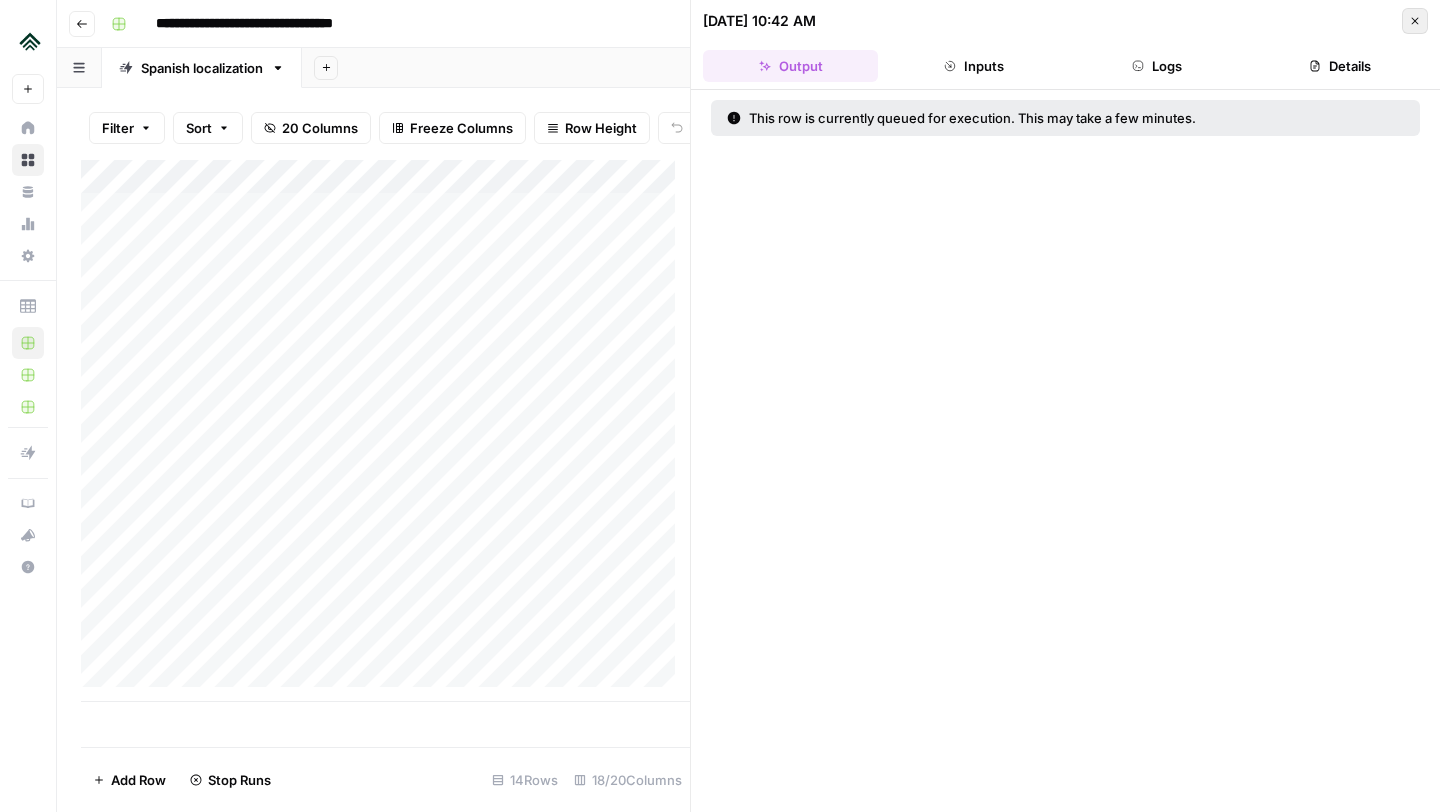 click 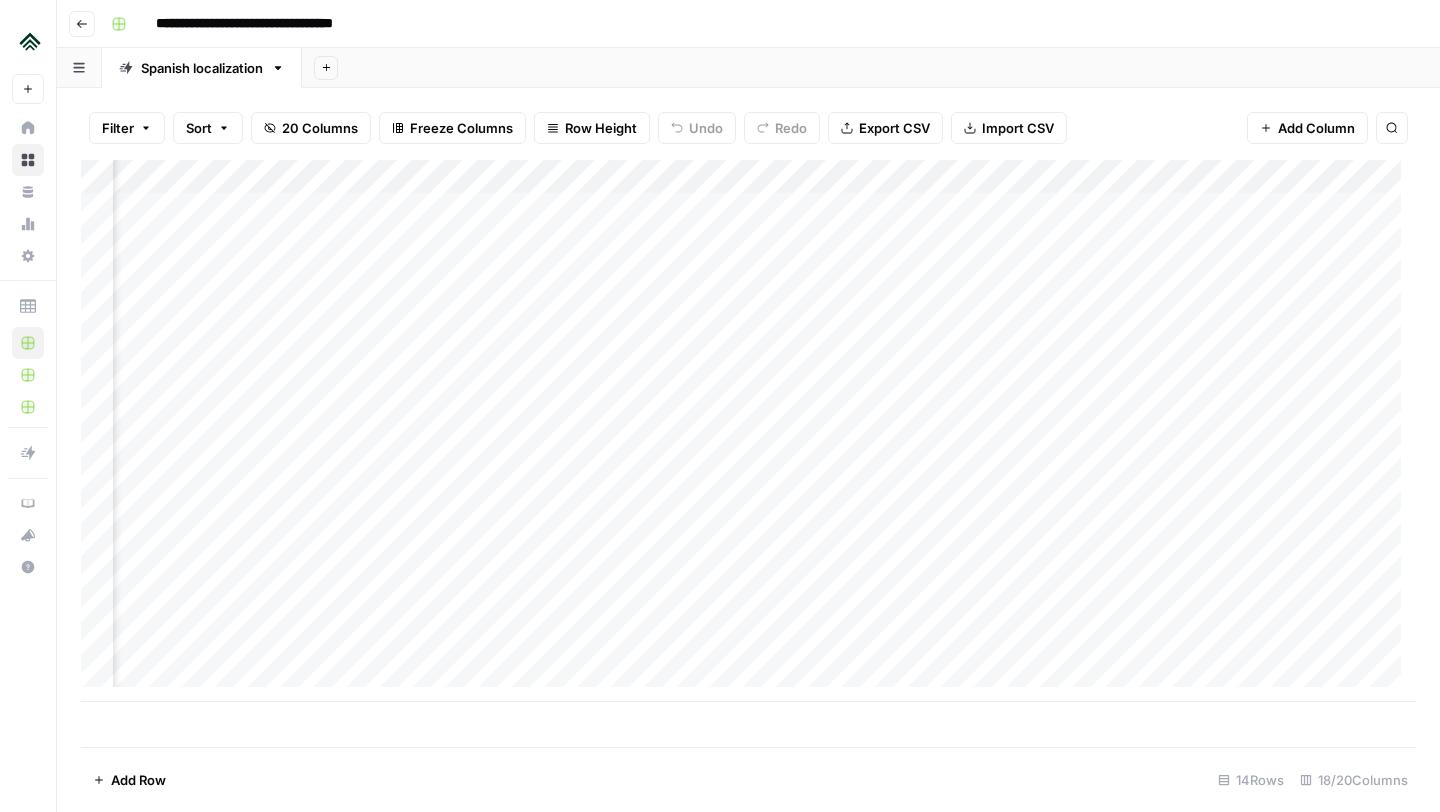 scroll, scrollTop: 0, scrollLeft: 1005, axis: horizontal 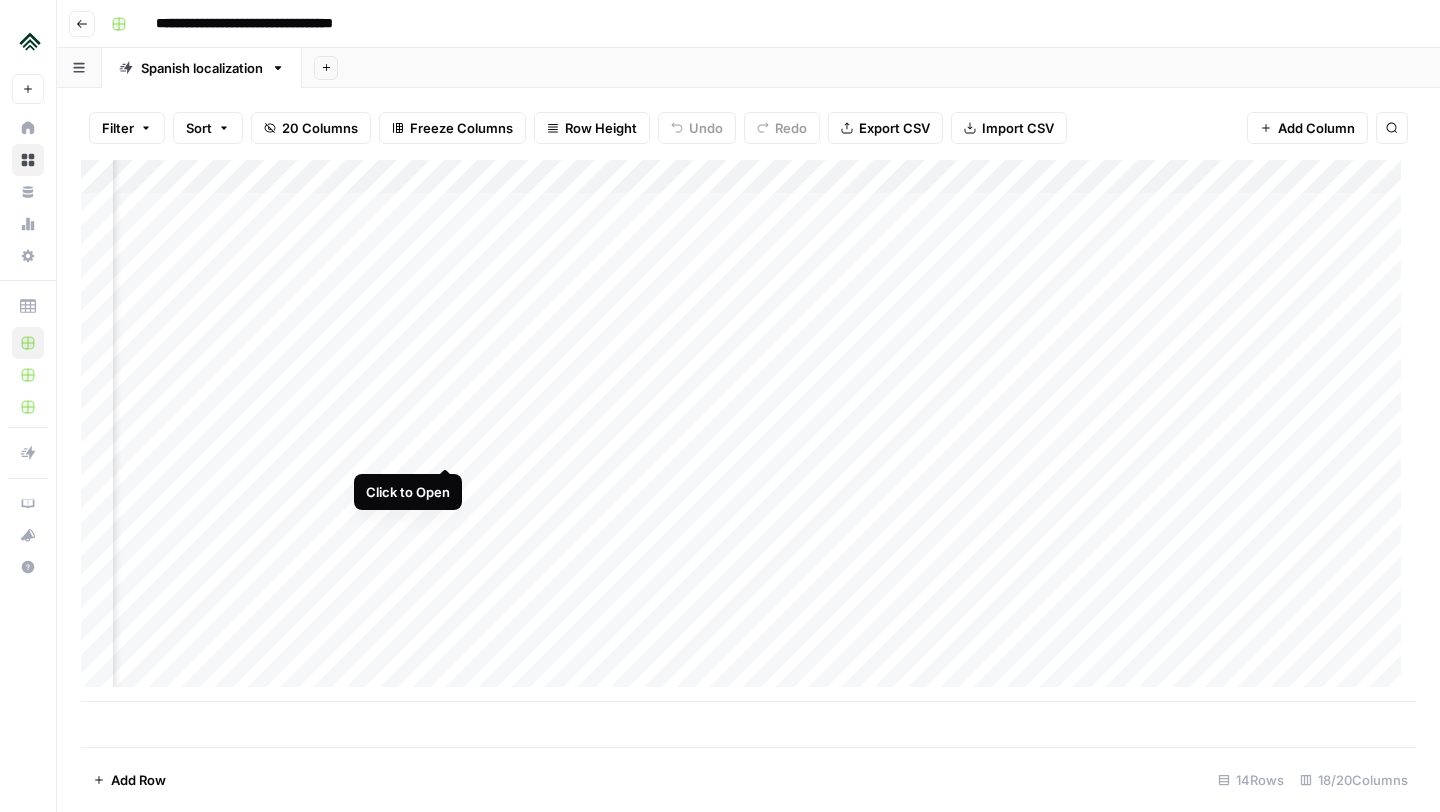click on "Add Column" at bounding box center [748, 431] 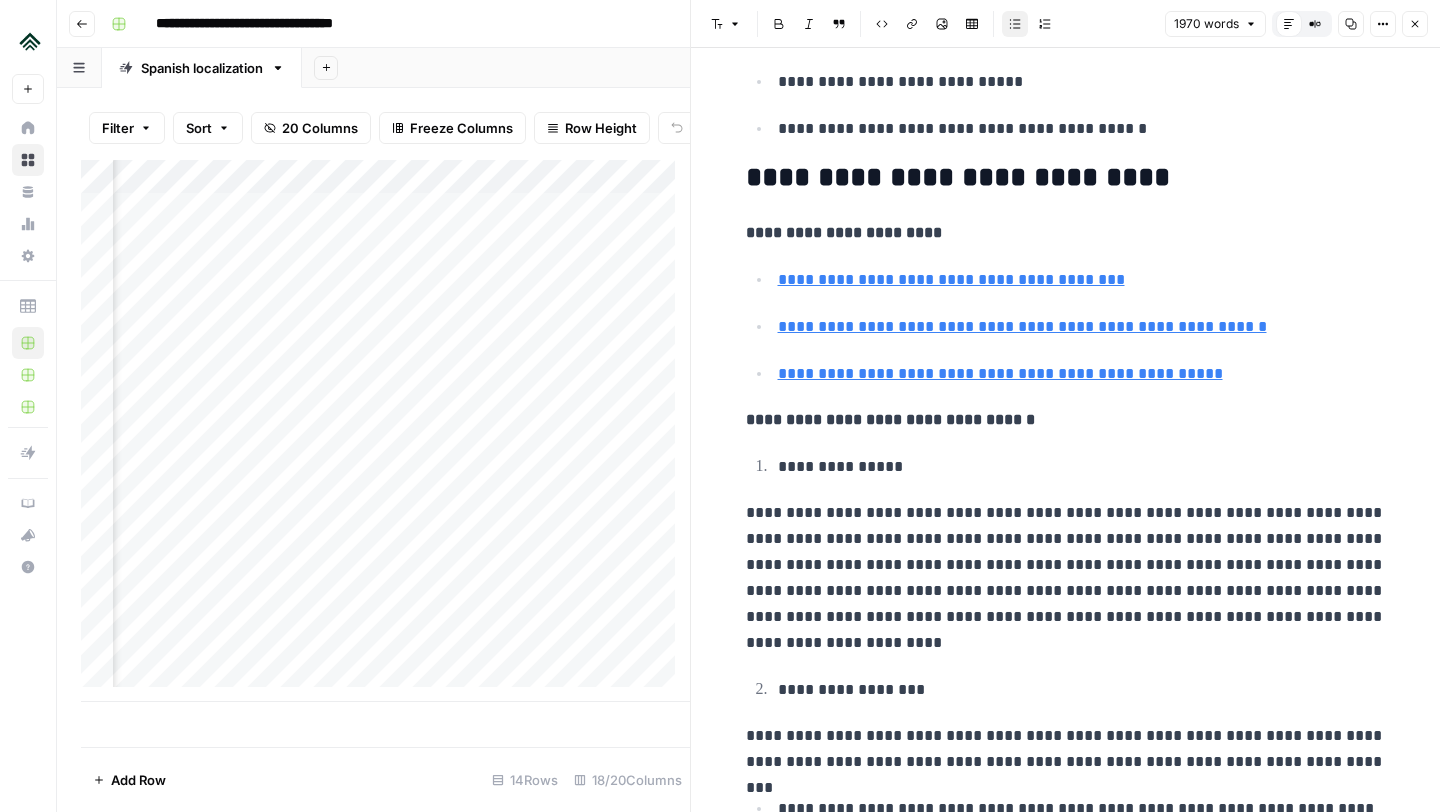 scroll, scrollTop: 846, scrollLeft: 0, axis: vertical 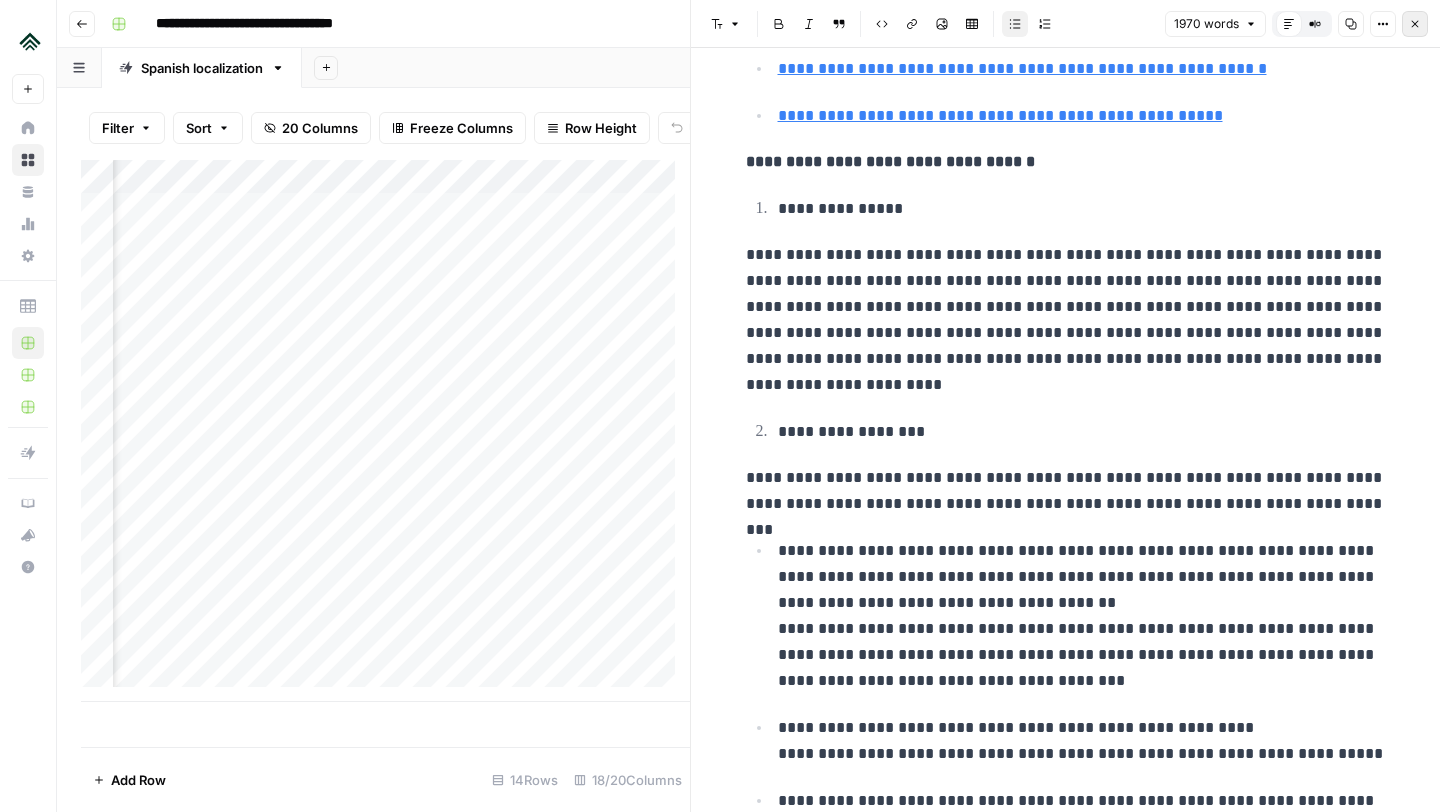 click on "Close" at bounding box center [1415, 24] 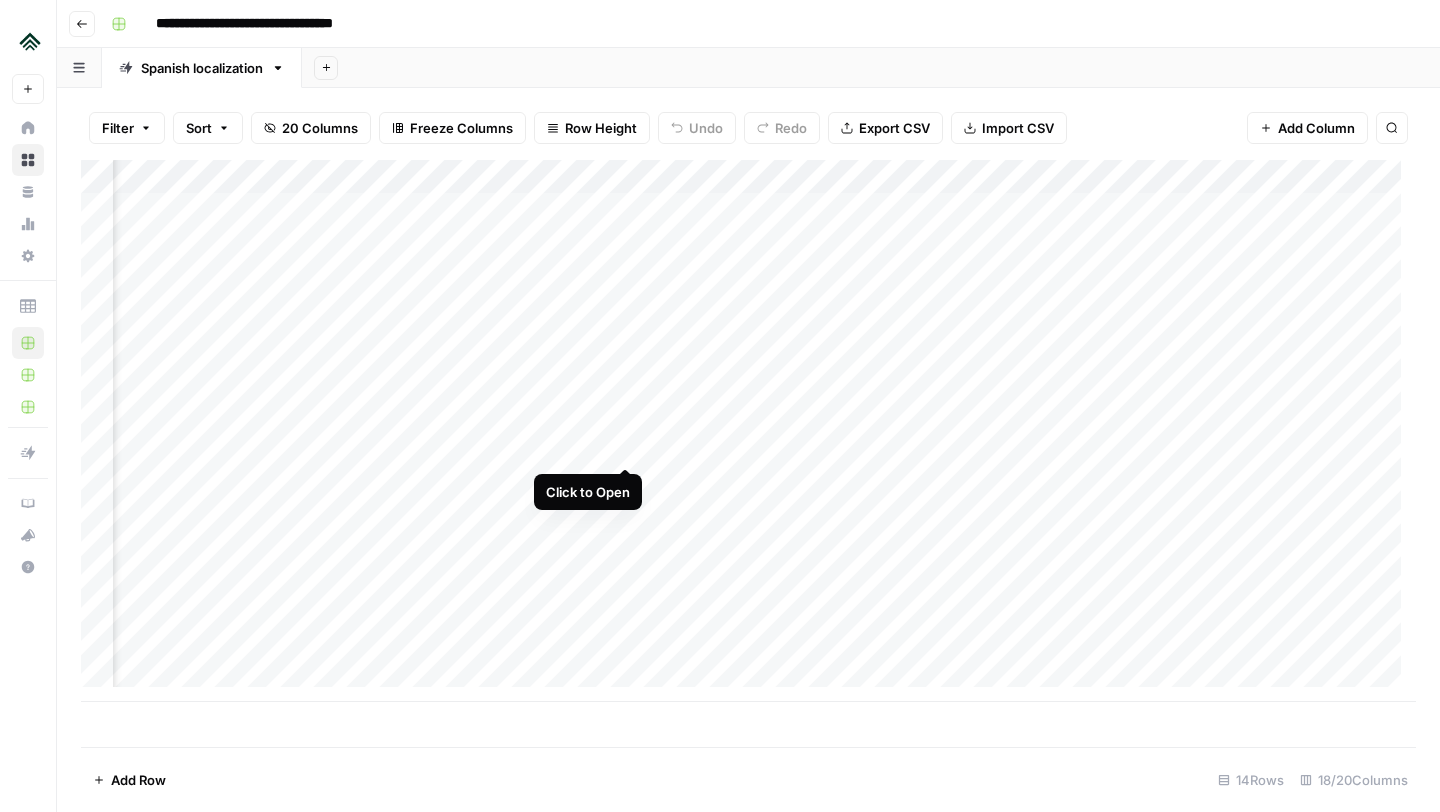 click on "Add Column" at bounding box center [748, 431] 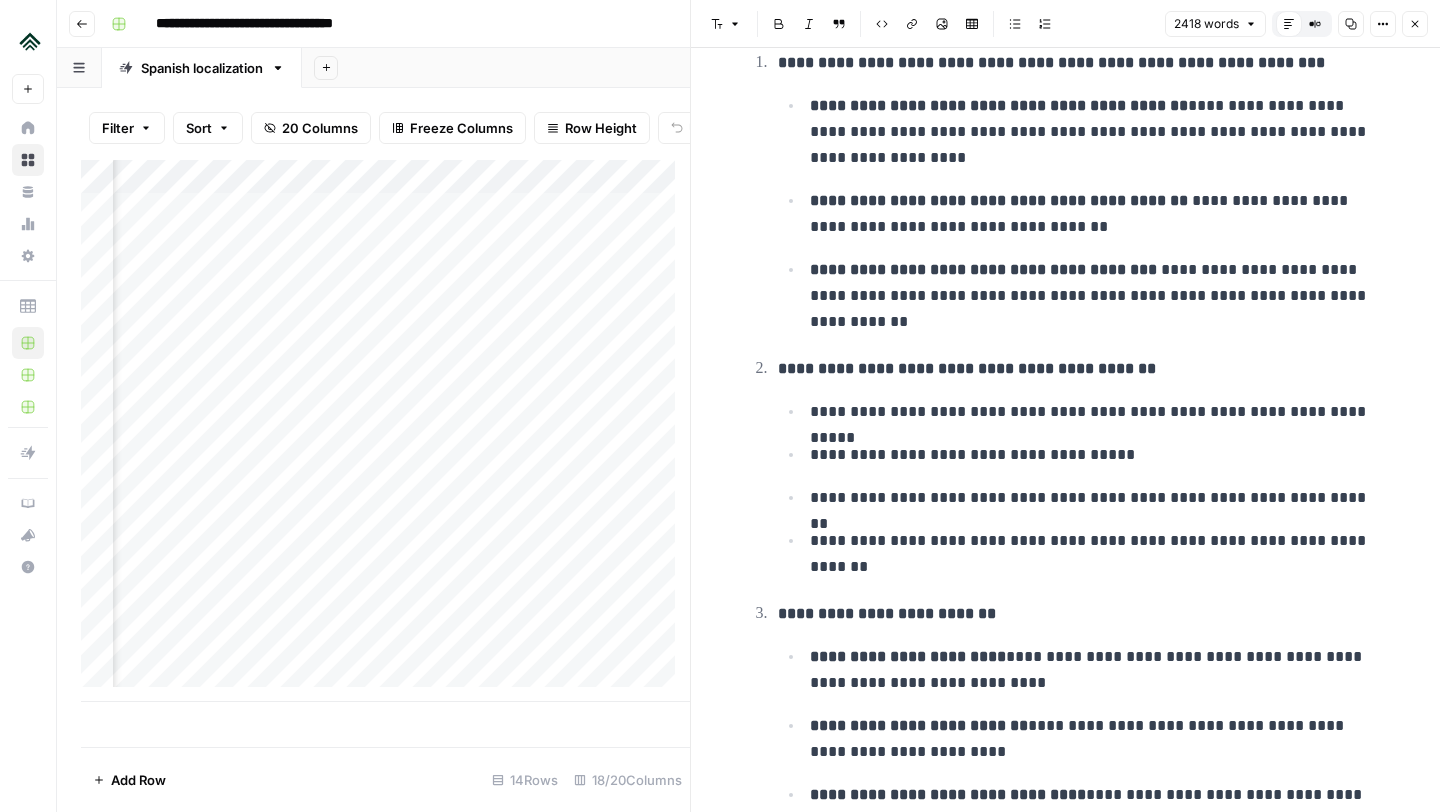 scroll, scrollTop: 0, scrollLeft: 0, axis: both 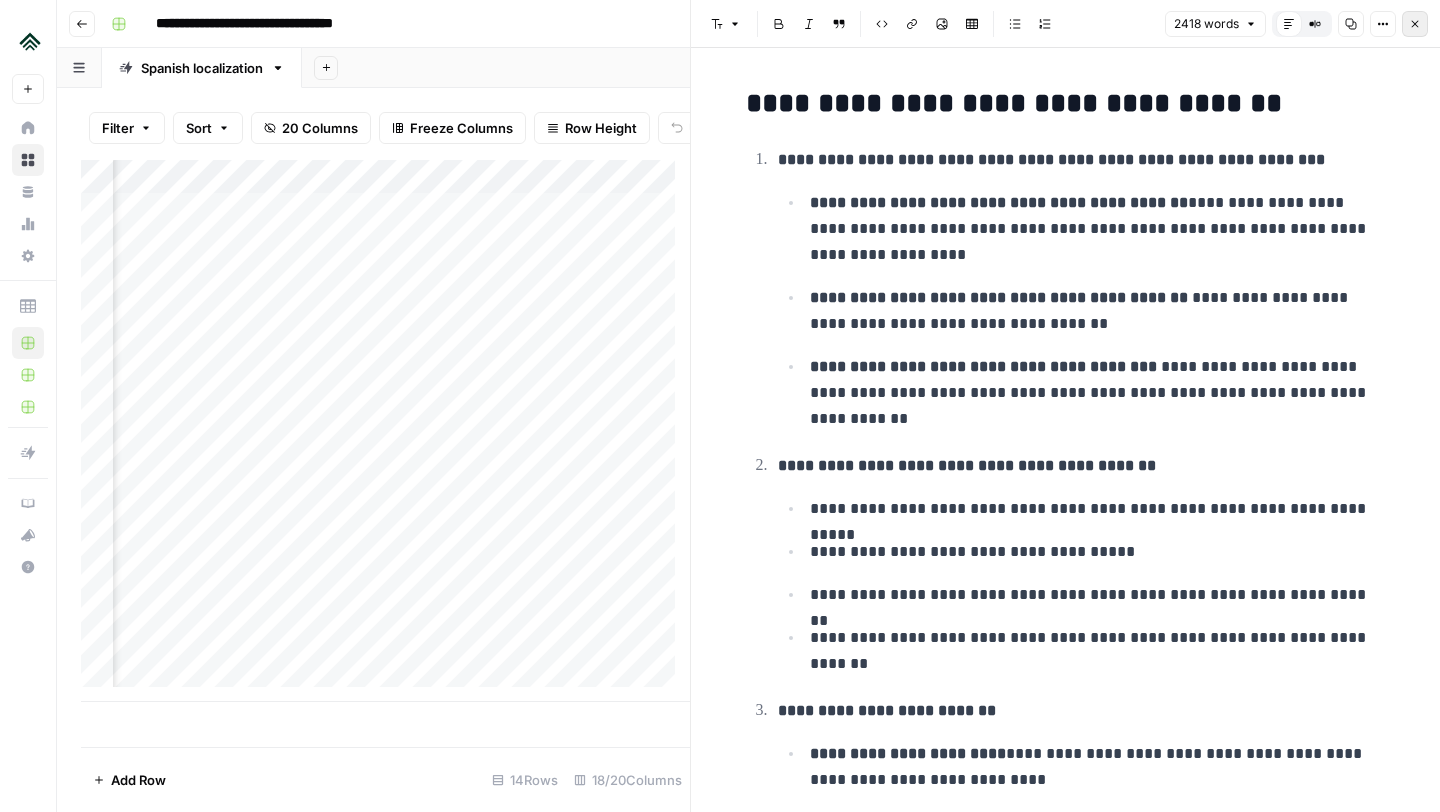 click 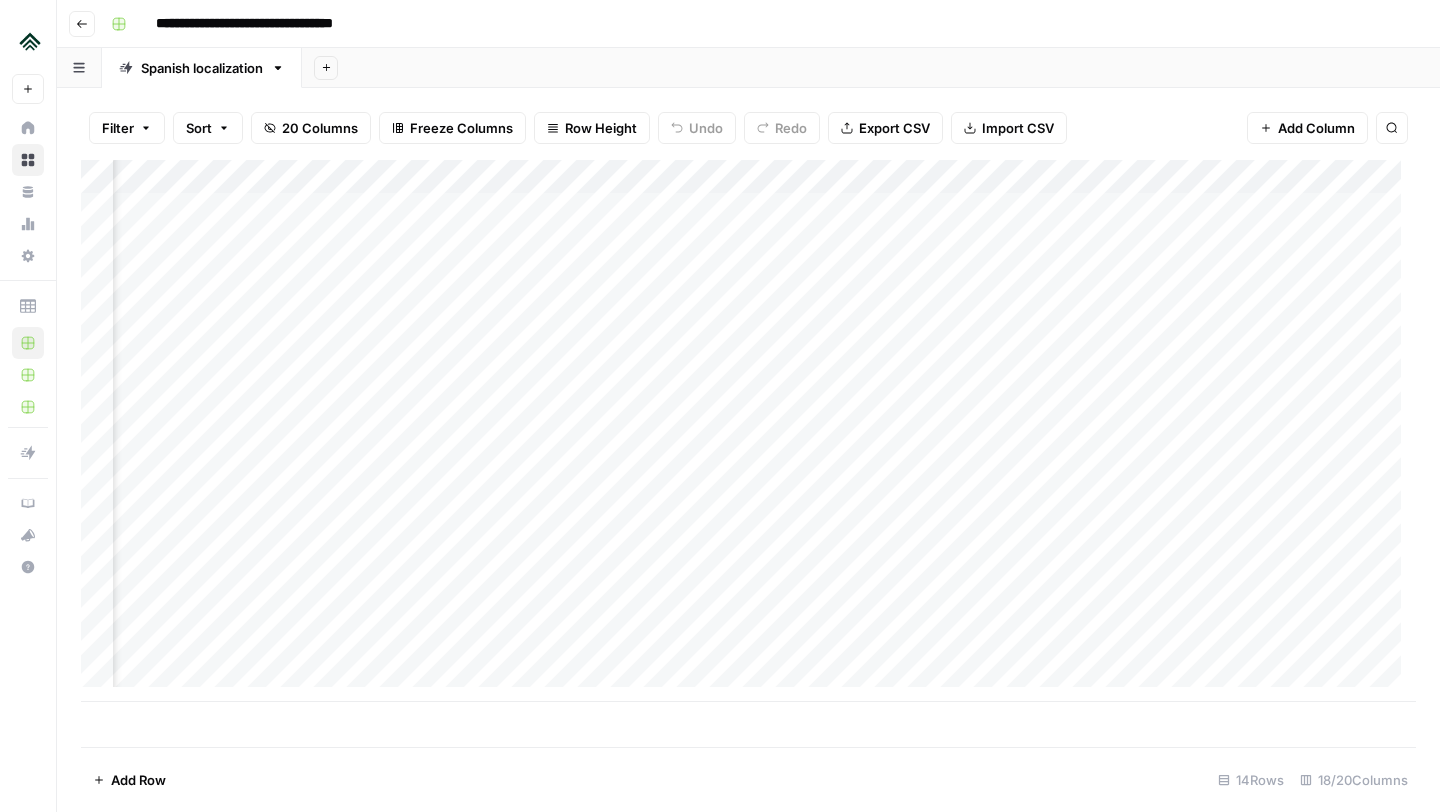 click on "Add Column" at bounding box center [748, 431] 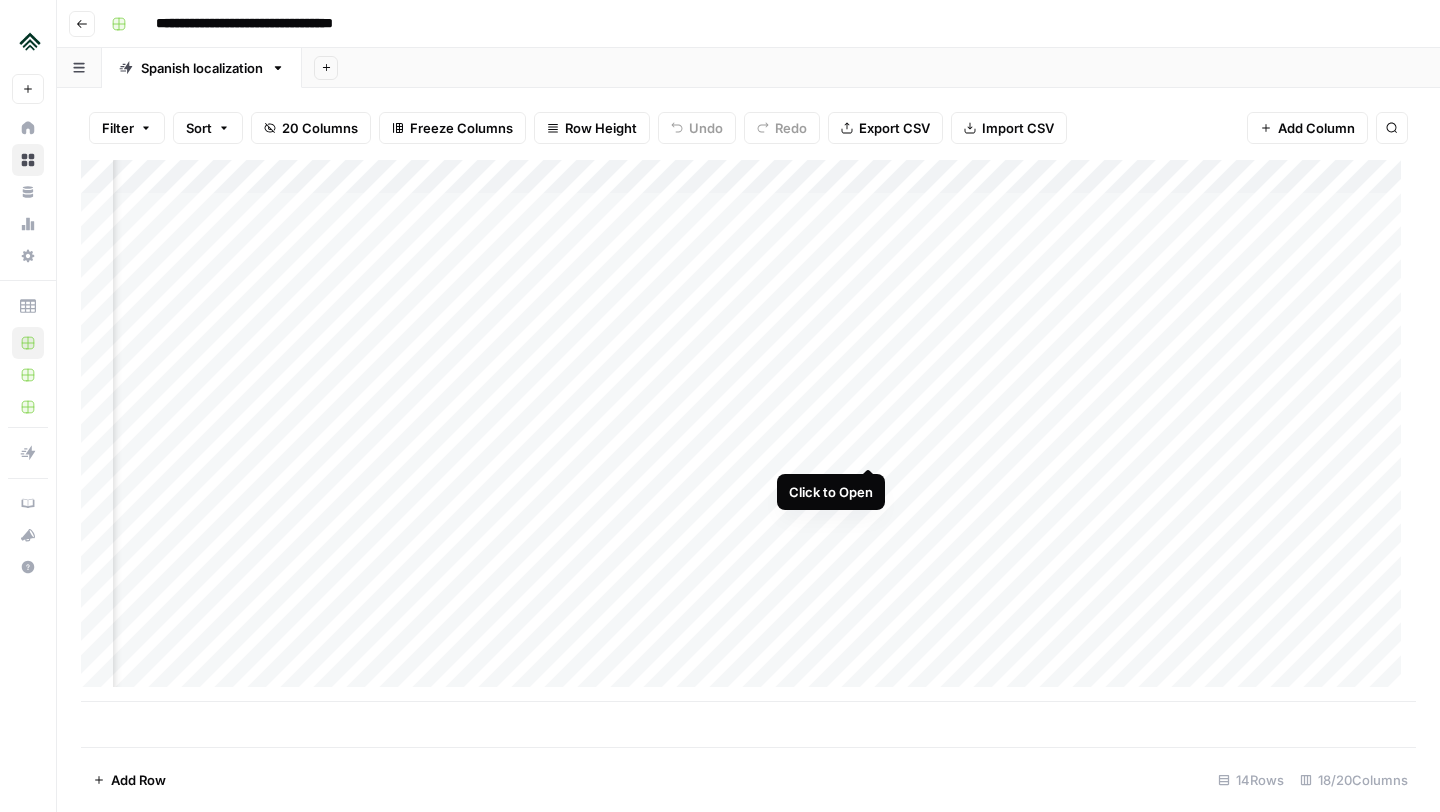 click on "Add Column" at bounding box center (748, 431) 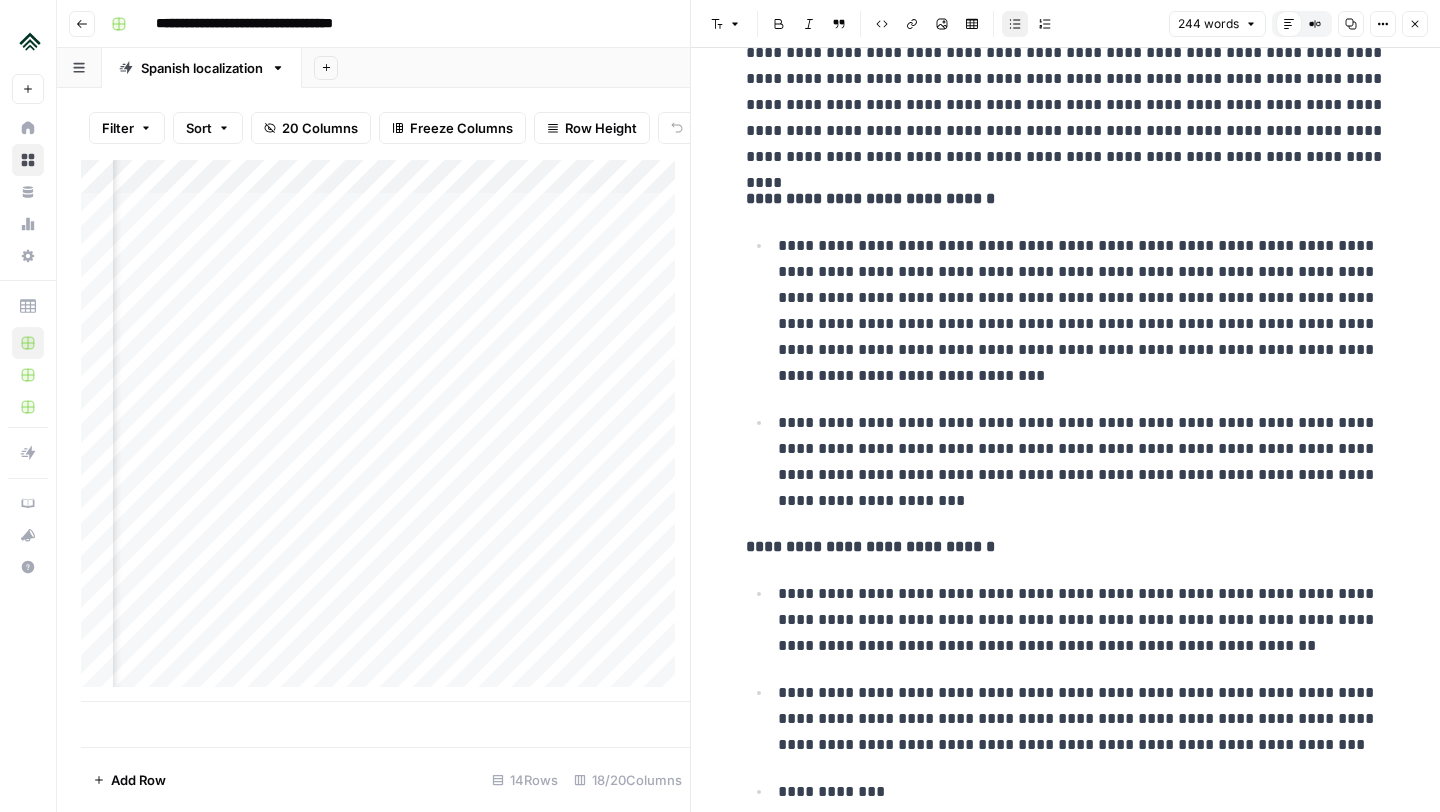 scroll, scrollTop: 69, scrollLeft: 0, axis: vertical 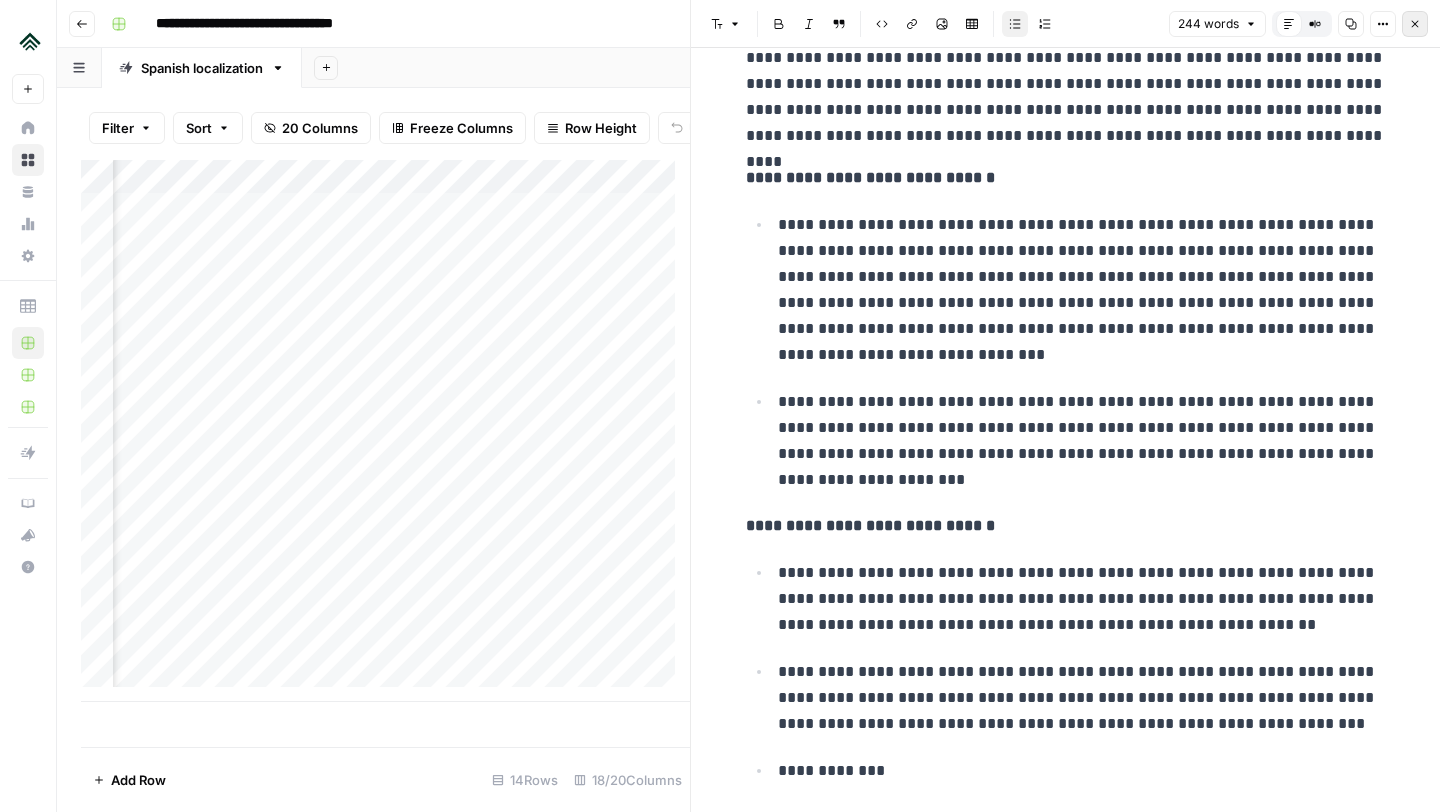 click on "Close" at bounding box center (1415, 24) 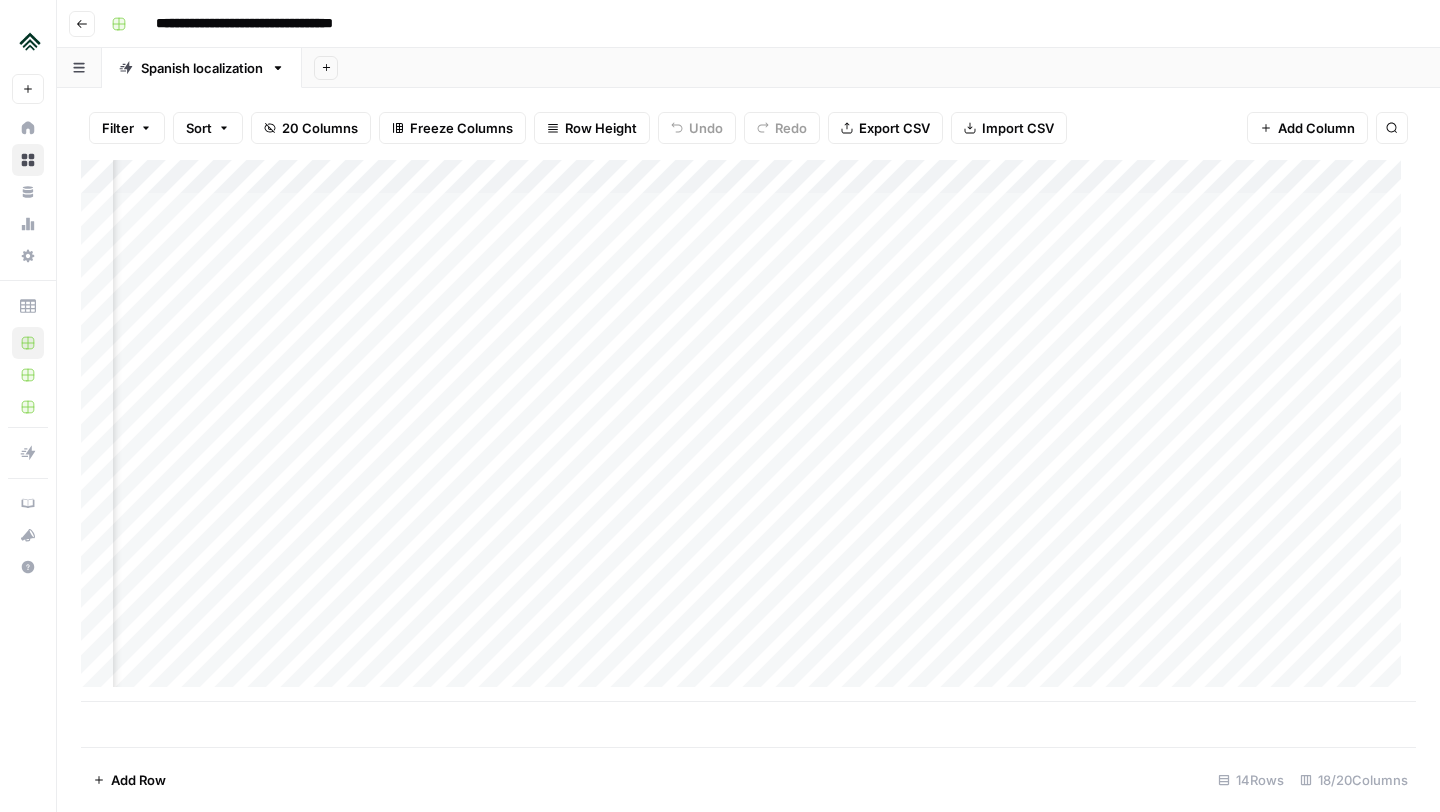click on "Add Column" at bounding box center [748, 431] 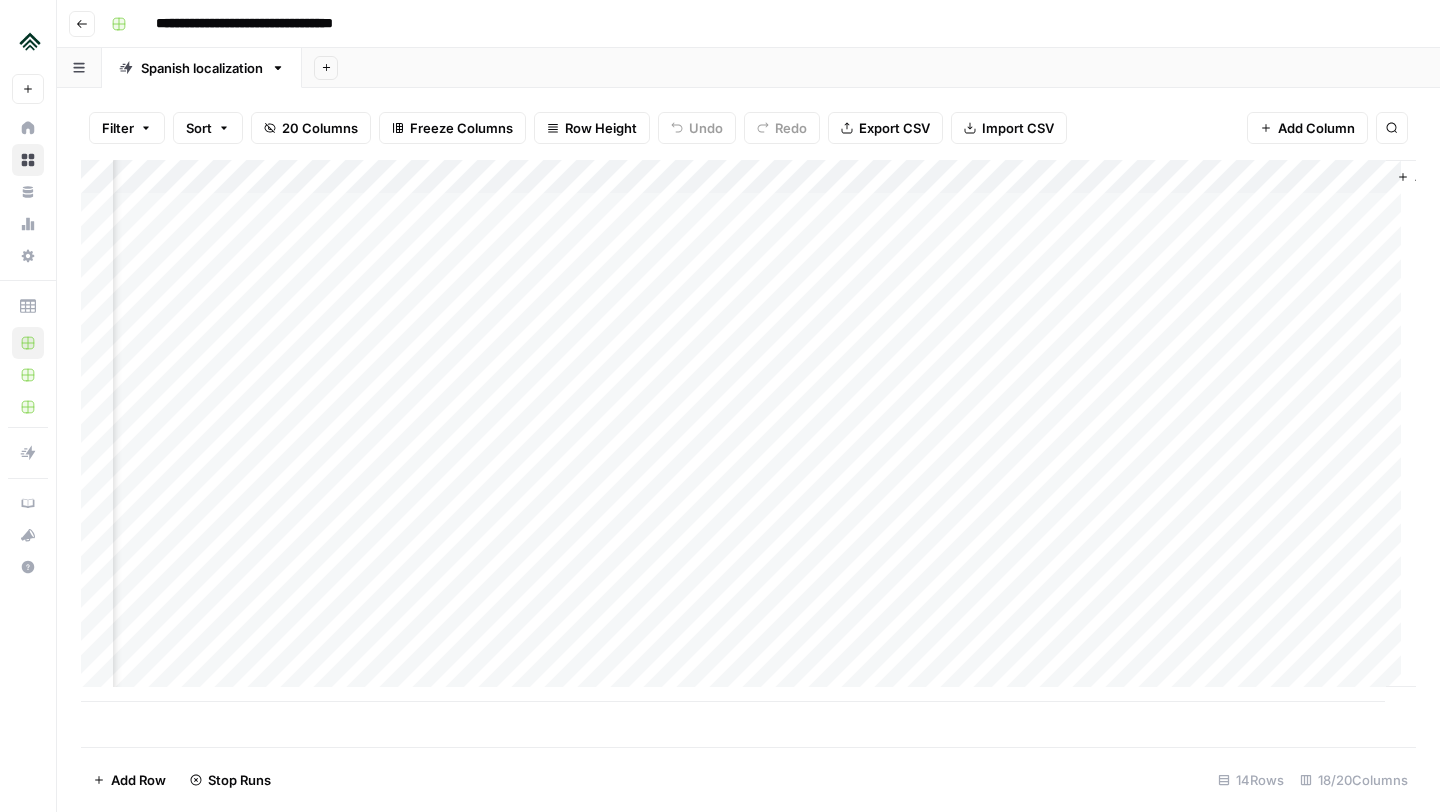 scroll, scrollTop: 0, scrollLeft: 2064, axis: horizontal 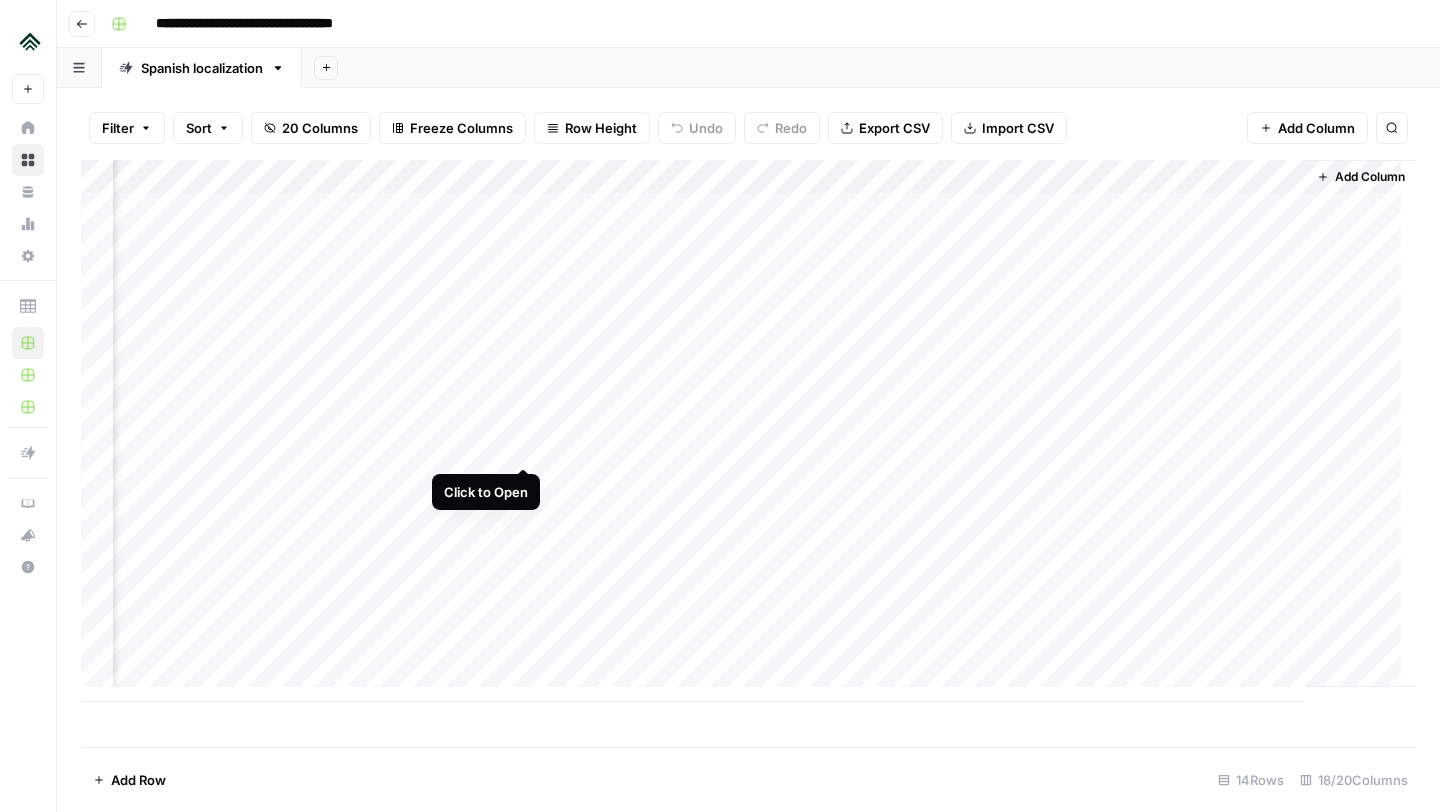 click on "Add Column" at bounding box center (748, 431) 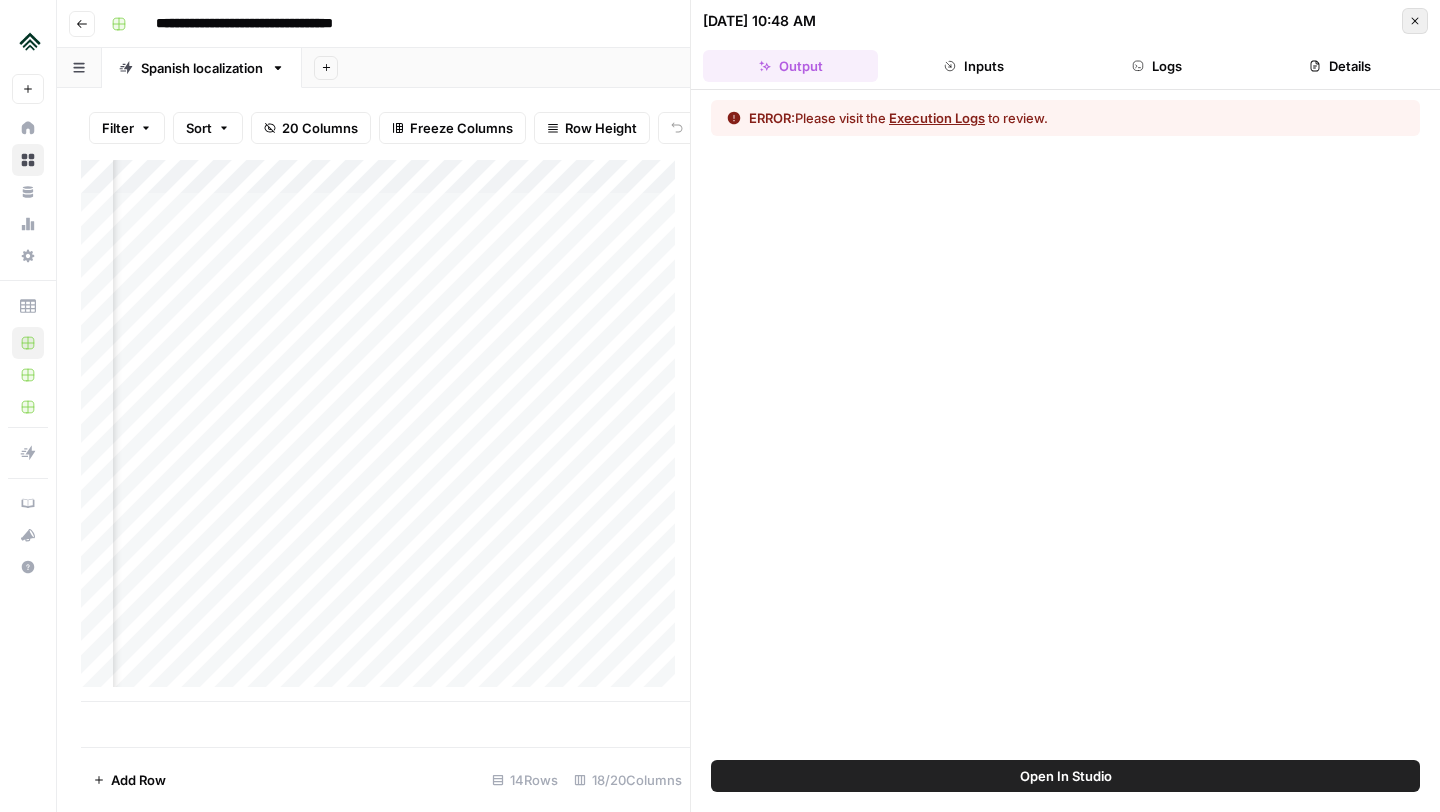 click 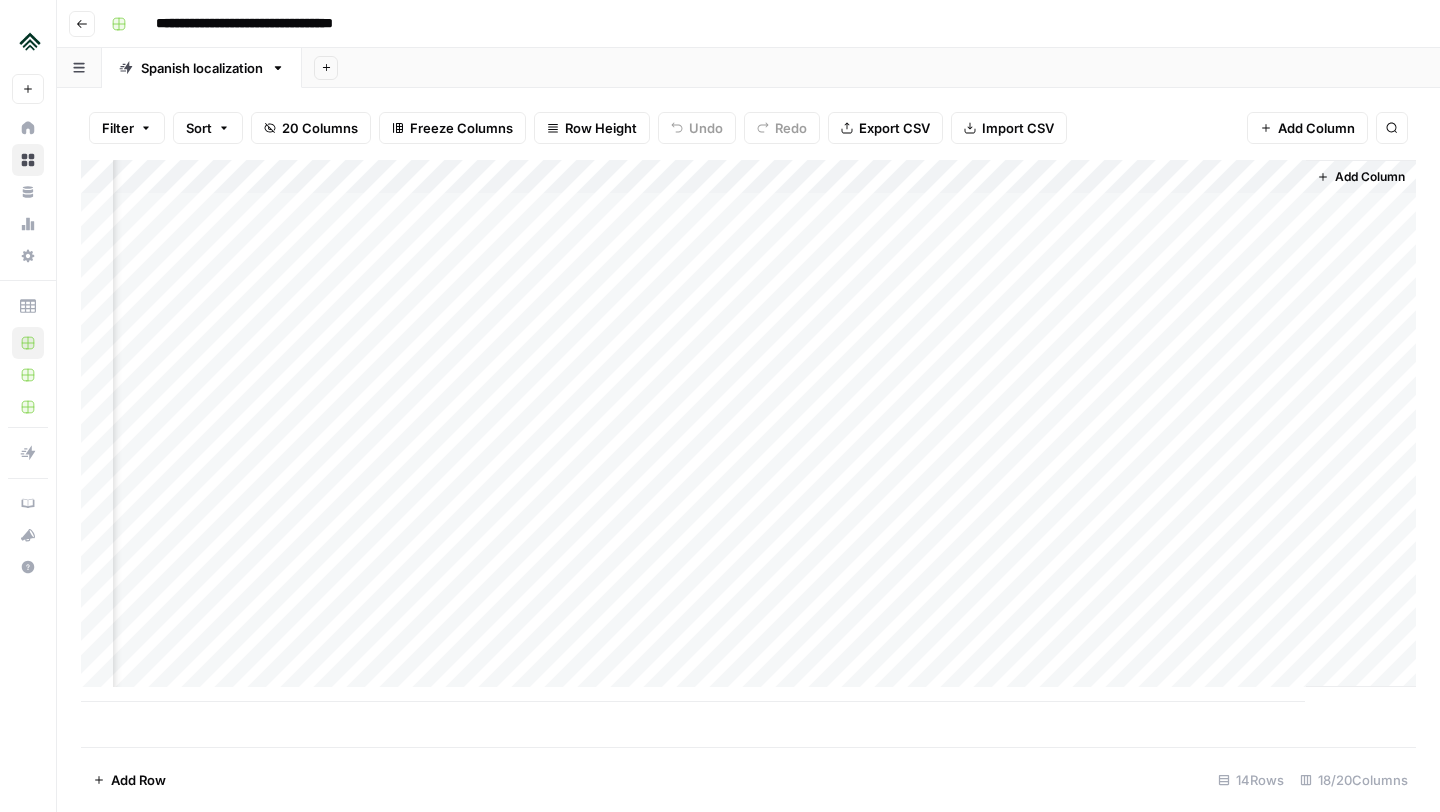 scroll, scrollTop: 0, scrollLeft: 2040, axis: horizontal 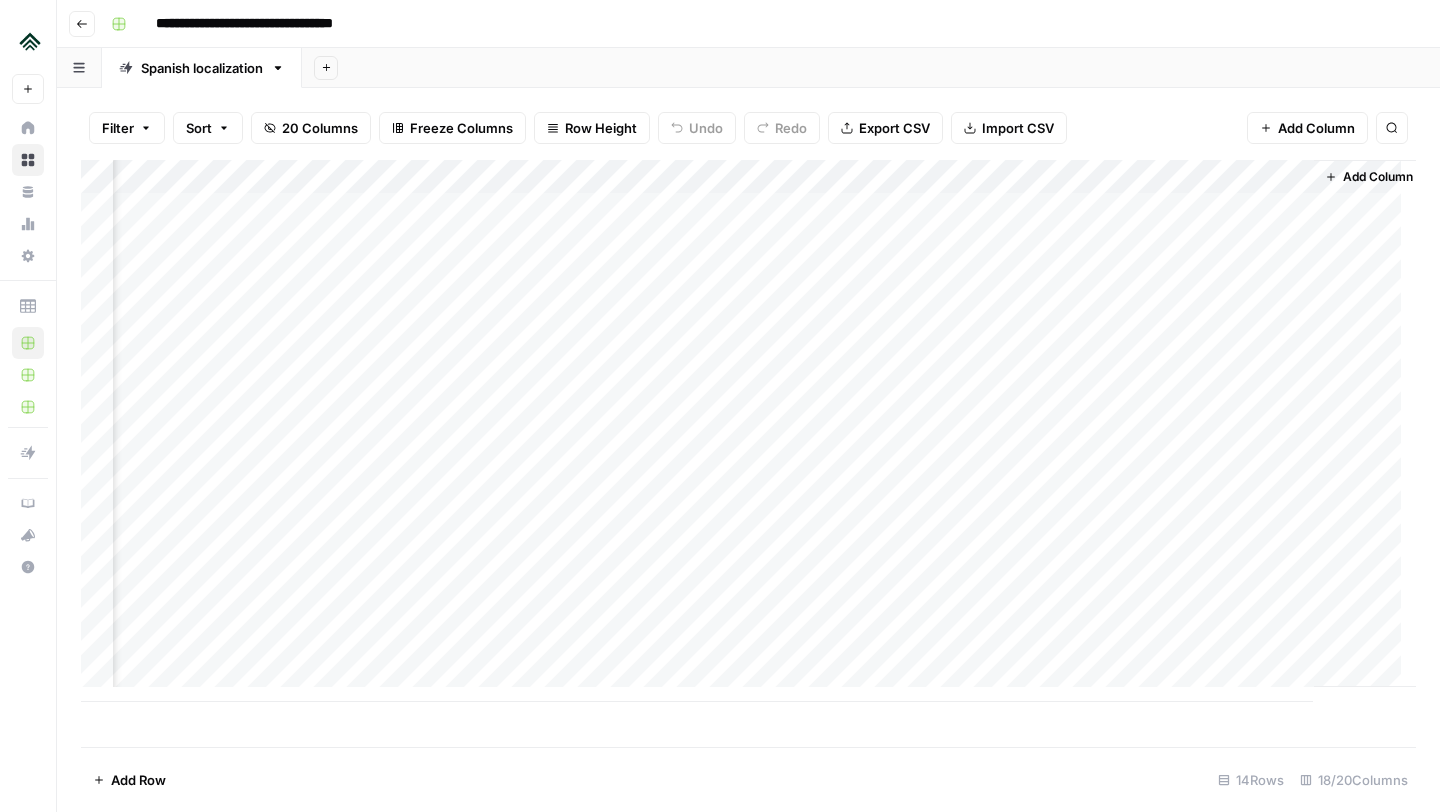 click on "Add Column" at bounding box center (748, 431) 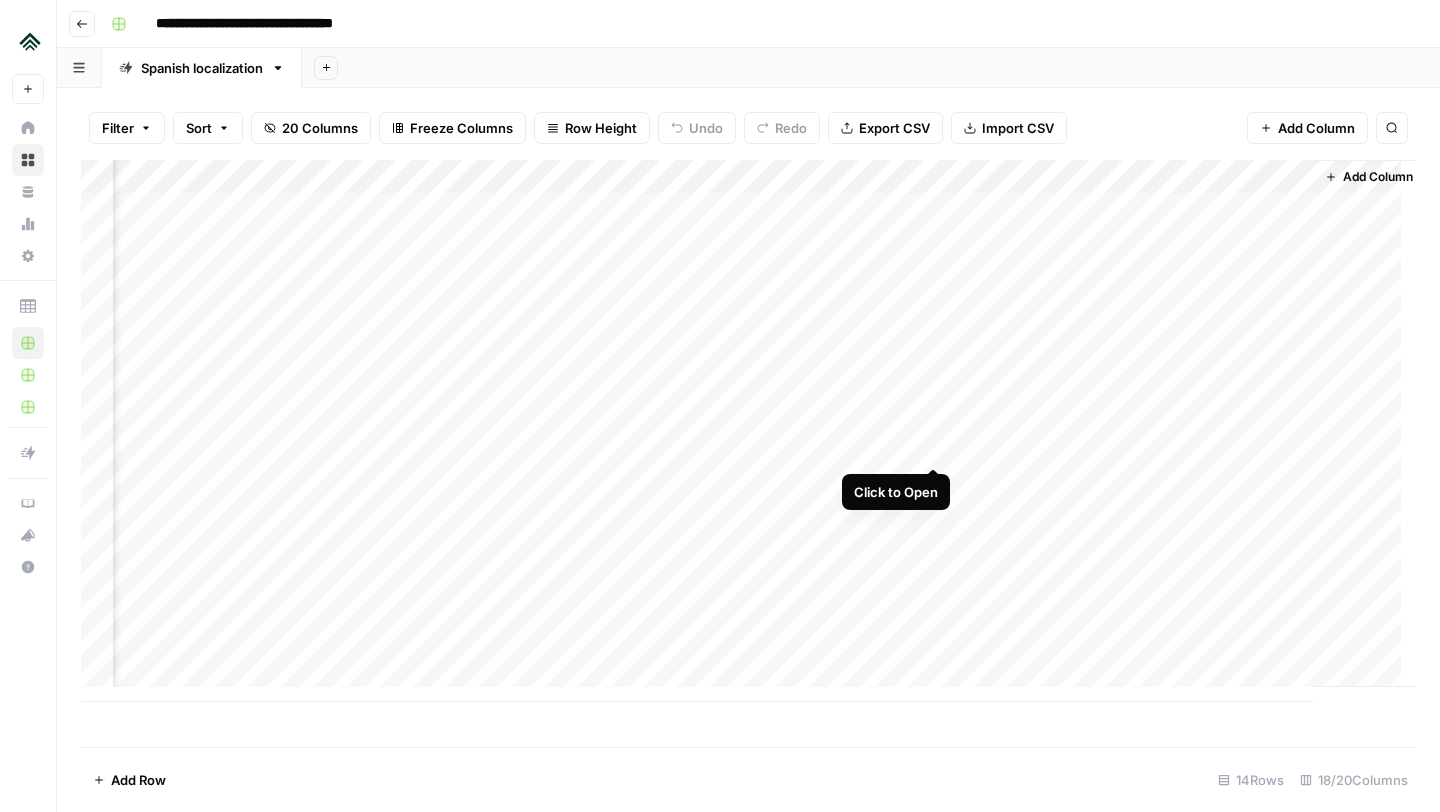click on "Add Column" at bounding box center (748, 431) 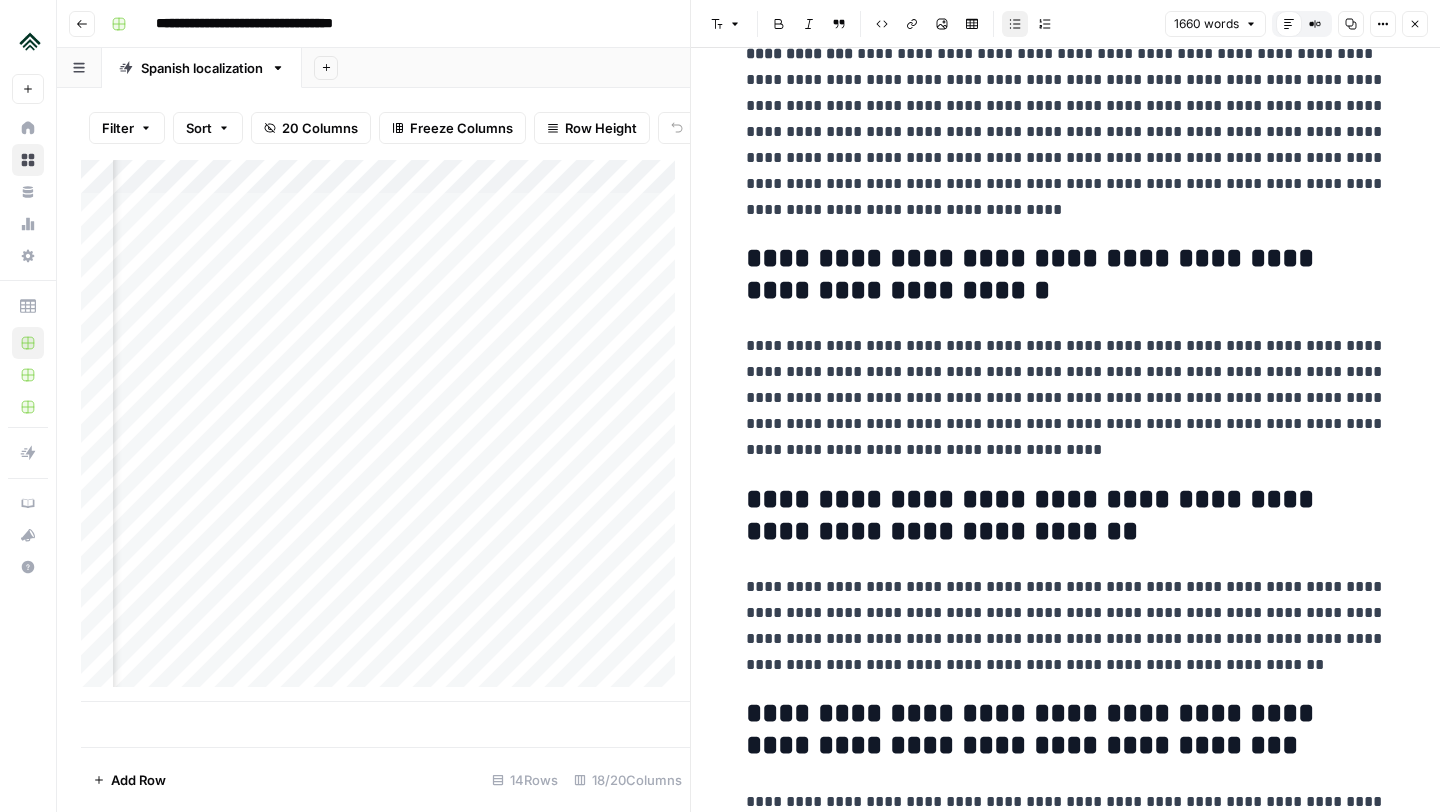 scroll, scrollTop: 202, scrollLeft: 0, axis: vertical 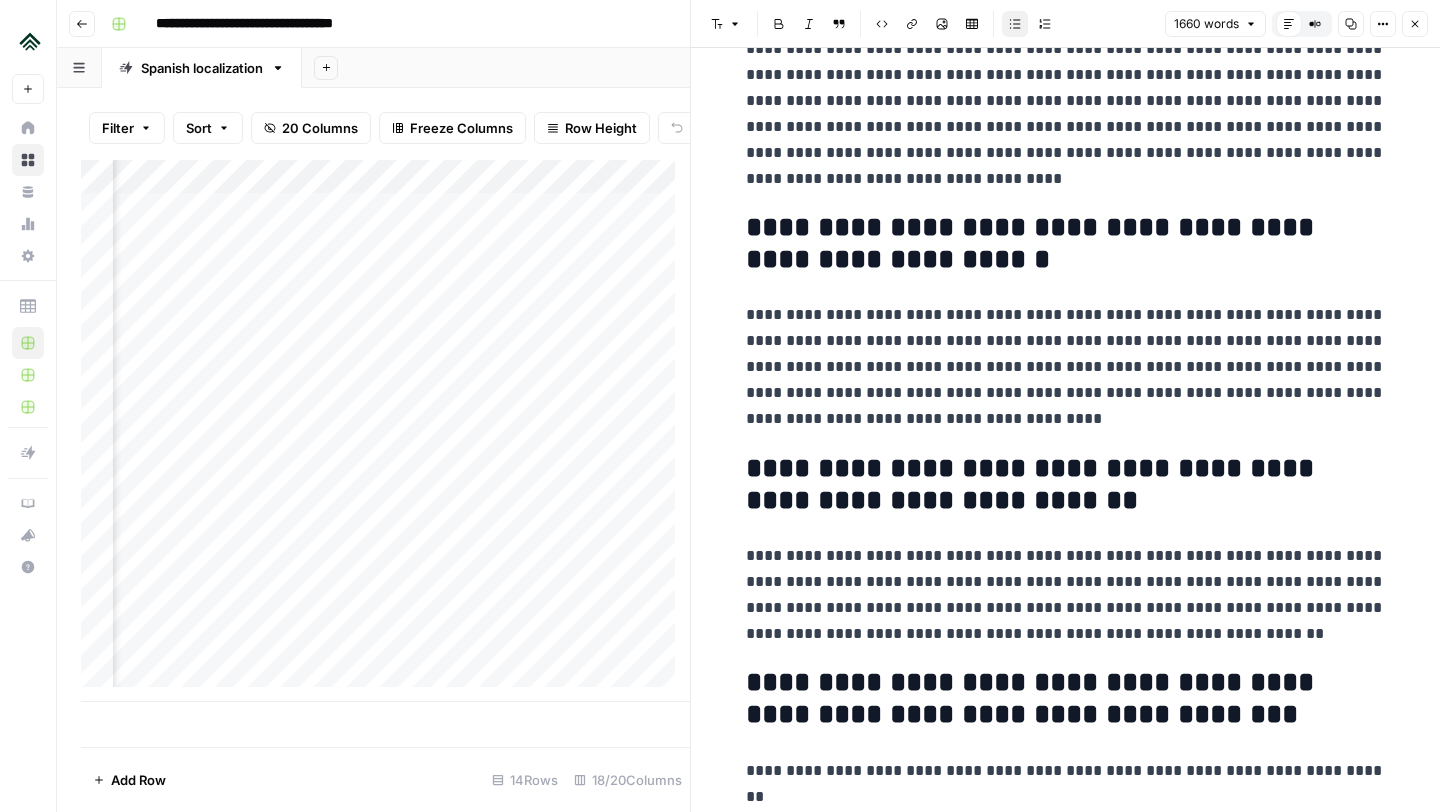 click on "**********" at bounding box center (1066, 244) 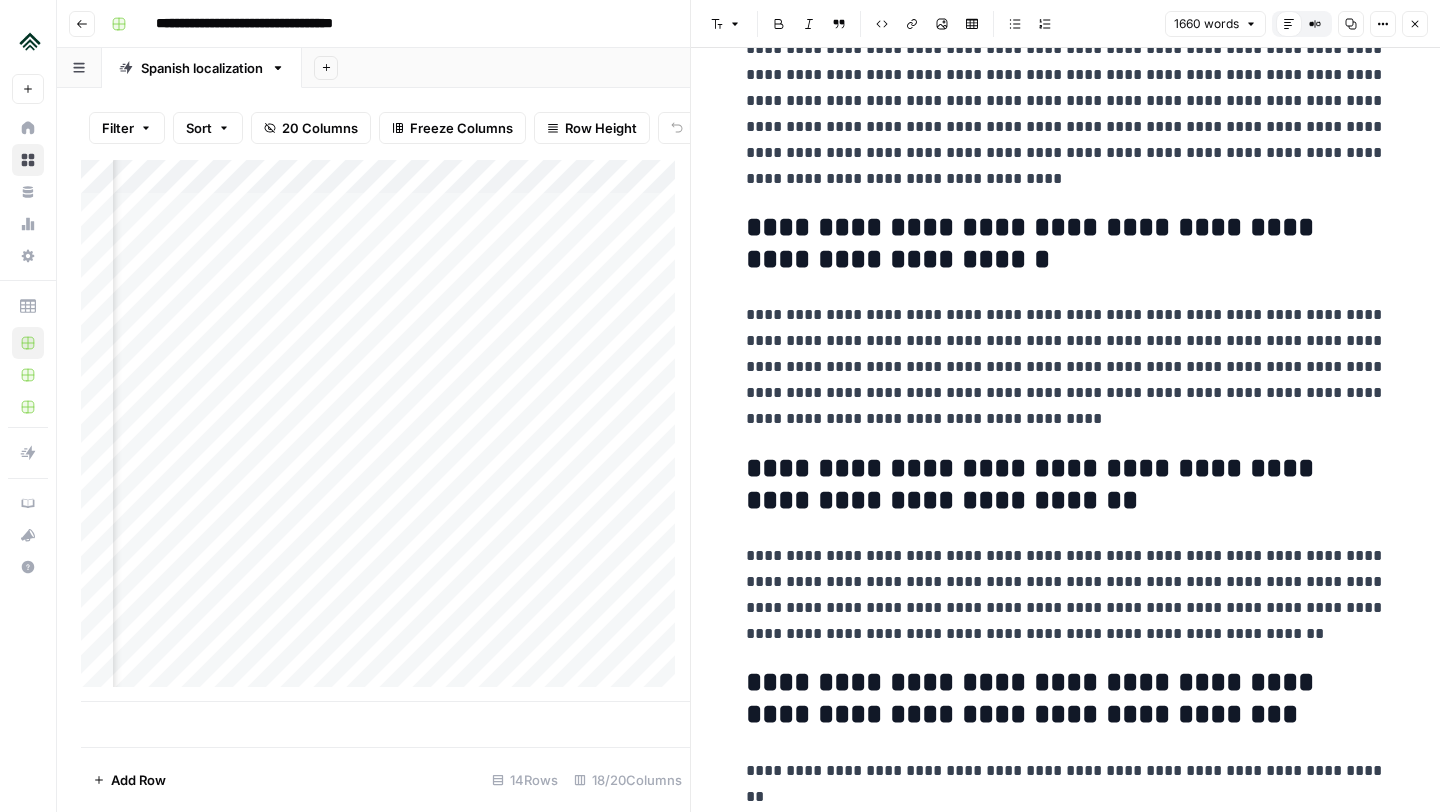 click on "**********" at bounding box center [1066, 367] 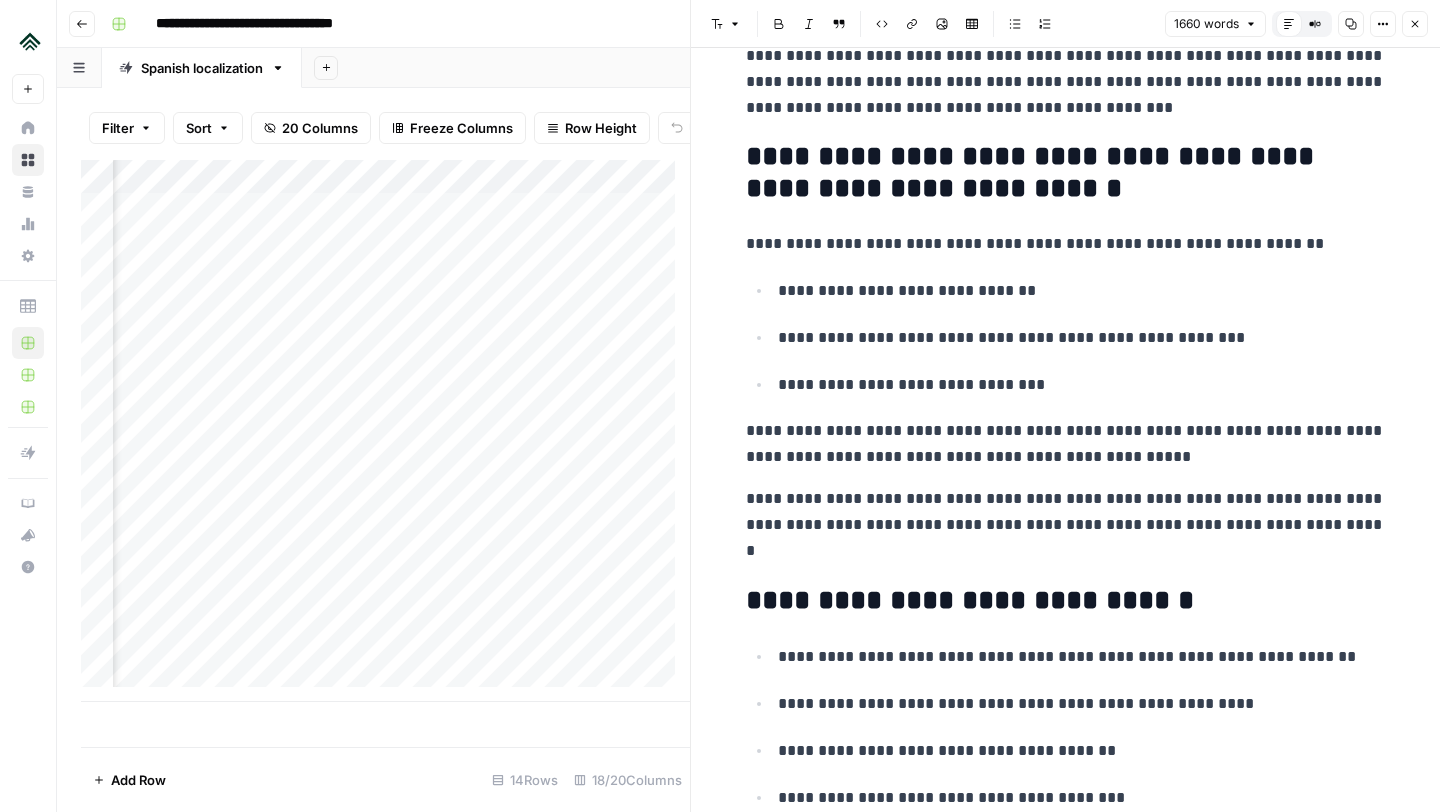 scroll, scrollTop: 7175, scrollLeft: 0, axis: vertical 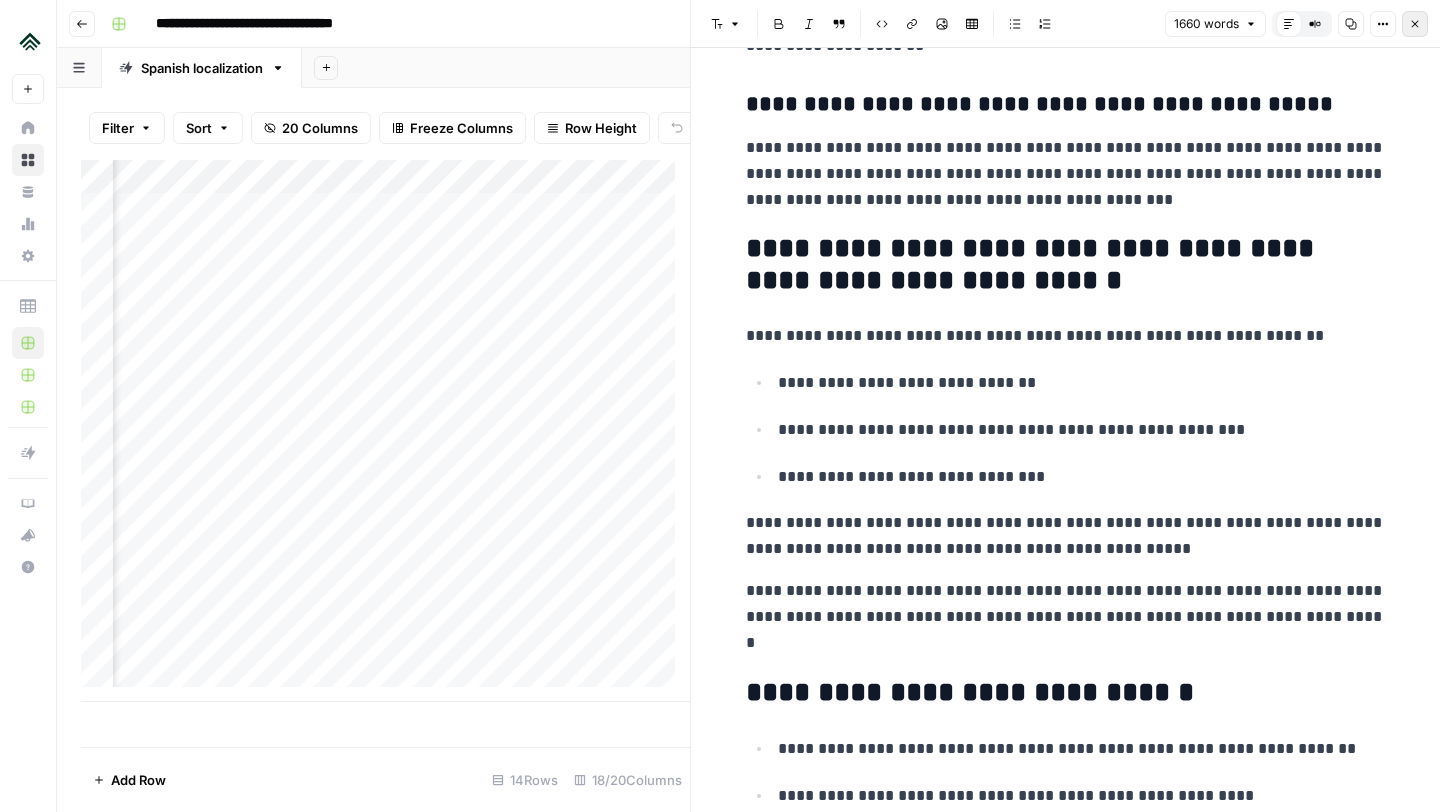 click on "Close" at bounding box center (1415, 24) 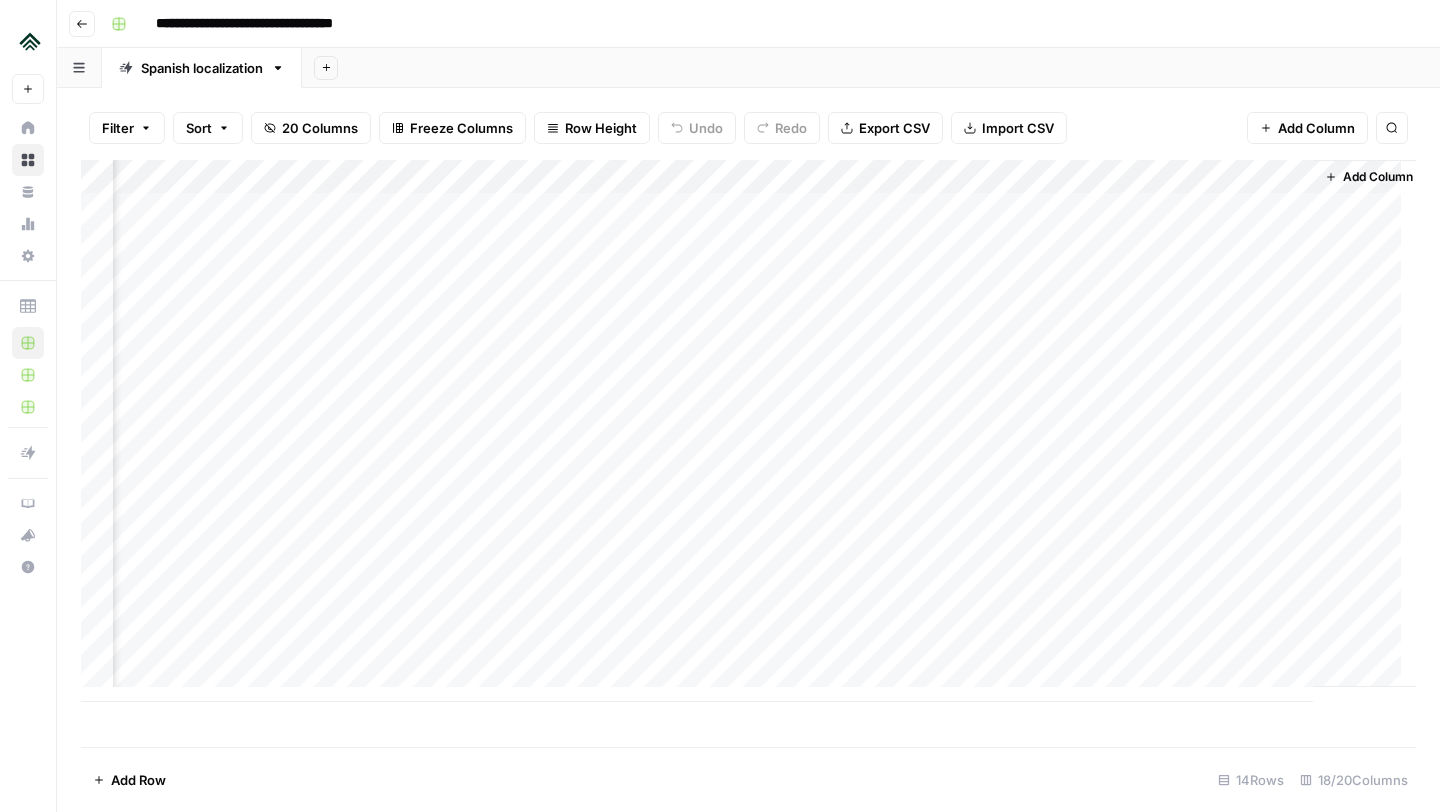 click on "Add Column" at bounding box center [748, 431] 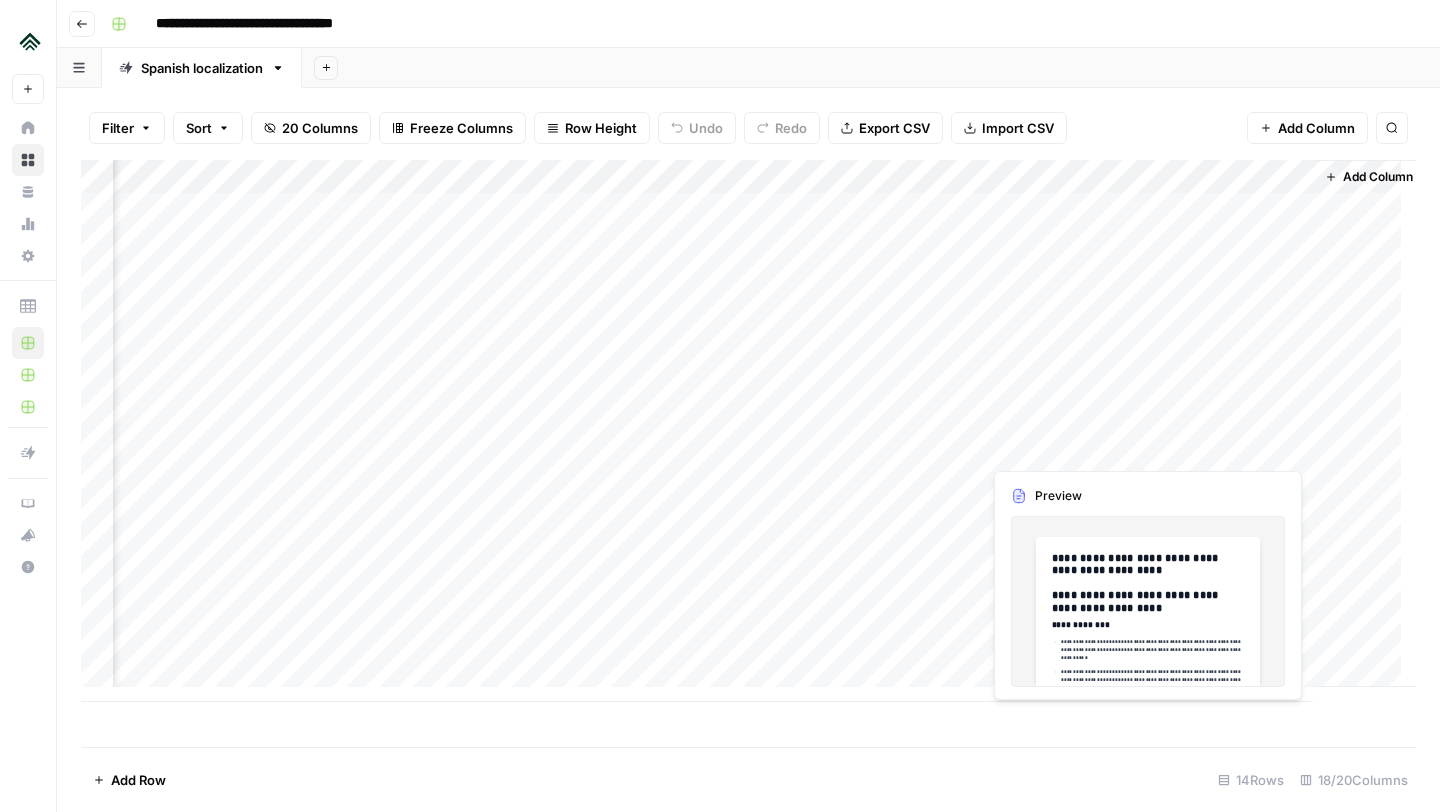 click on "Add Column" at bounding box center (748, 431) 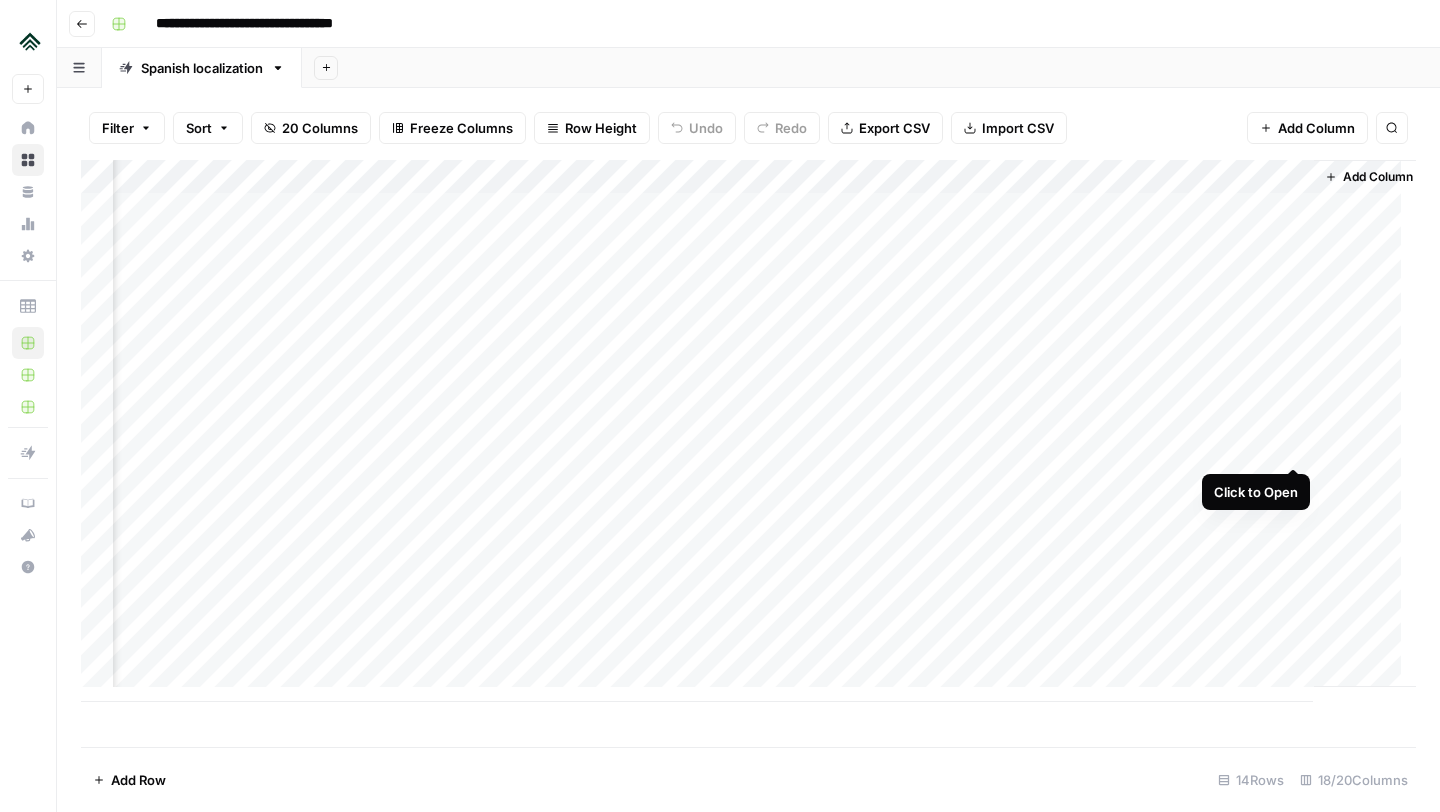 click on "Add Column" at bounding box center (748, 431) 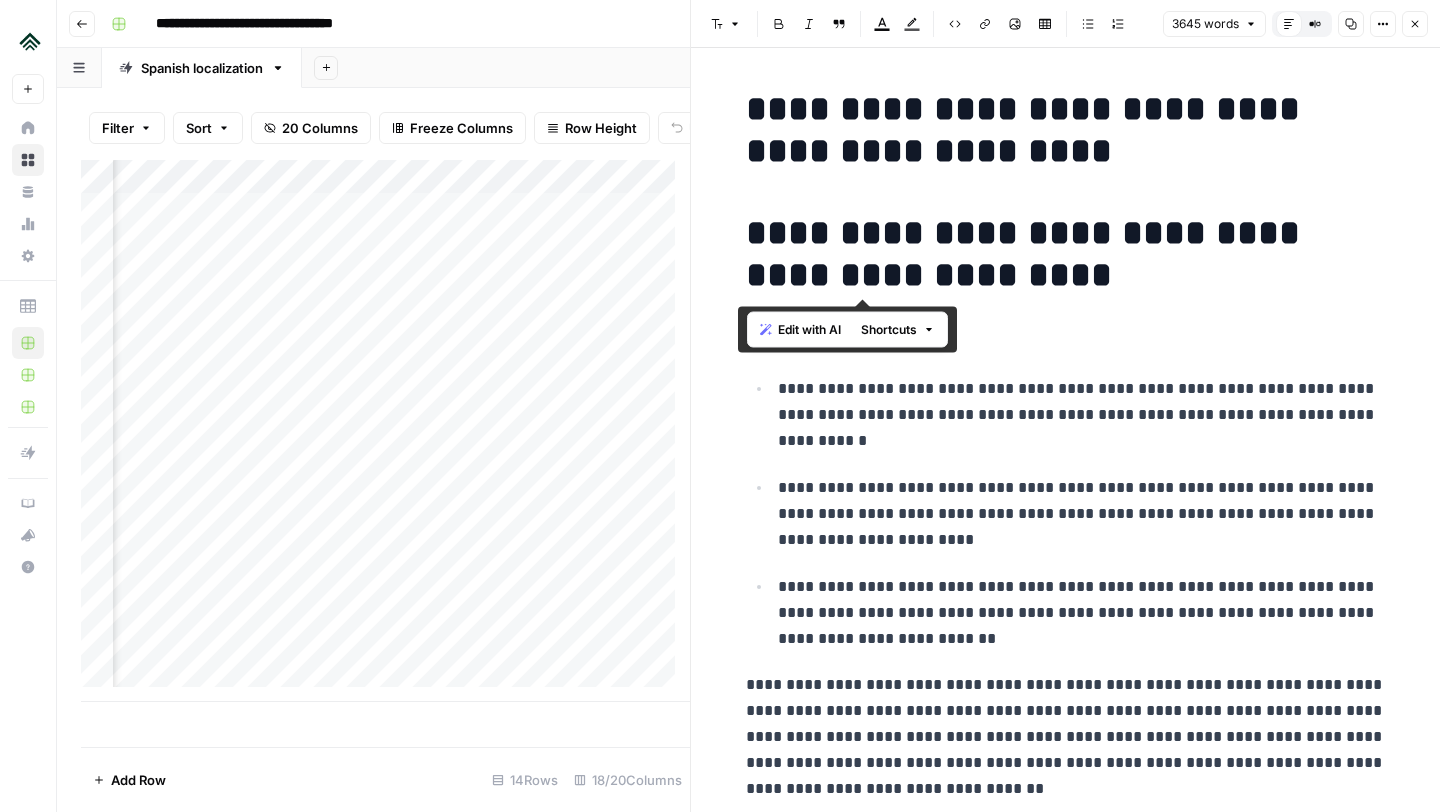 drag, startPoint x: 988, startPoint y: 285, endPoint x: 748, endPoint y: 228, distance: 246.6759 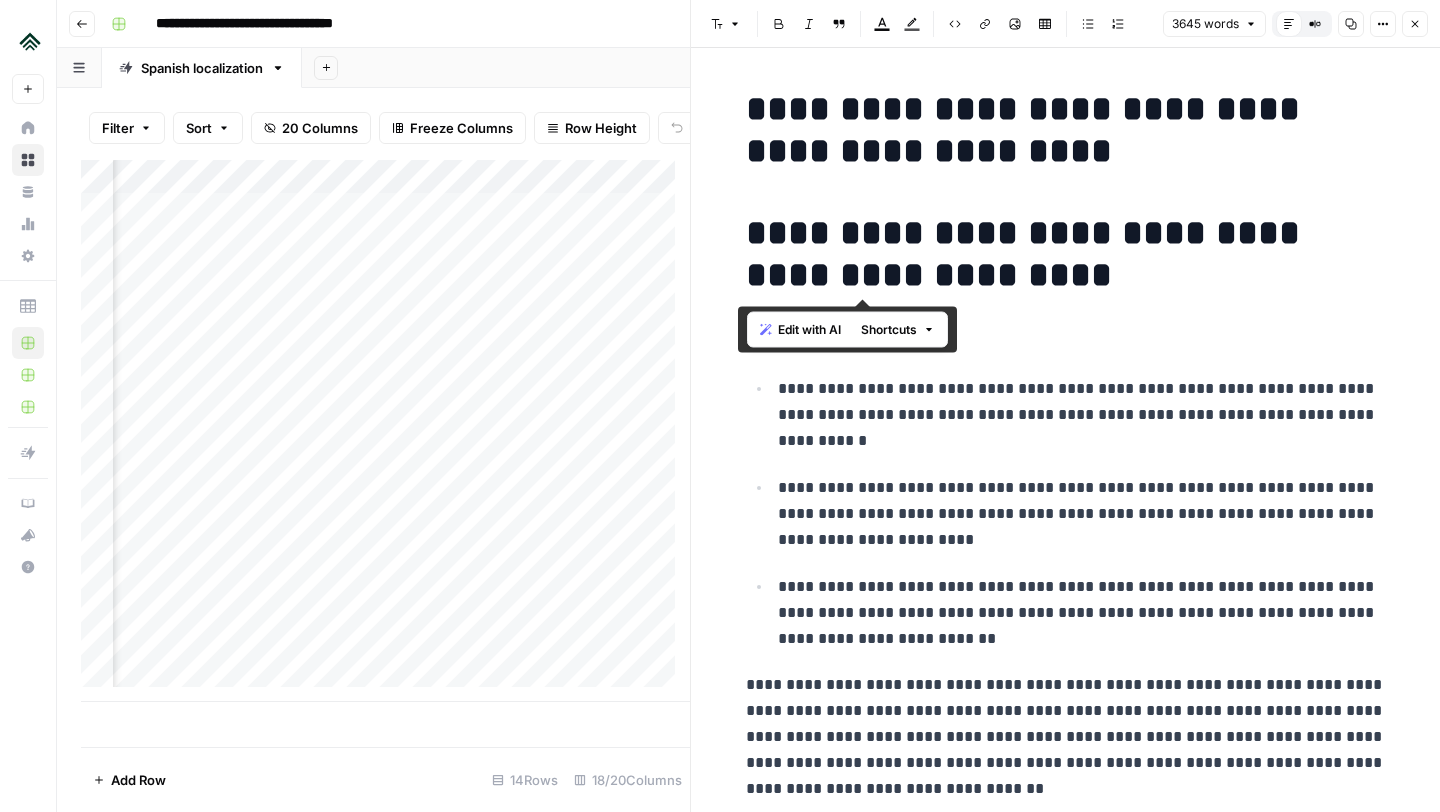 scroll, scrollTop: 0, scrollLeft: 1154, axis: horizontal 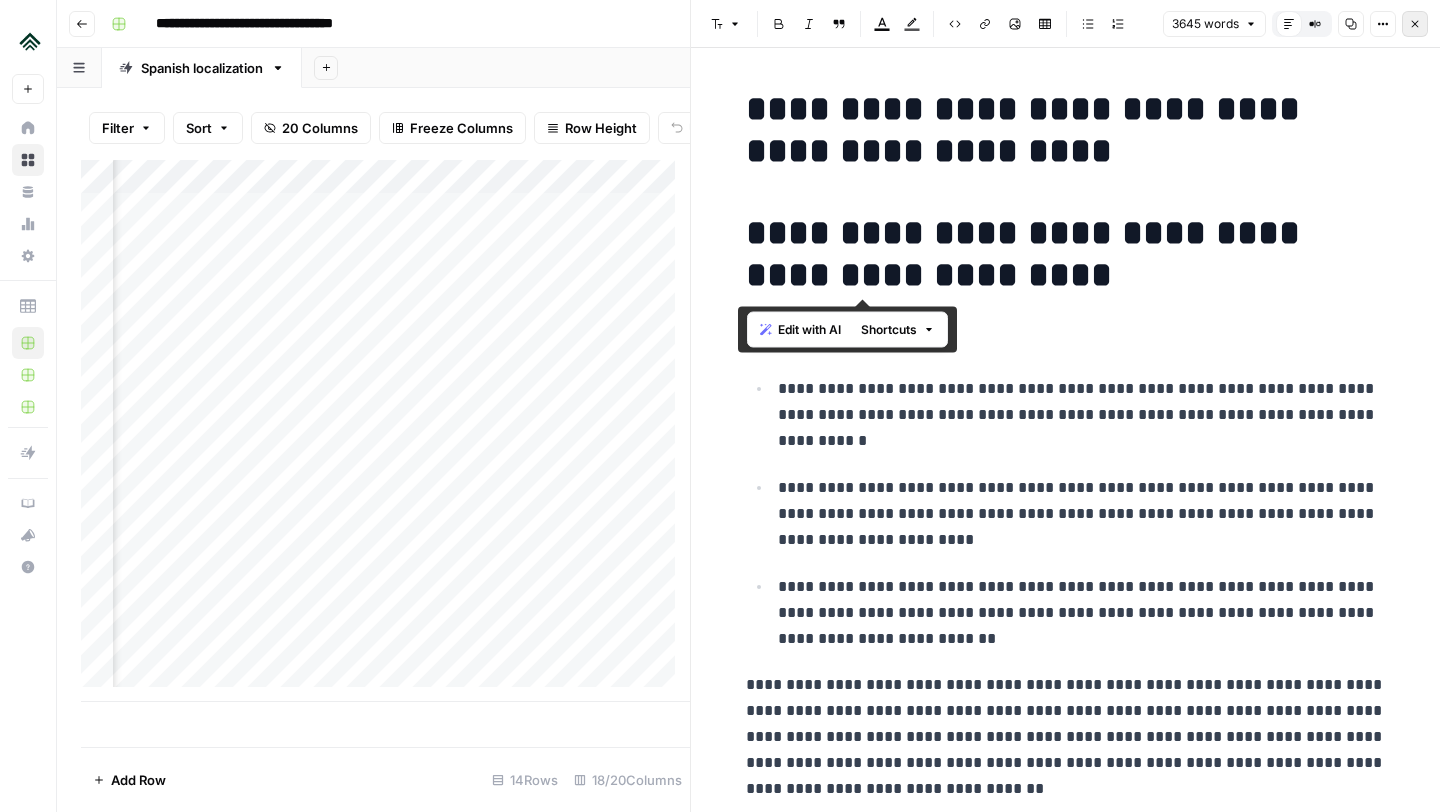 click on "Close" at bounding box center [1415, 24] 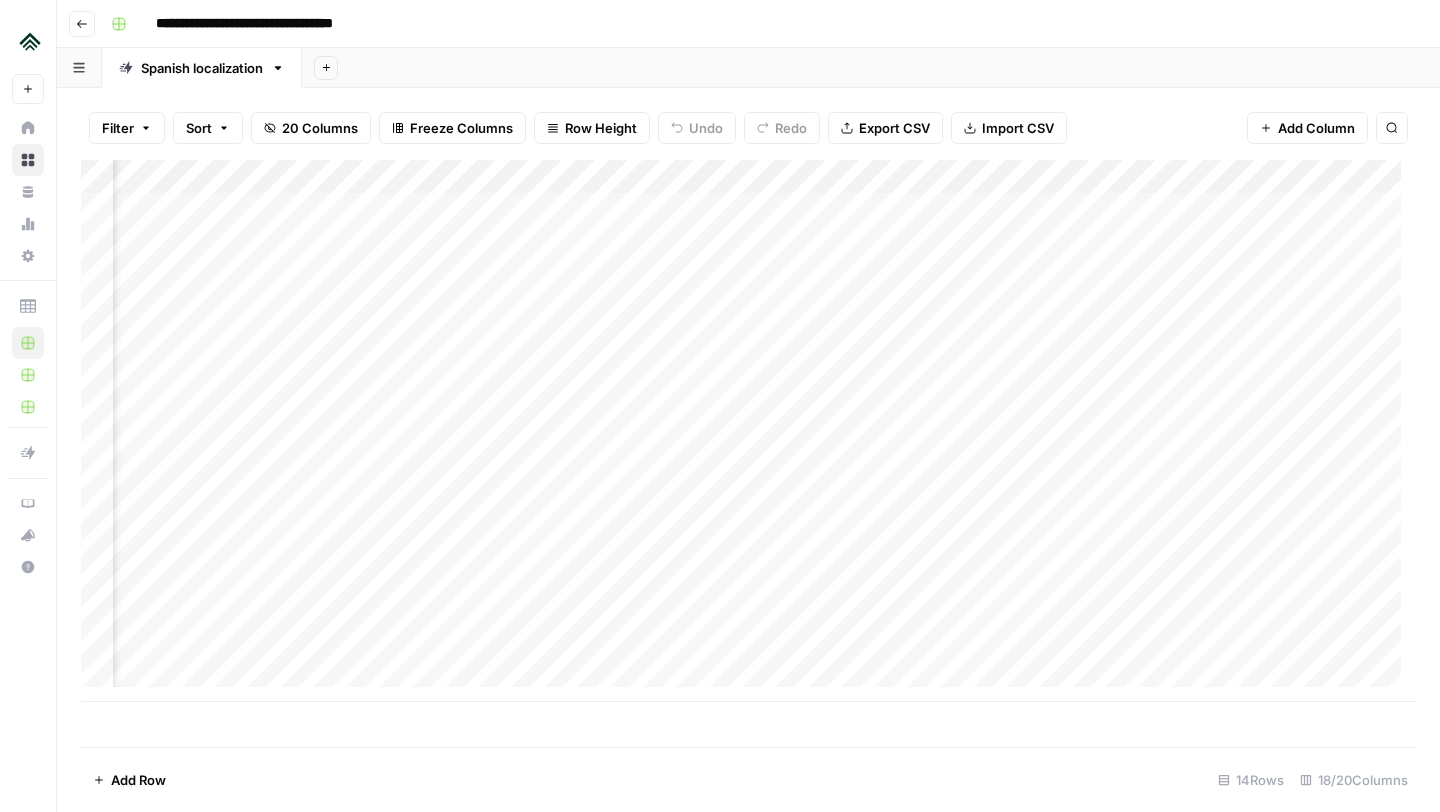 click on "Add Column" at bounding box center (748, 431) 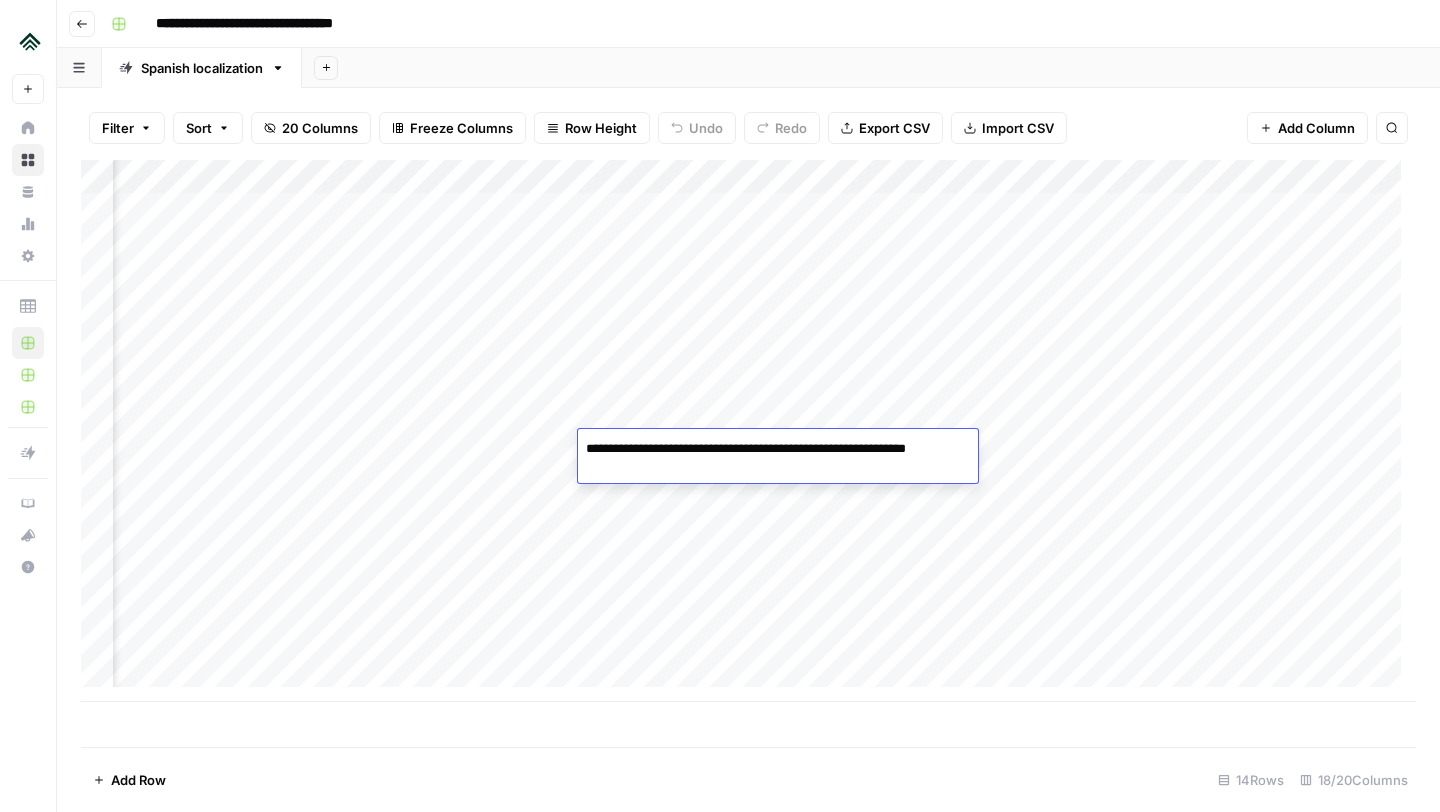 click on "**********" at bounding box center [778, 459] 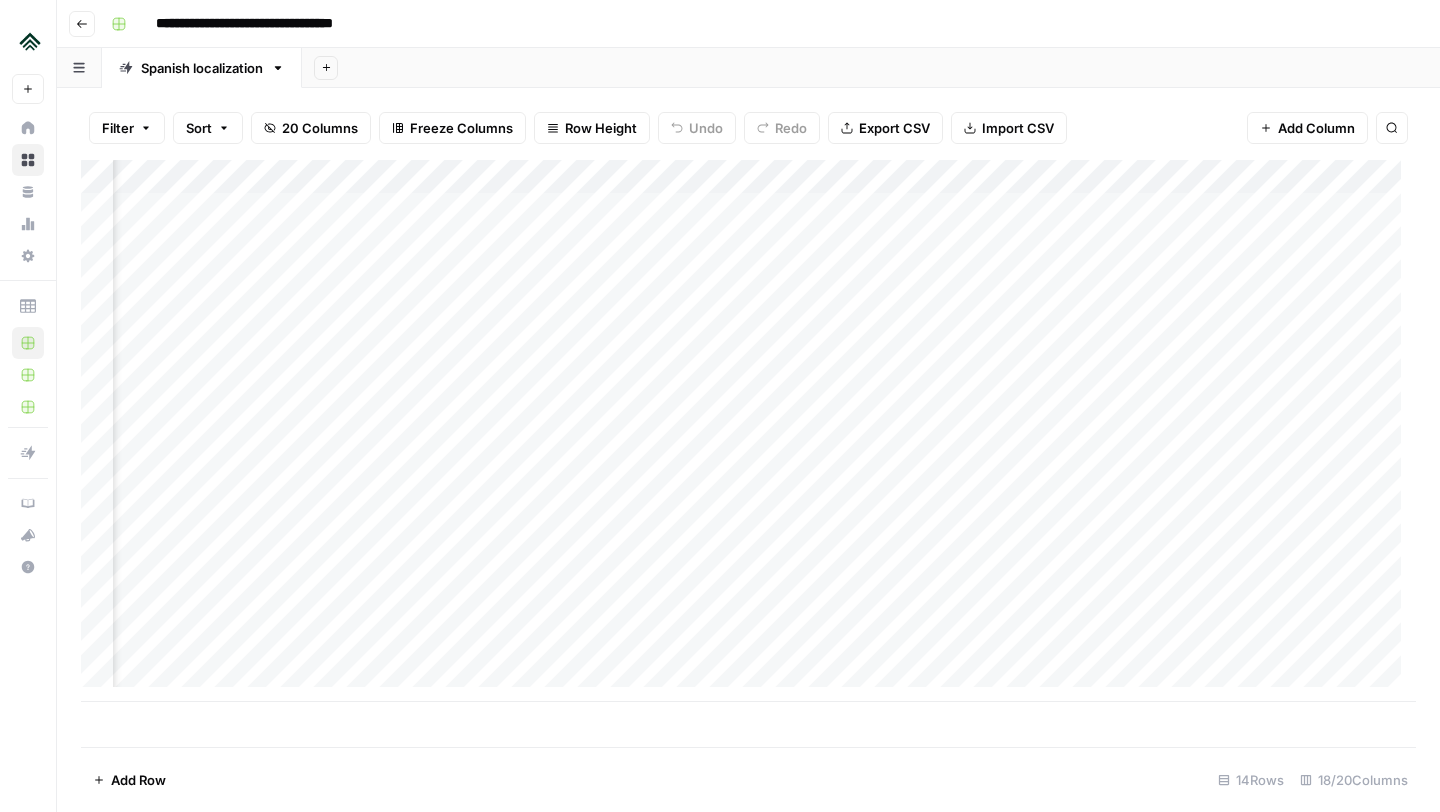 scroll, scrollTop: 0, scrollLeft: 1953, axis: horizontal 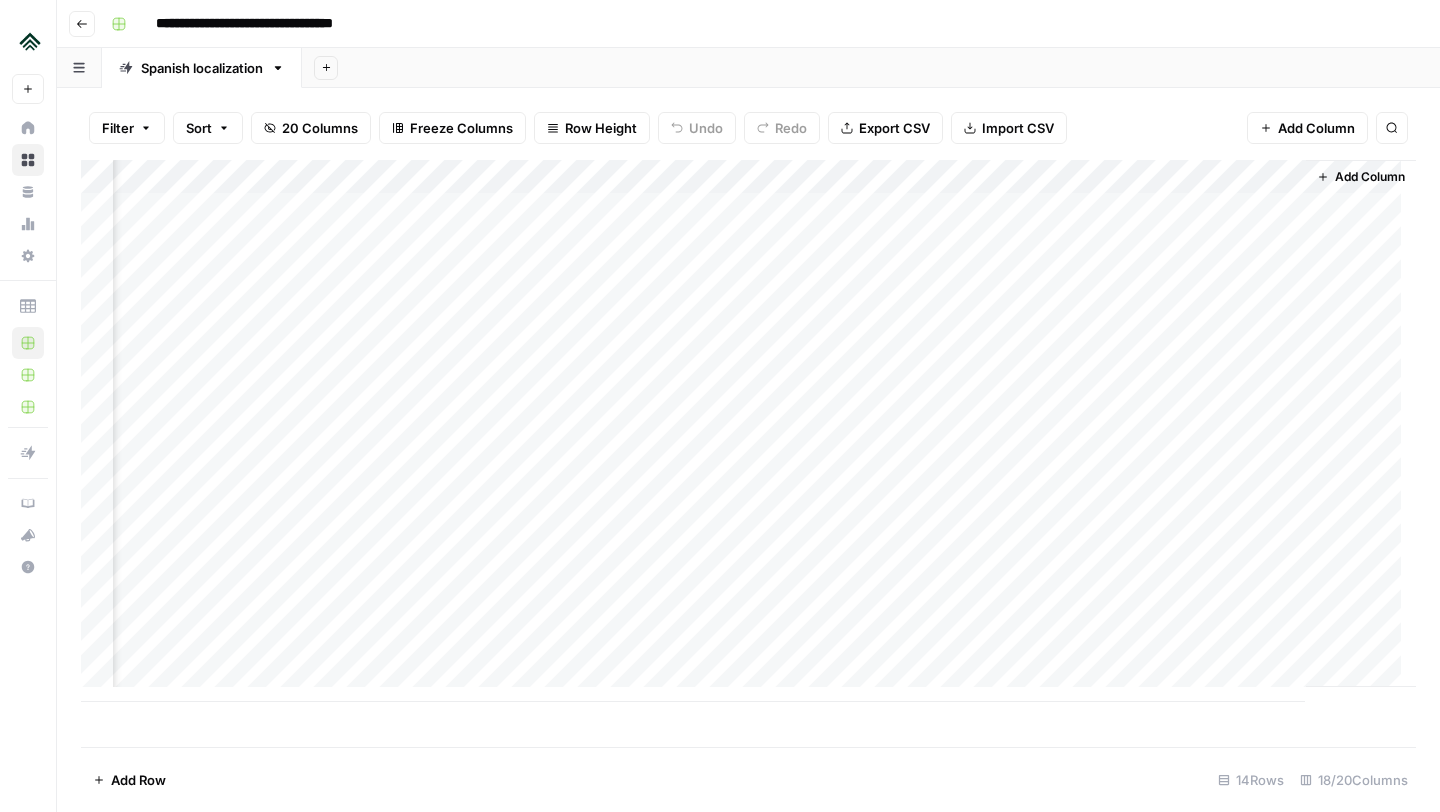 click on "Add Column" at bounding box center [1361, 423] 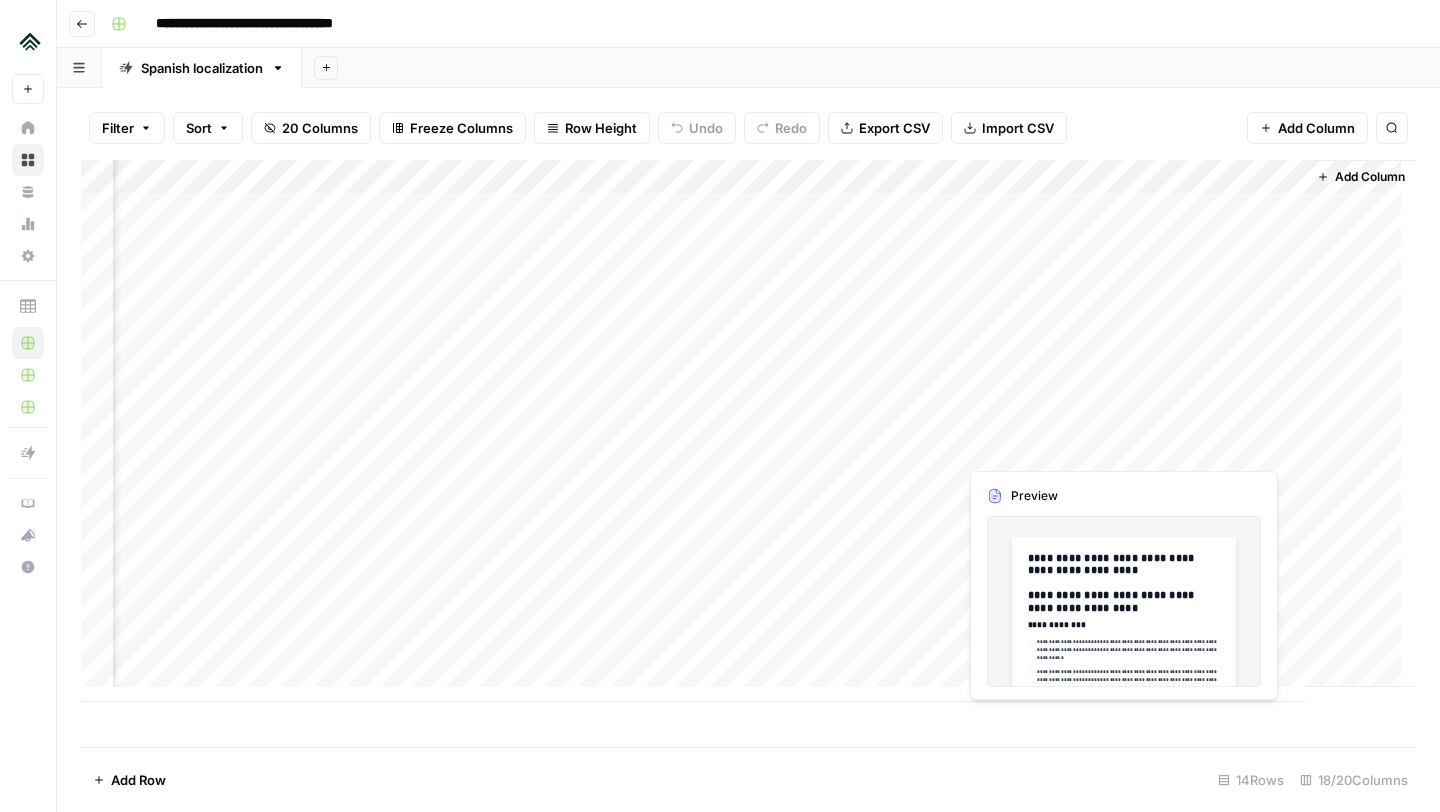 click on "Add Column" at bounding box center [748, 431] 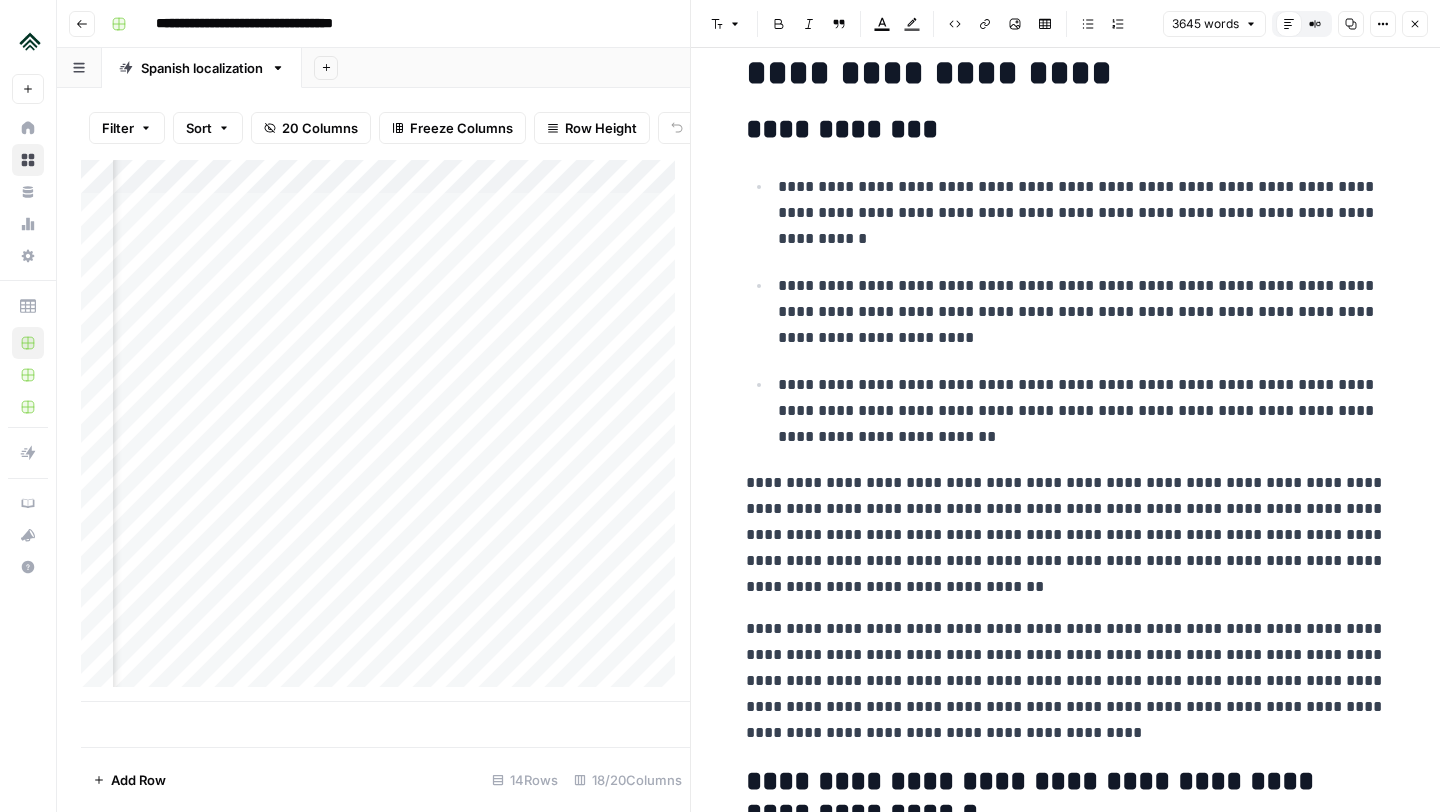 scroll, scrollTop: 207, scrollLeft: 0, axis: vertical 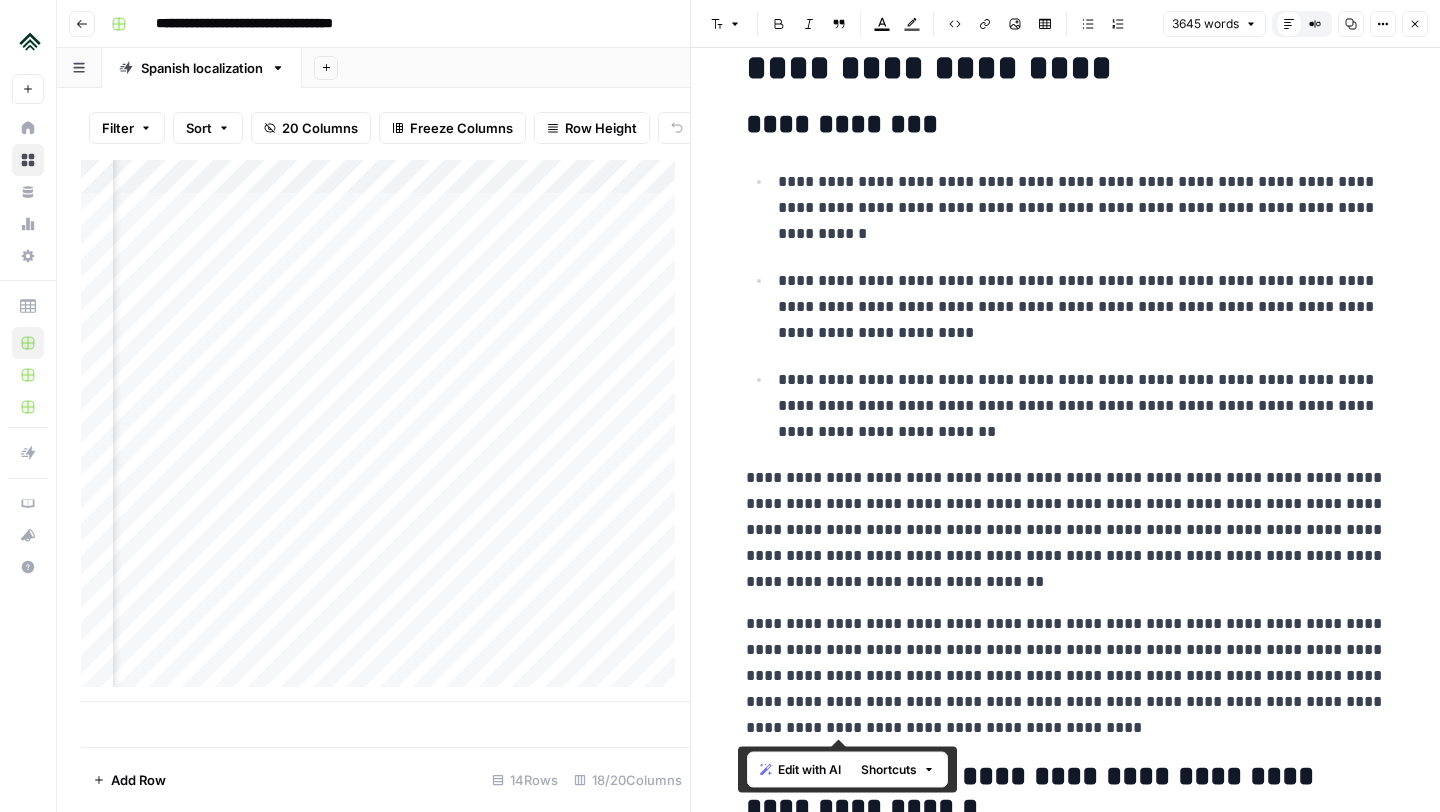 drag, startPoint x: 942, startPoint y: 732, endPoint x: 738, endPoint y: 133, distance: 632.7851 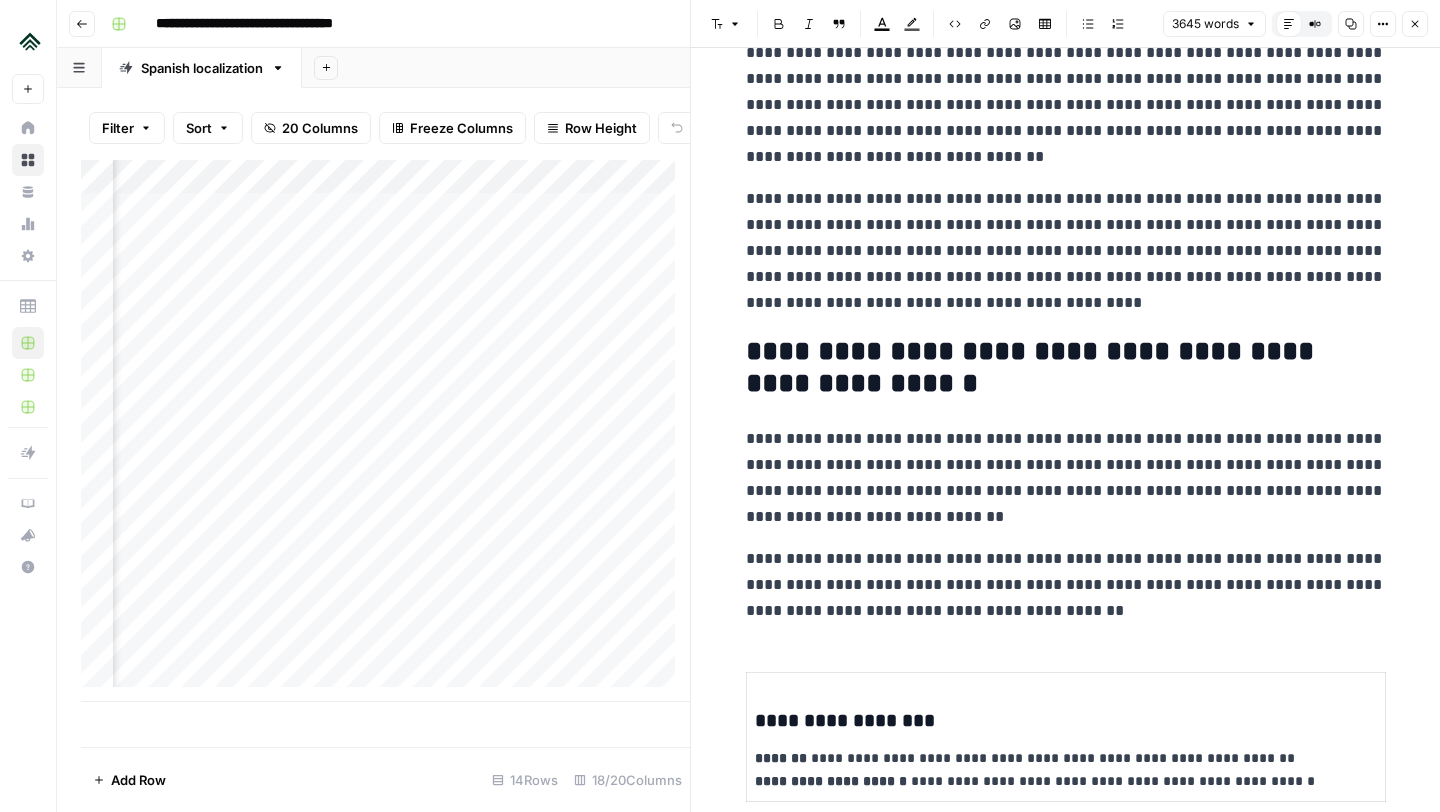 click on "**********" at bounding box center (1066, 478) 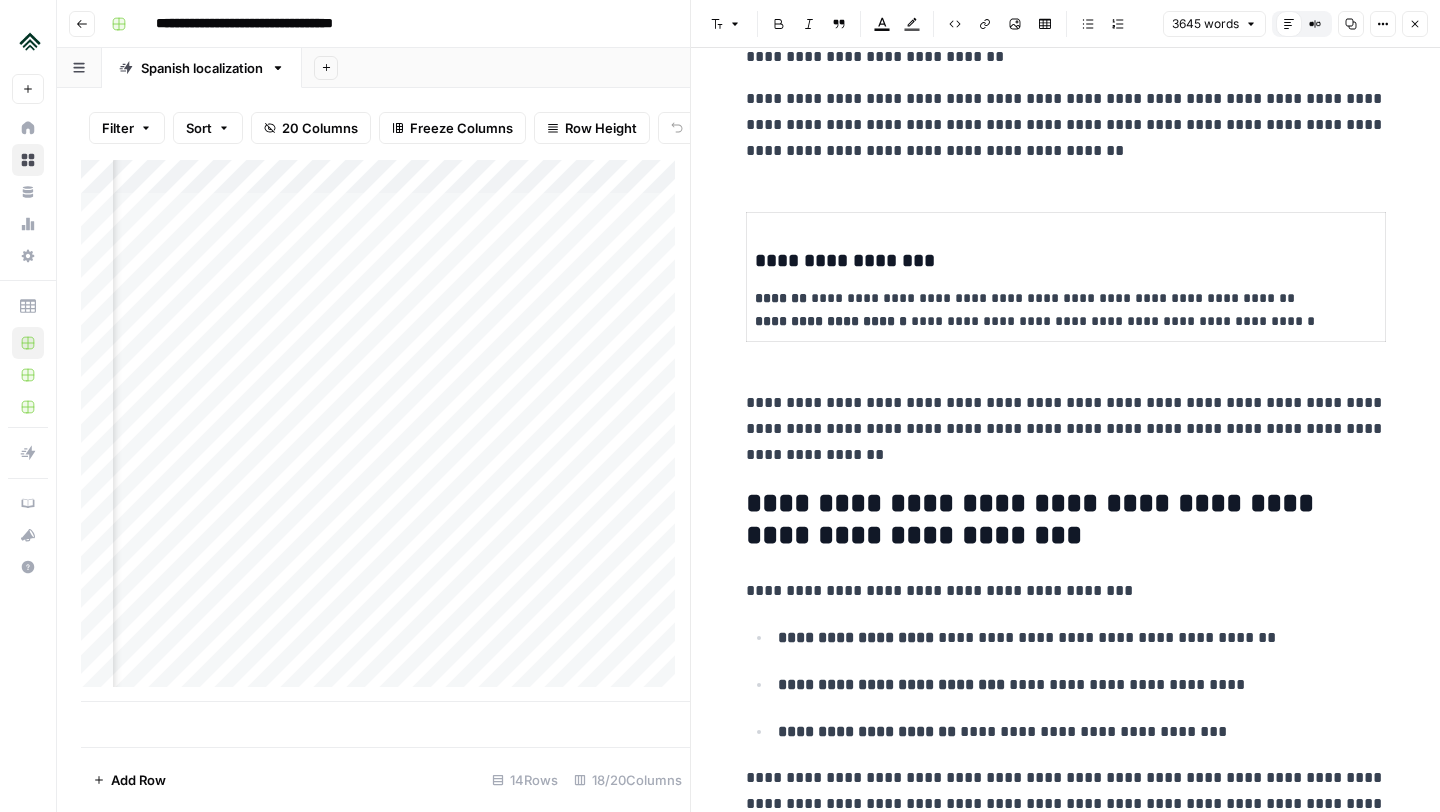 scroll, scrollTop: 1102, scrollLeft: 0, axis: vertical 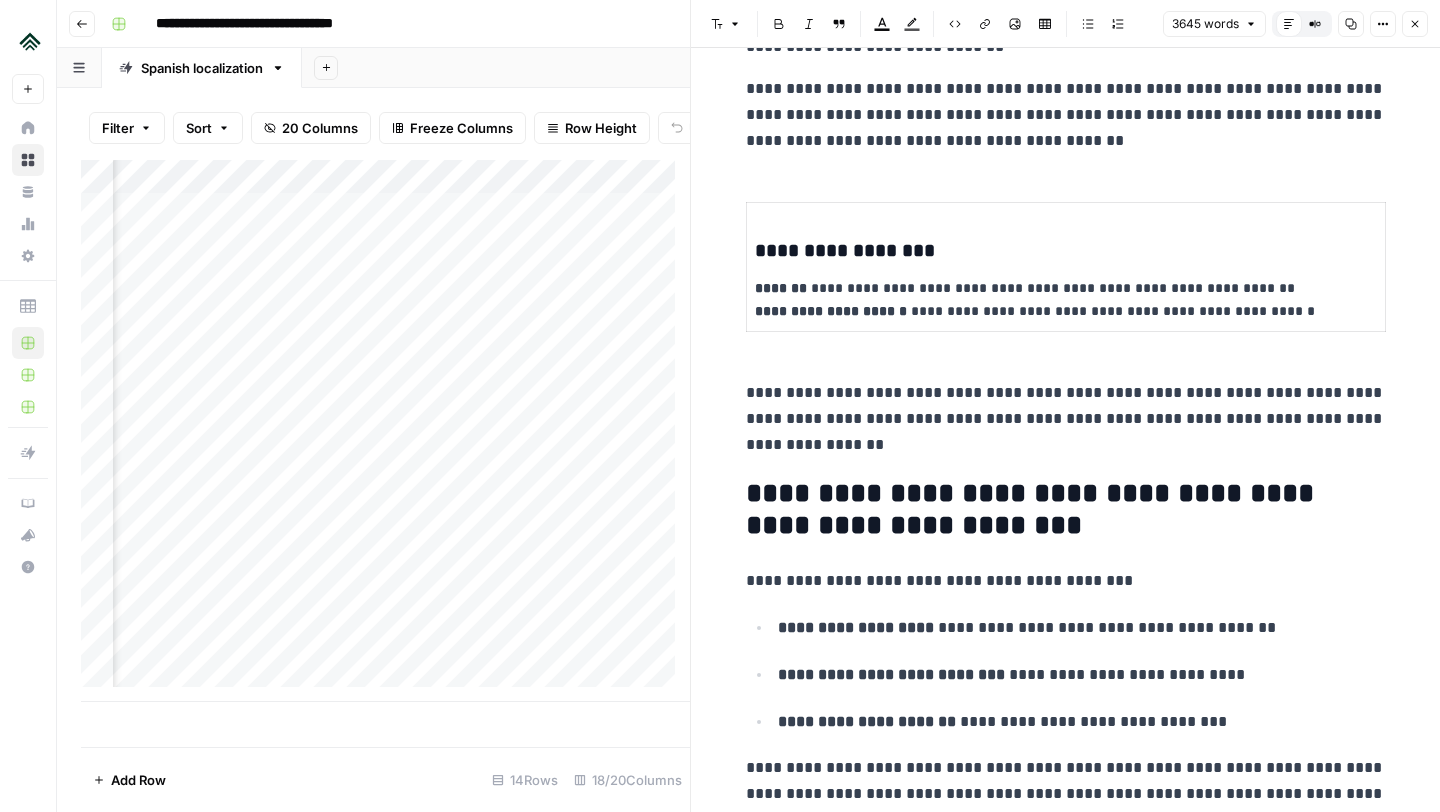 click on "**********" at bounding box center [1066, 510] 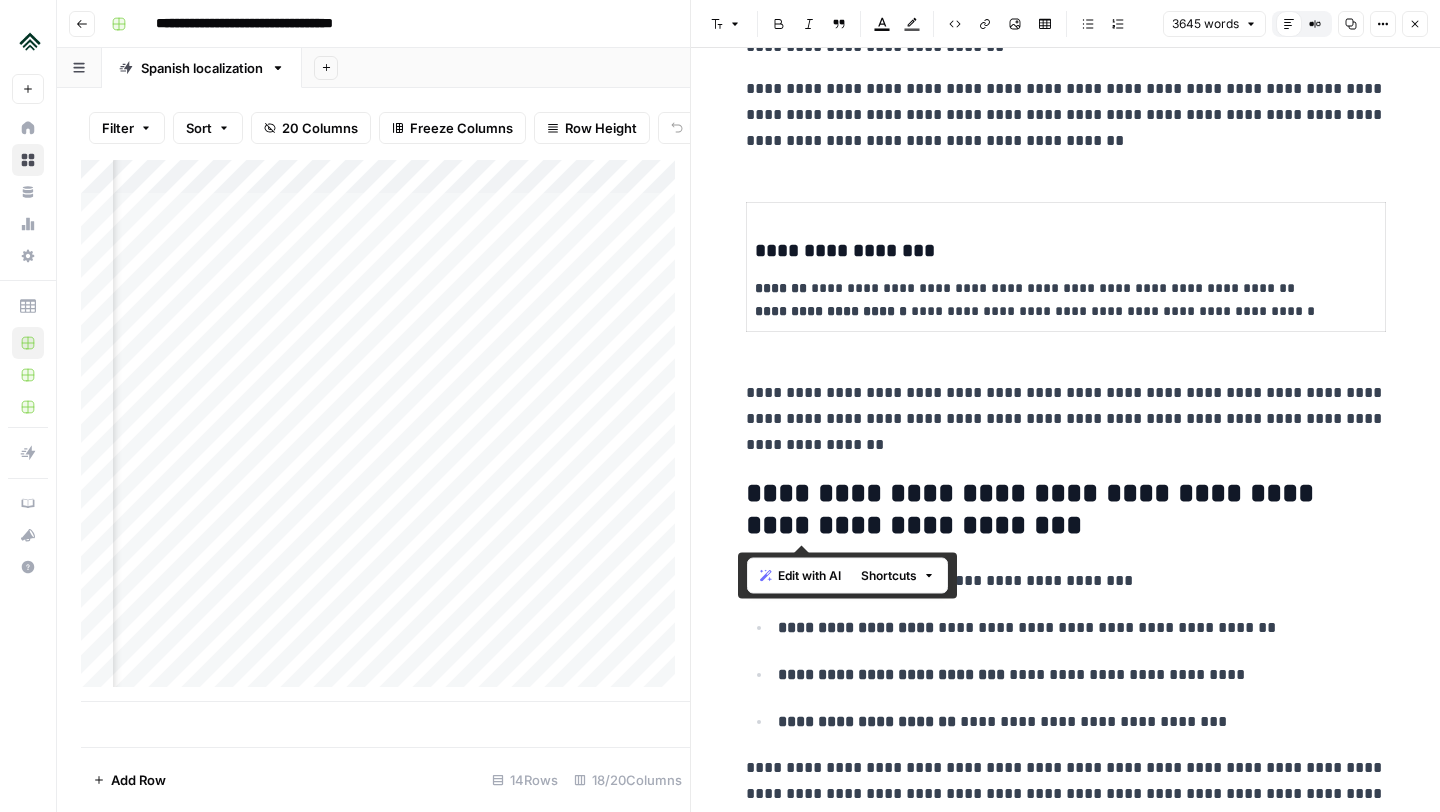 click on "**********" at bounding box center (1066, 510) 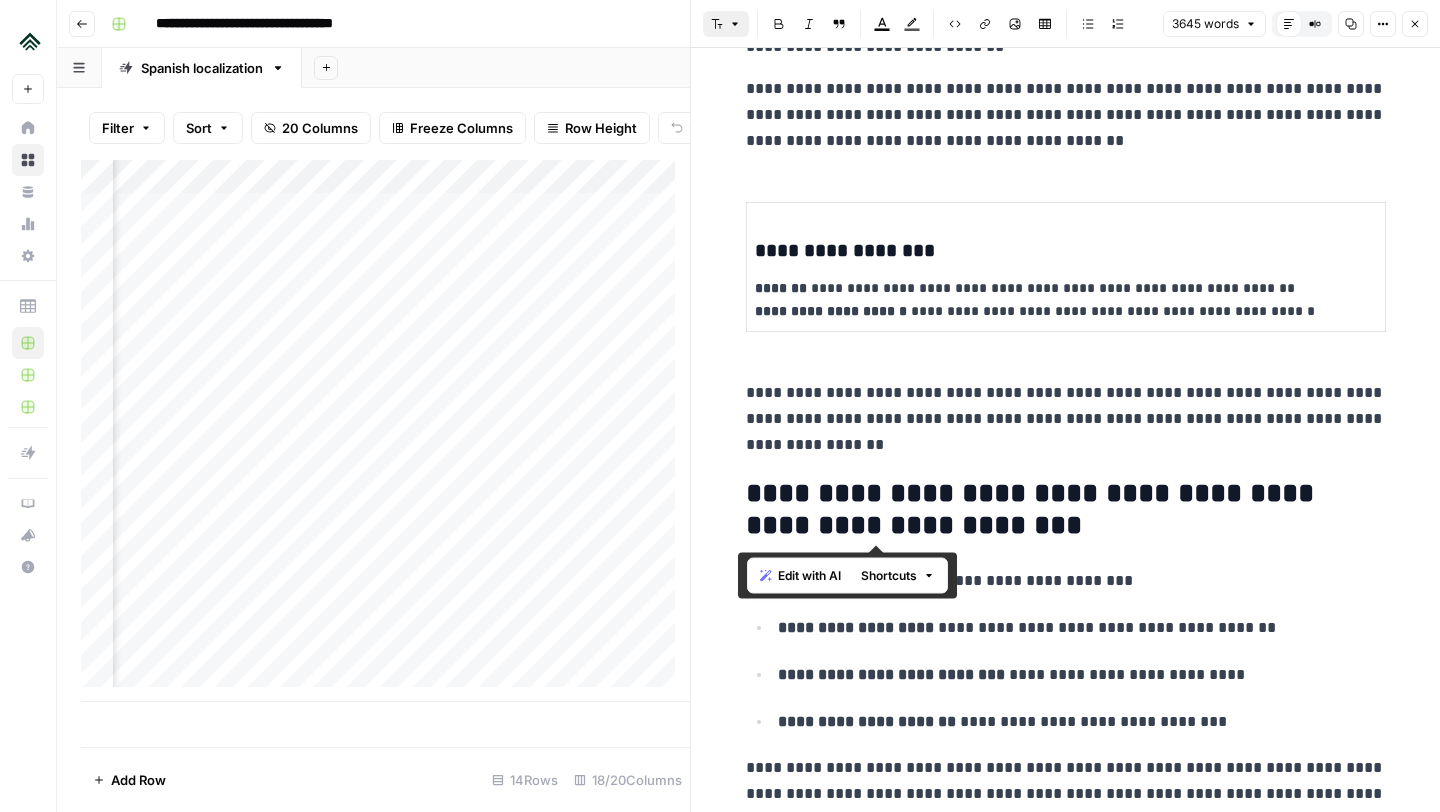 click 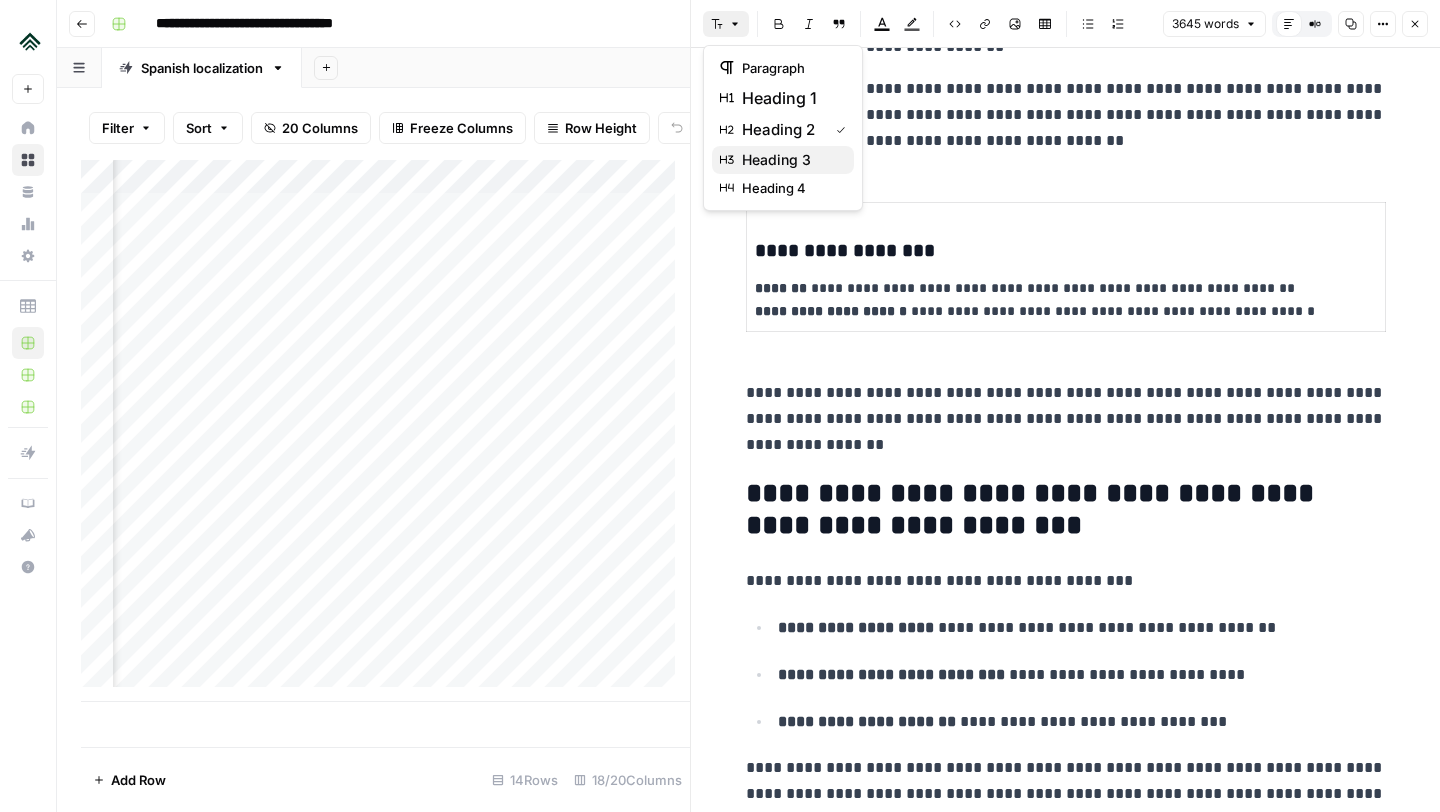 click on "heading 3" at bounding box center (783, 160) 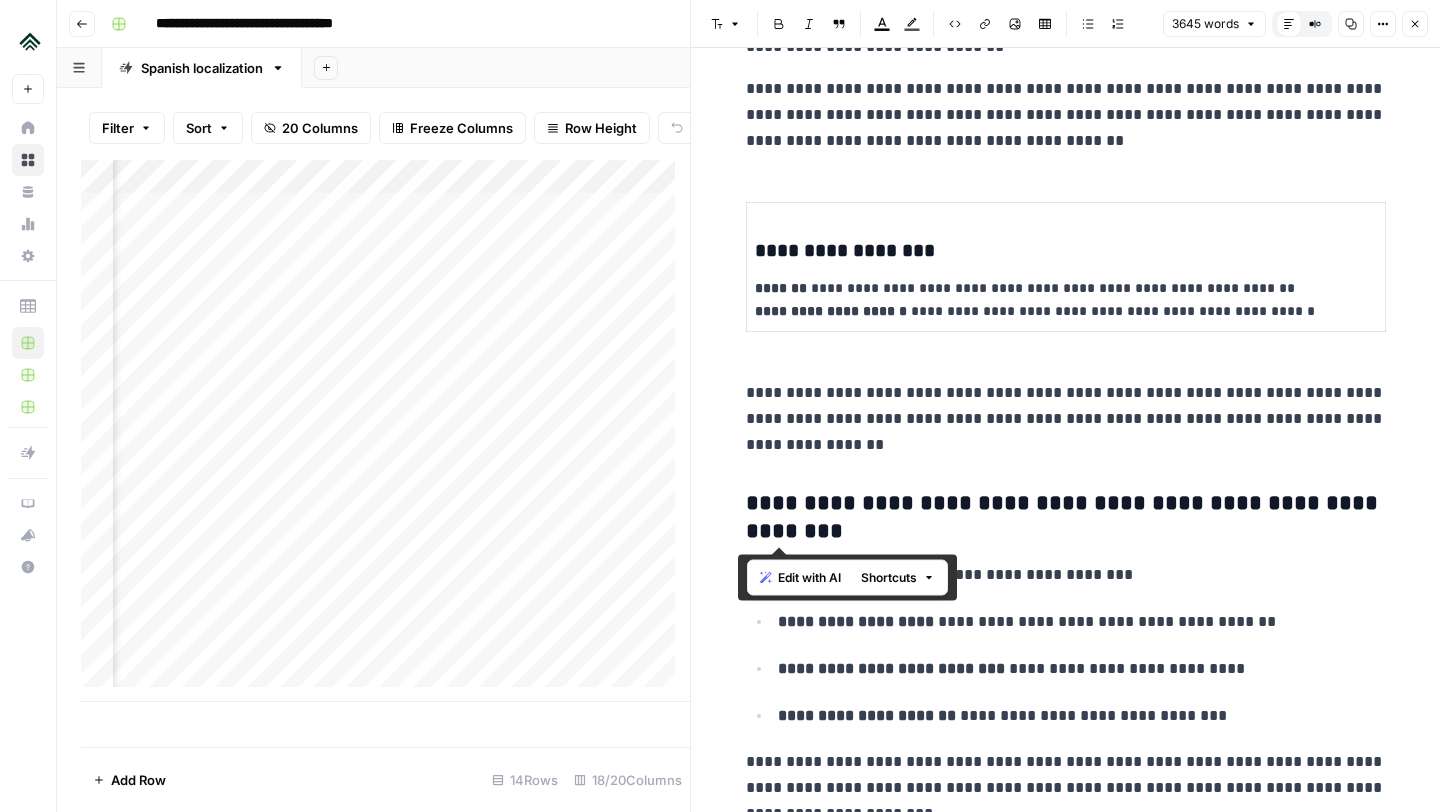 click on "**********" at bounding box center [1066, 7938] 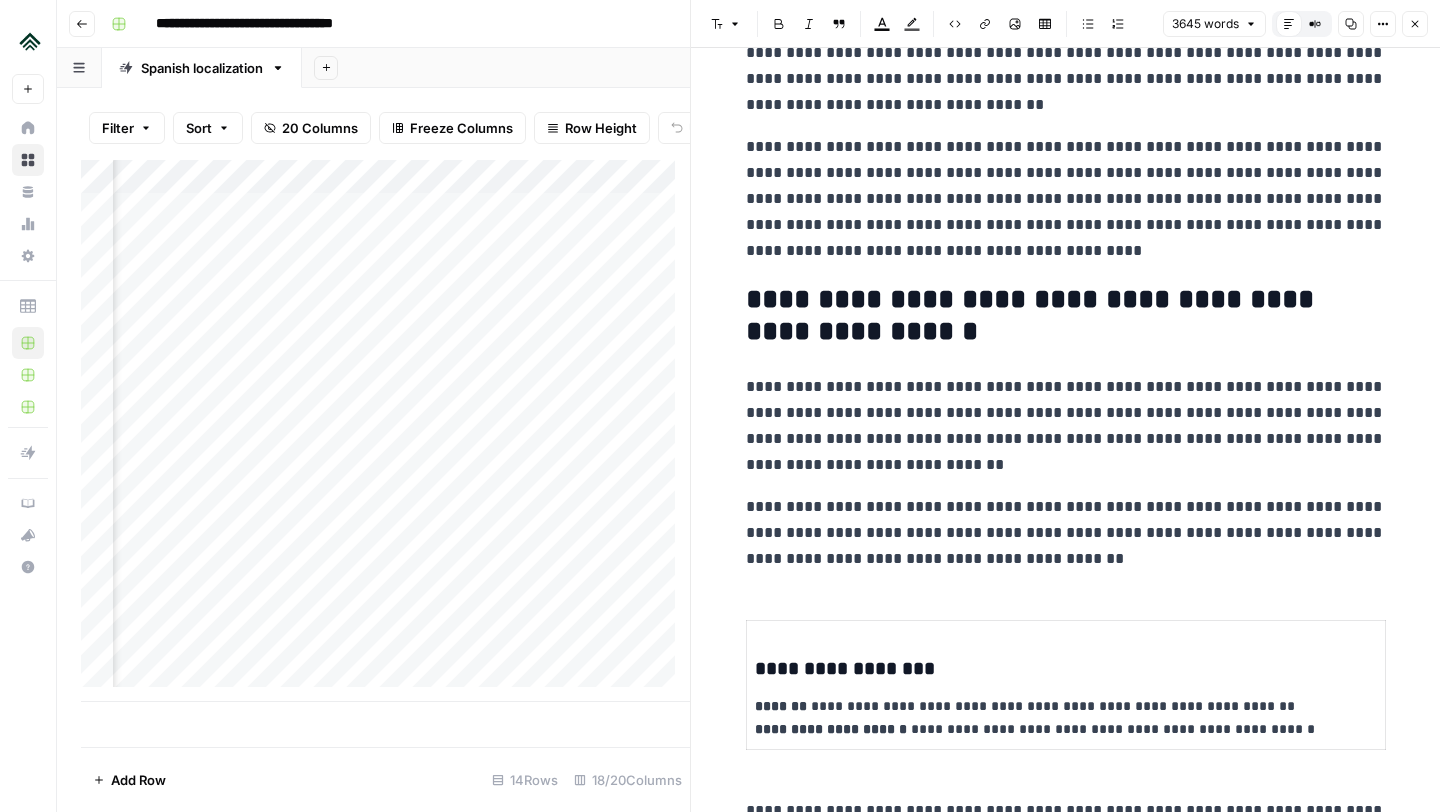 scroll, scrollTop: 664, scrollLeft: 0, axis: vertical 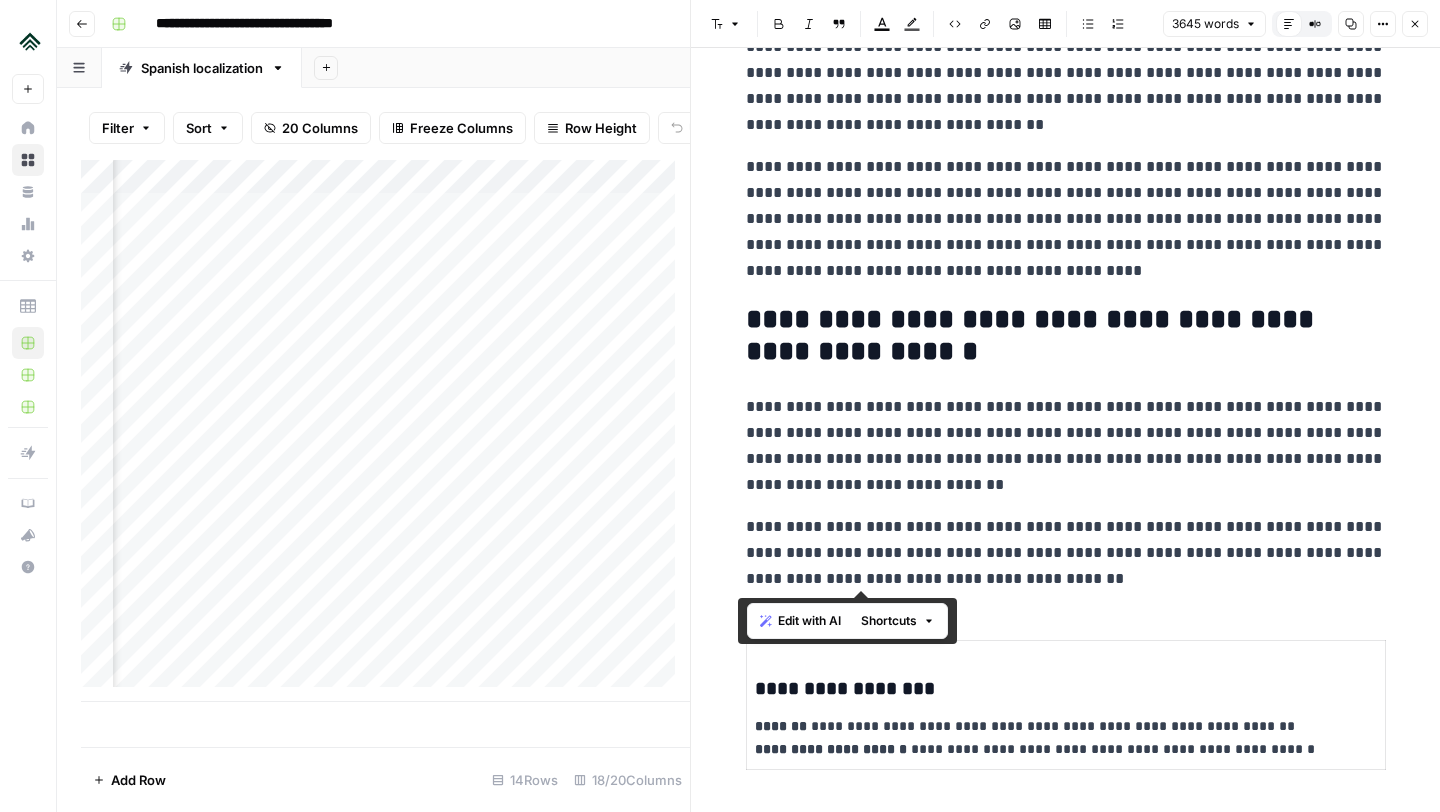 drag, startPoint x: 992, startPoint y: 579, endPoint x: 730, endPoint y: 320, distance: 368.40875 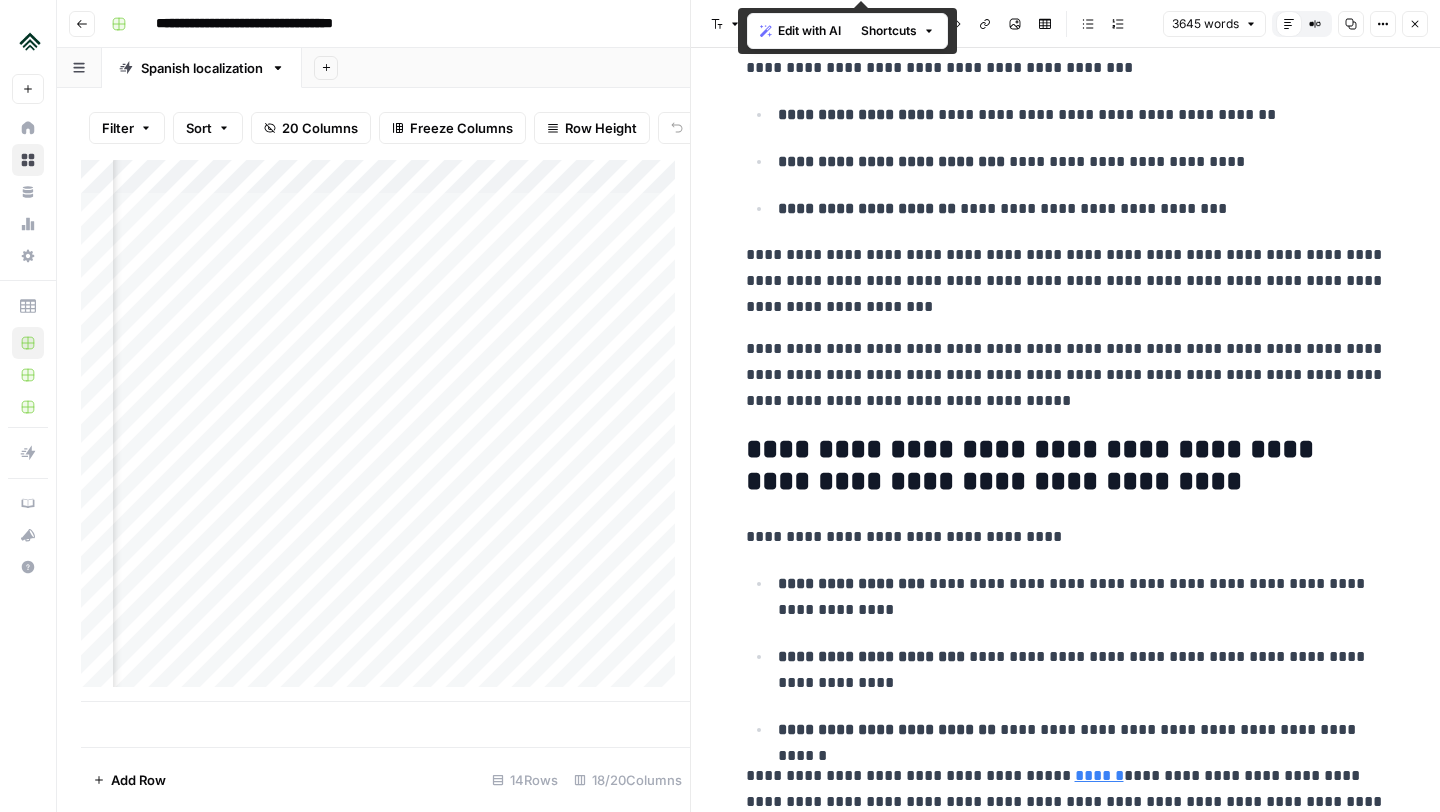 scroll, scrollTop: 1610, scrollLeft: 0, axis: vertical 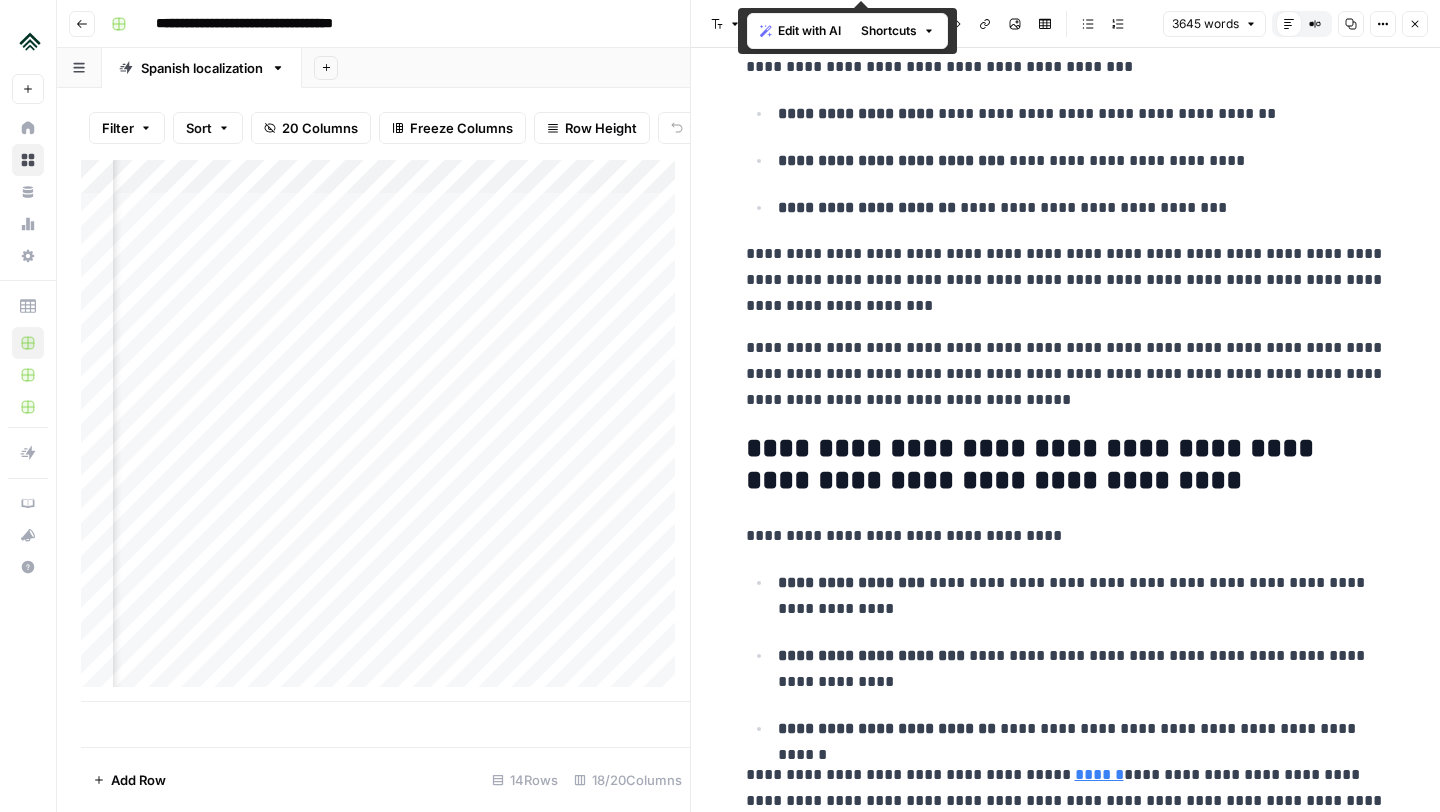 click on "**********" at bounding box center (1066, 465) 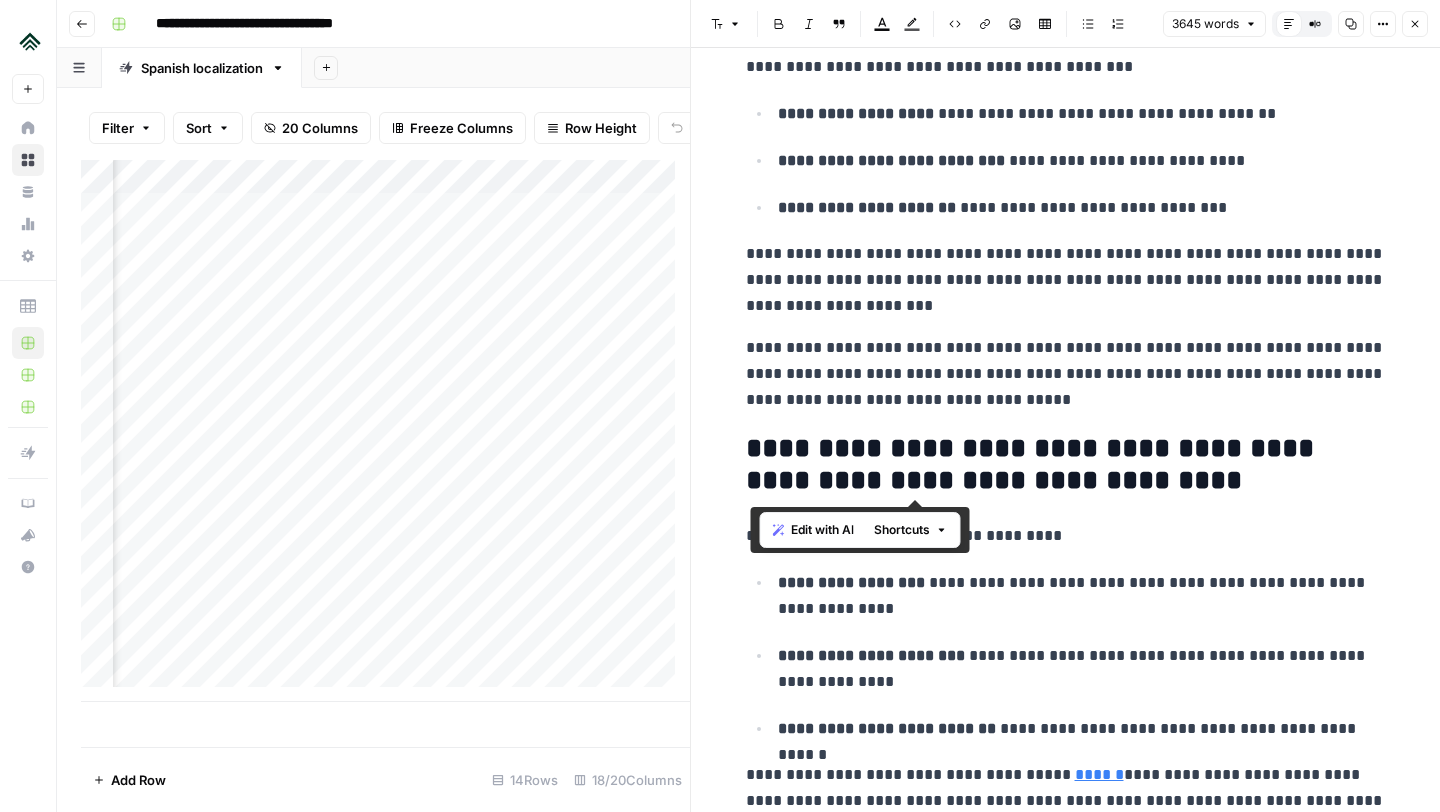 drag, startPoint x: 1091, startPoint y: 485, endPoint x: 746, endPoint y: 457, distance: 346.13437 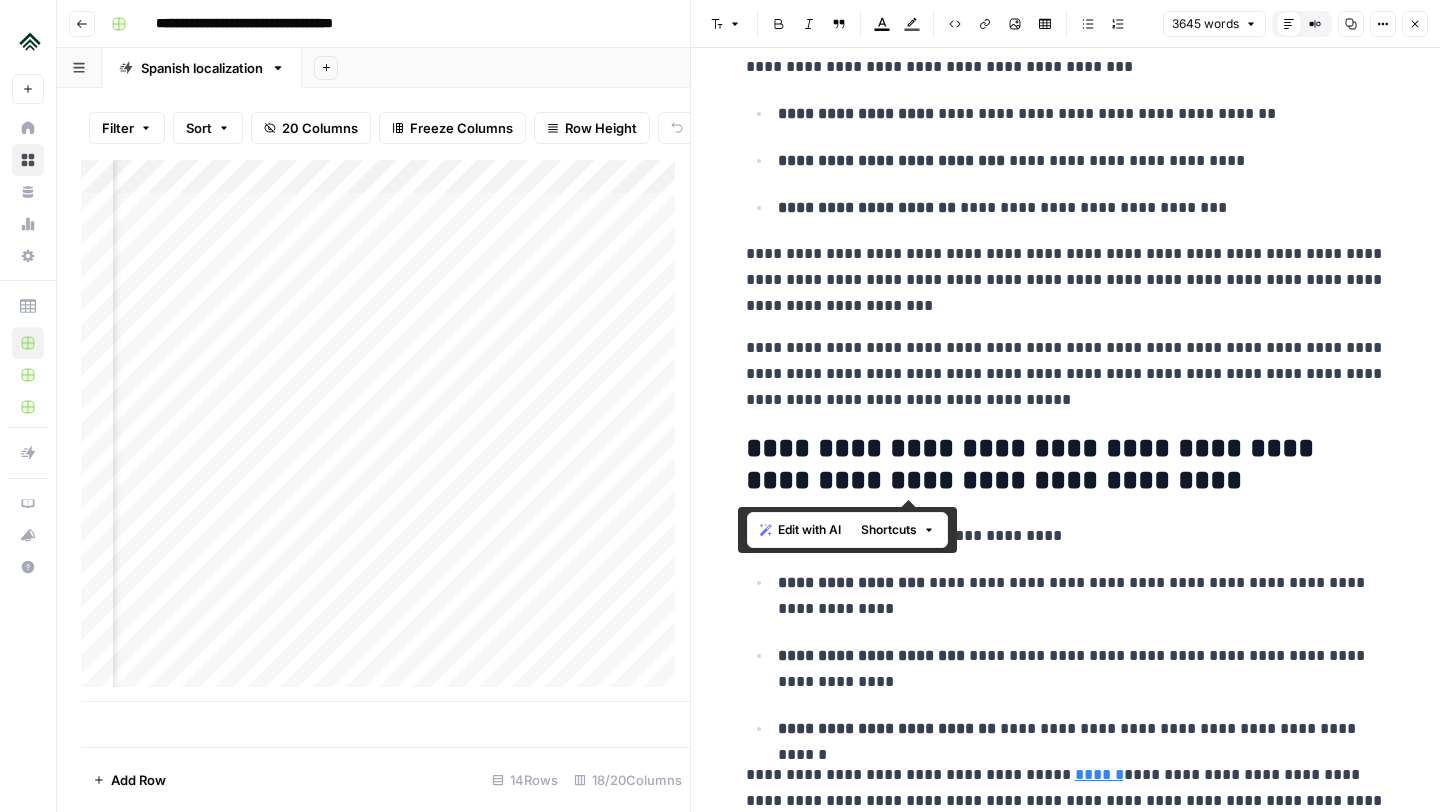 drag, startPoint x: 741, startPoint y: 457, endPoint x: 1079, endPoint y: 493, distance: 339.91174 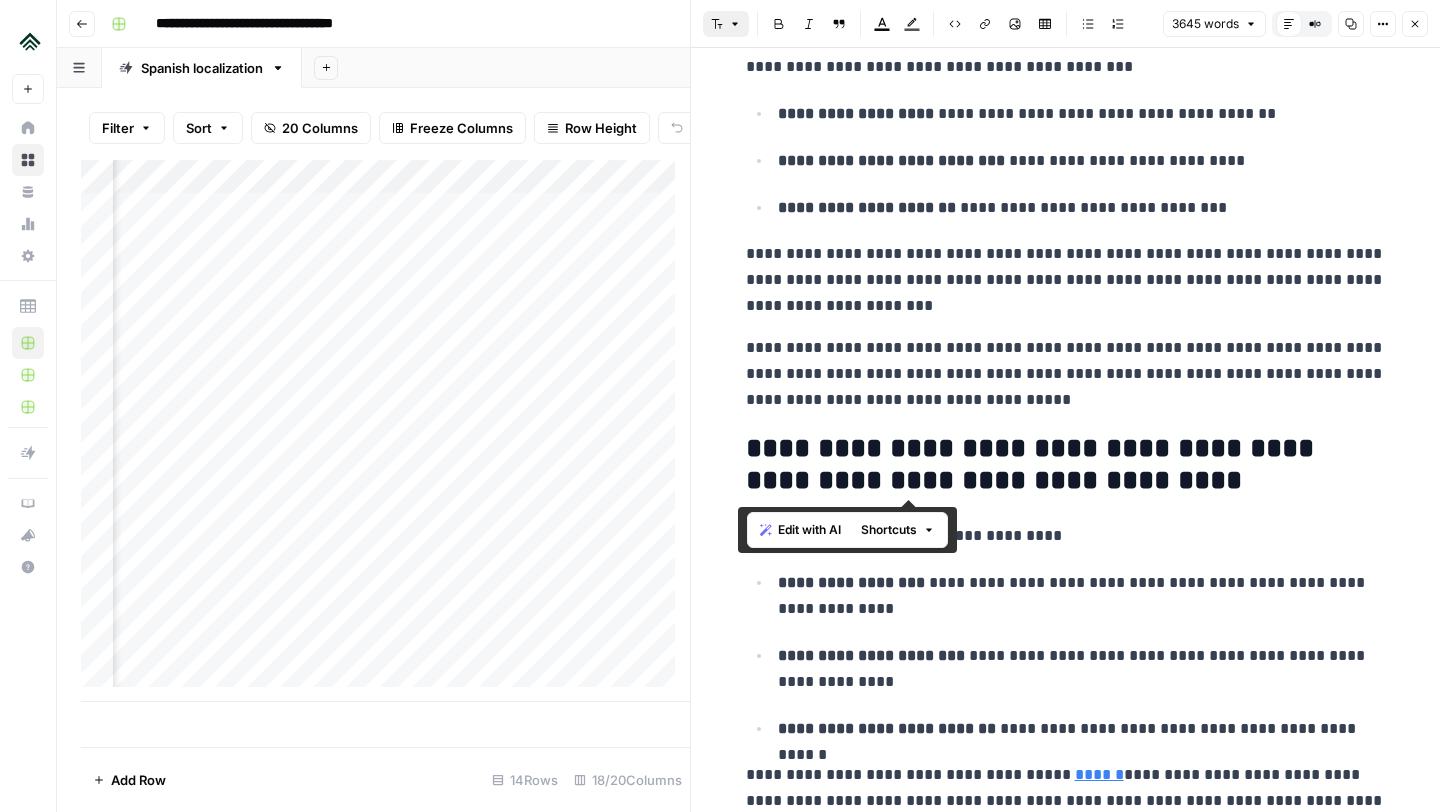 click 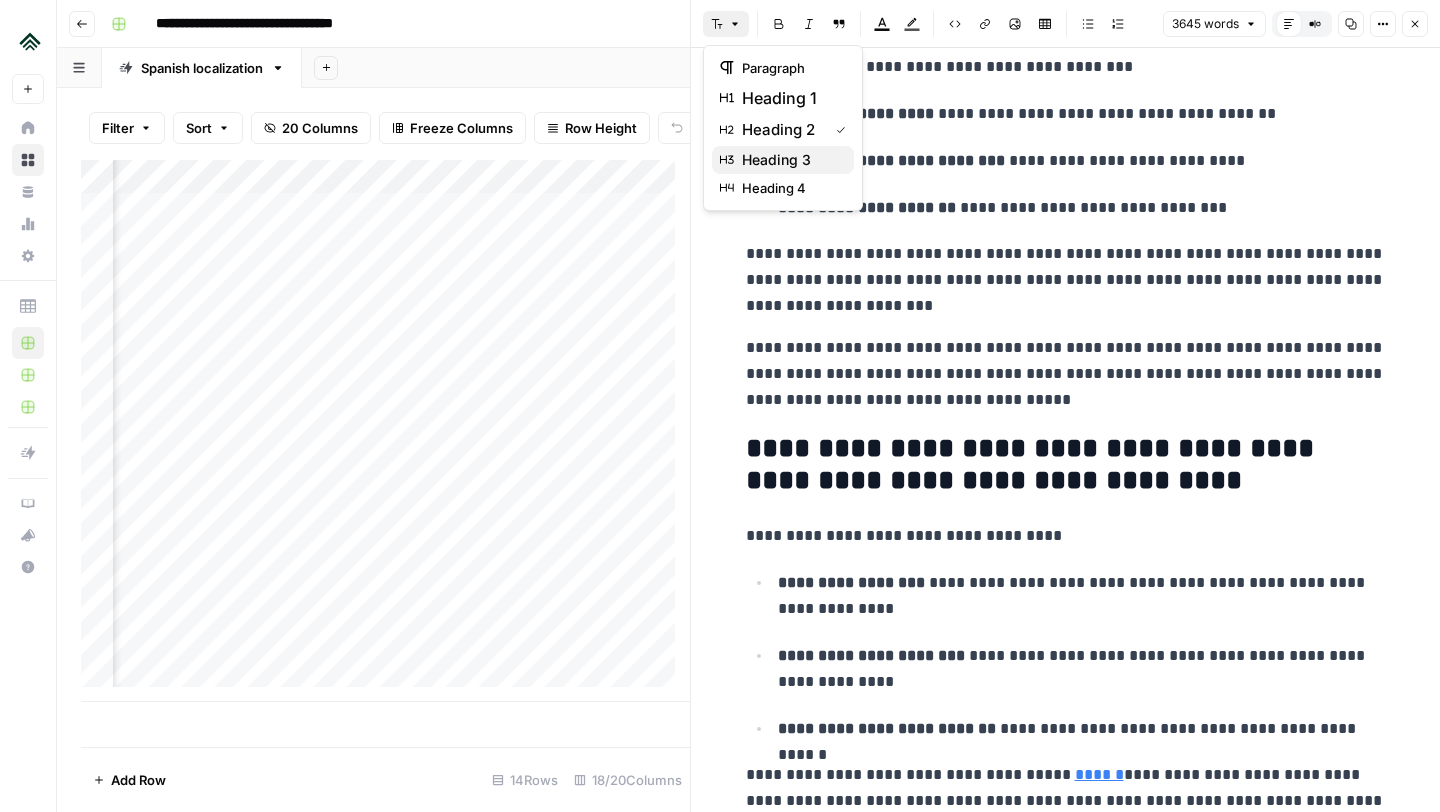 click on "heading 3" at bounding box center (776, 160) 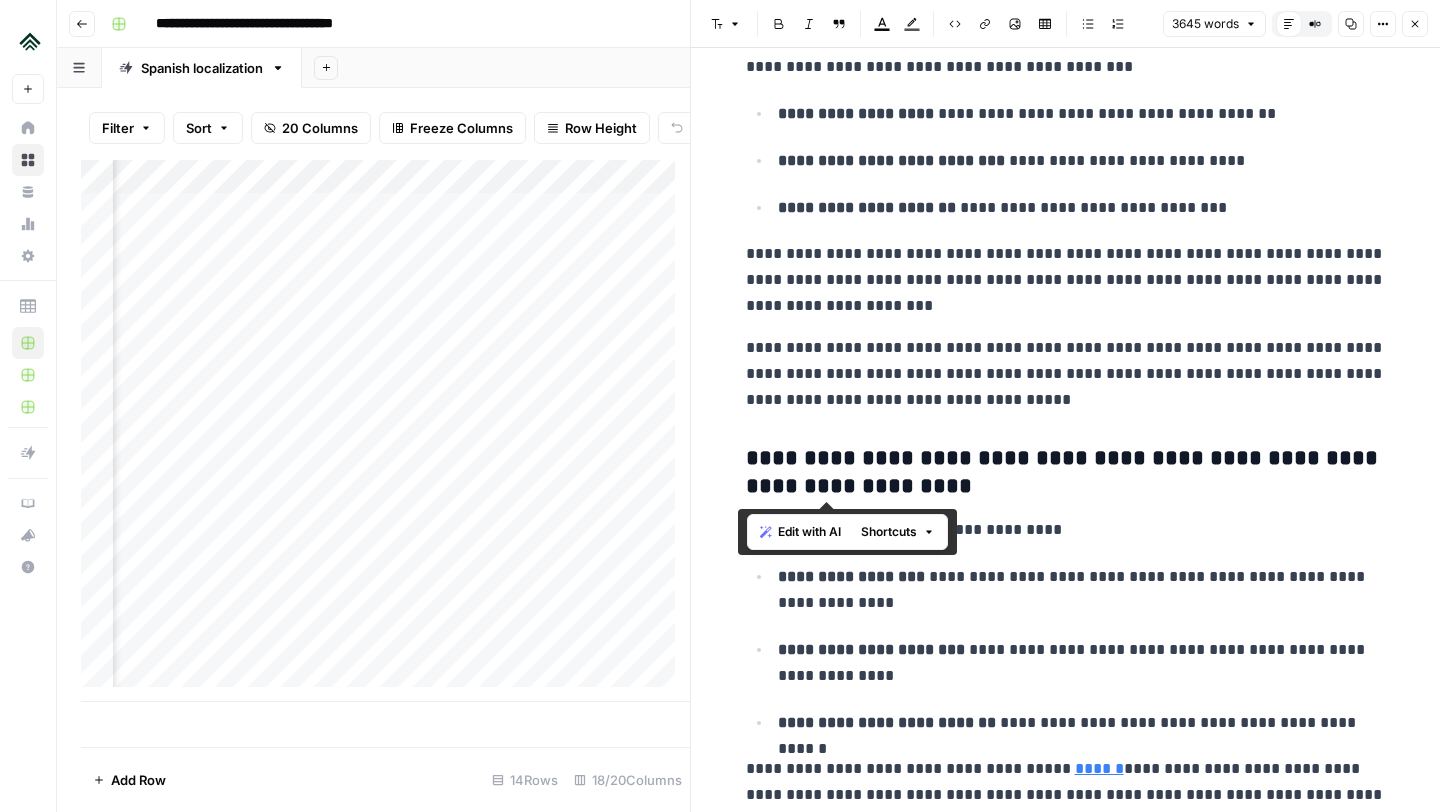 click on "**********" at bounding box center [1066, 374] 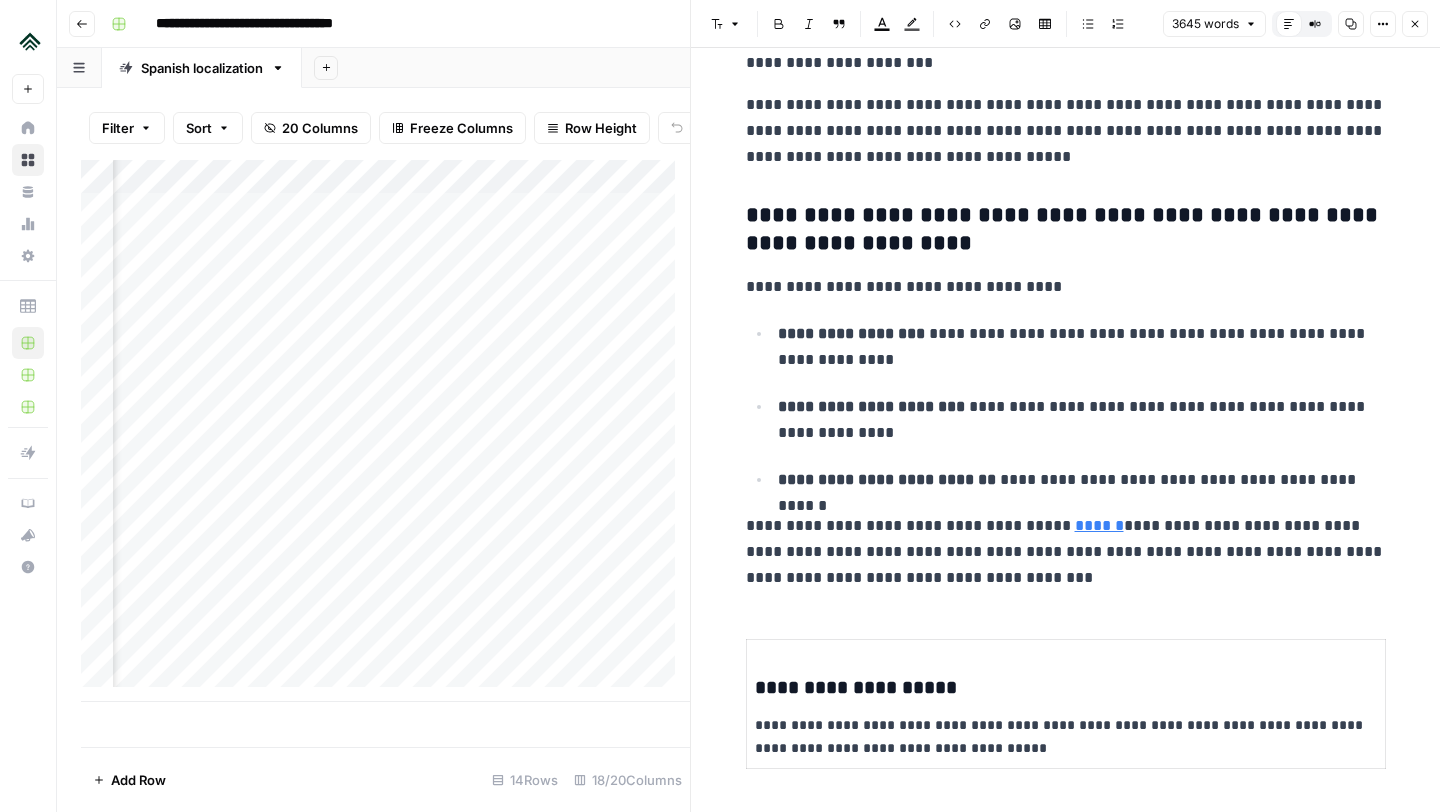 scroll, scrollTop: 1872, scrollLeft: 0, axis: vertical 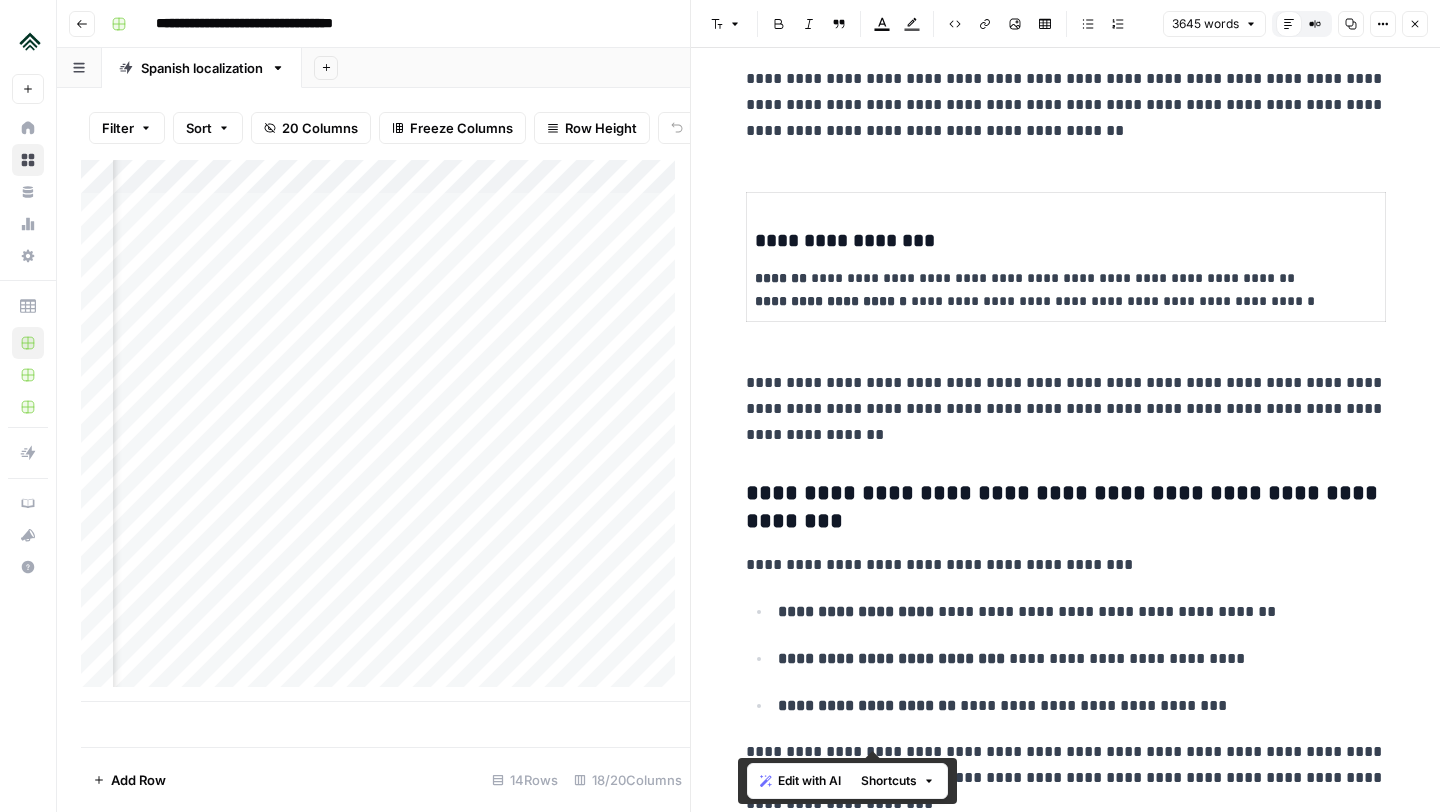 drag, startPoint x: 1032, startPoint y: 565, endPoint x: 724, endPoint y: 382, distance: 358.26385 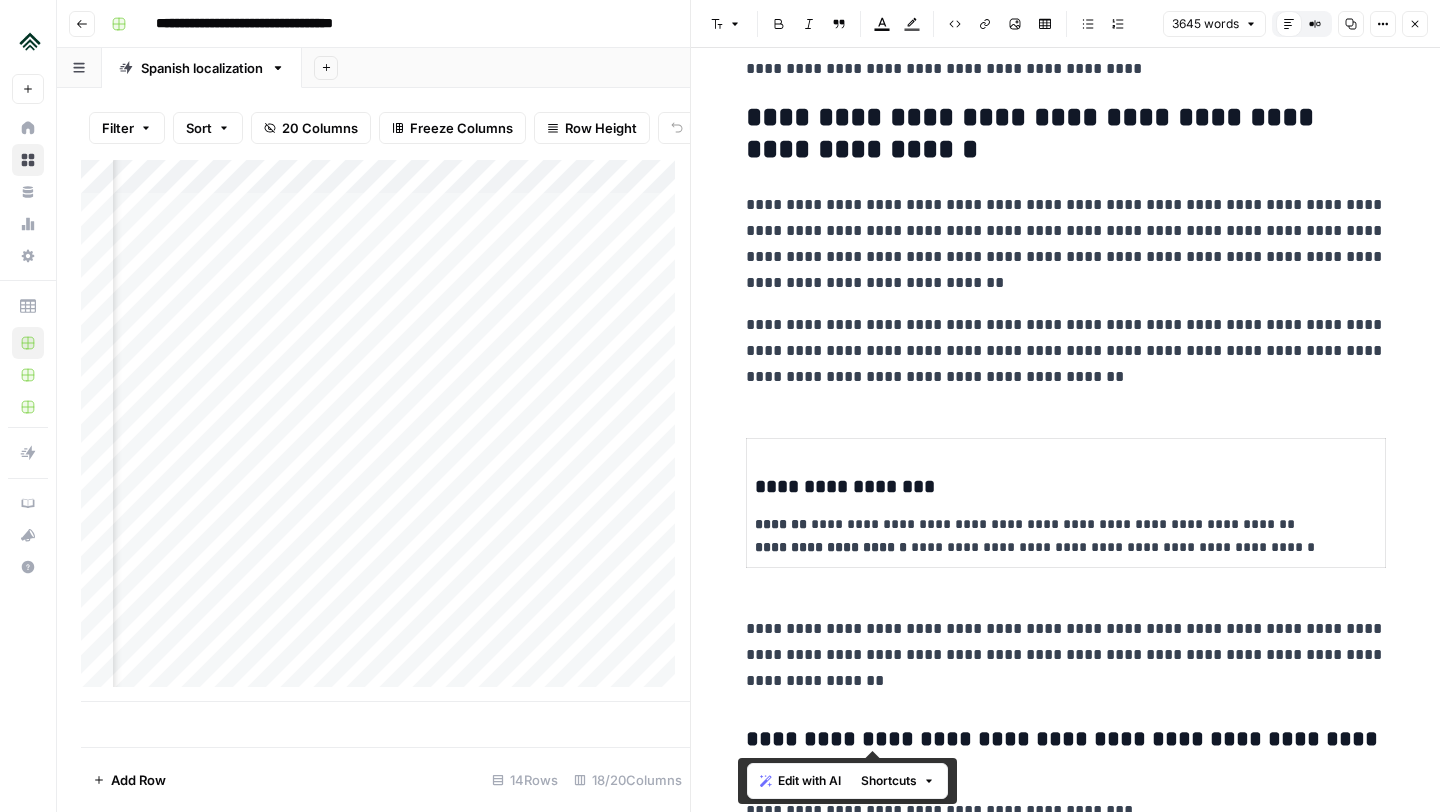 scroll, scrollTop: 1031, scrollLeft: 0, axis: vertical 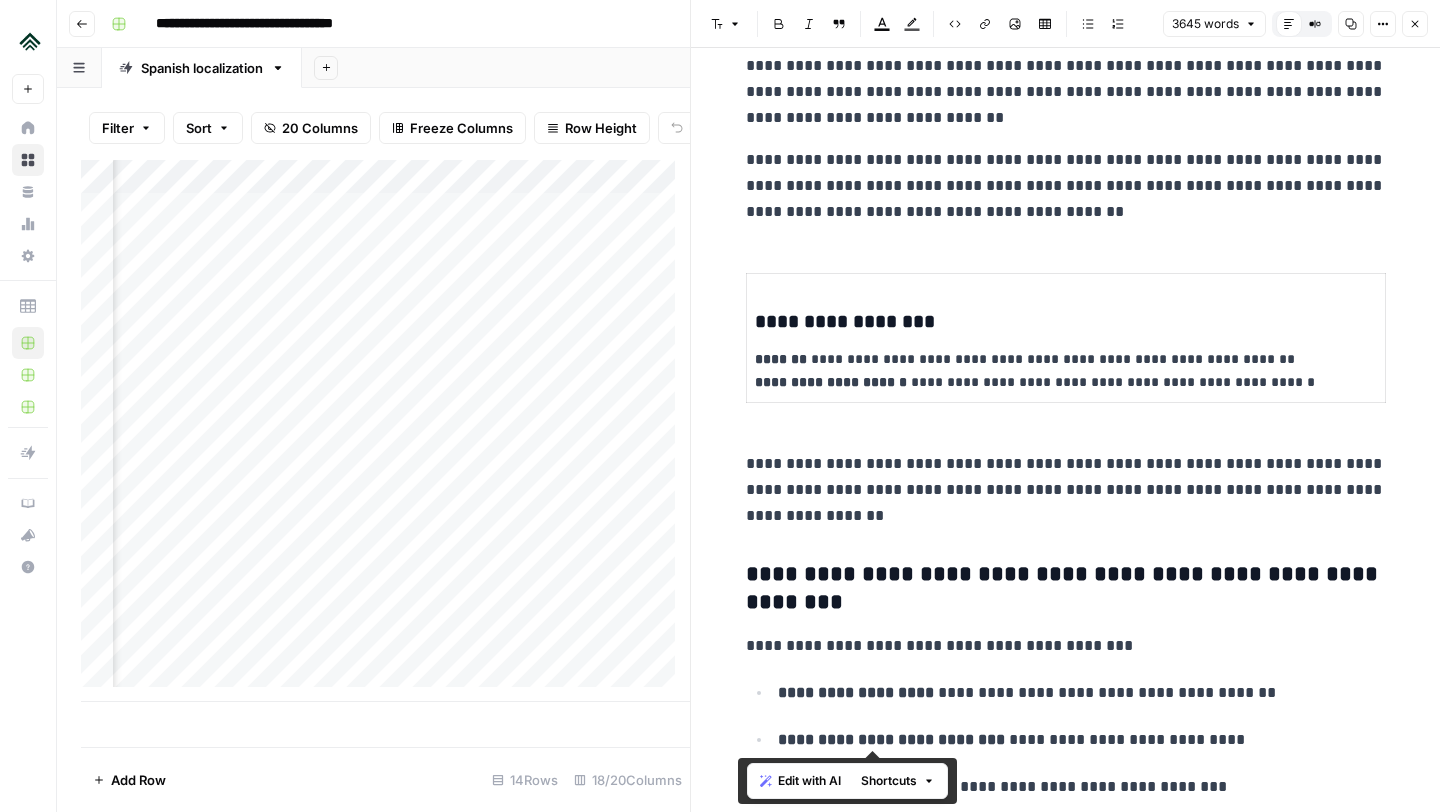 copy on "**********" 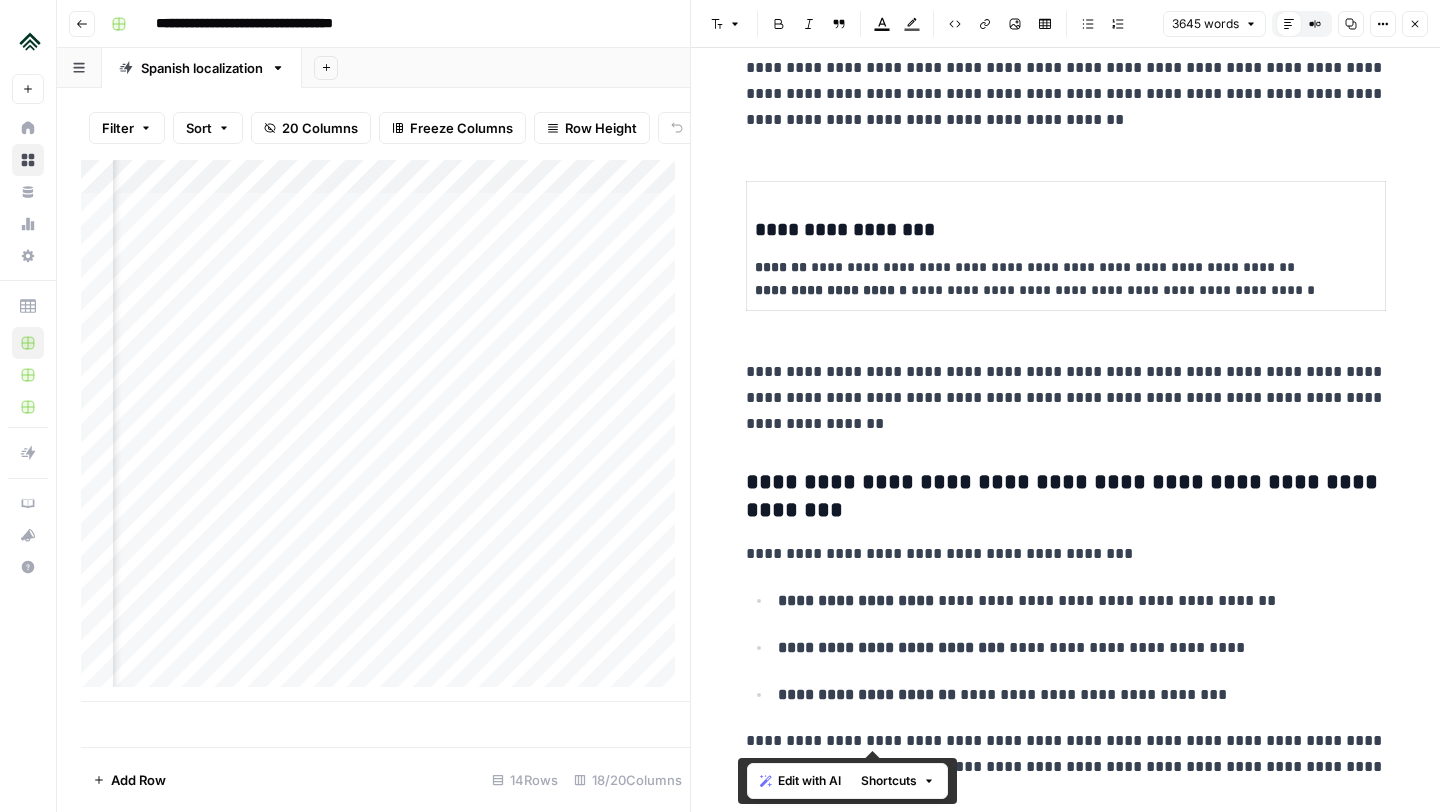 scroll, scrollTop: 1153, scrollLeft: 0, axis: vertical 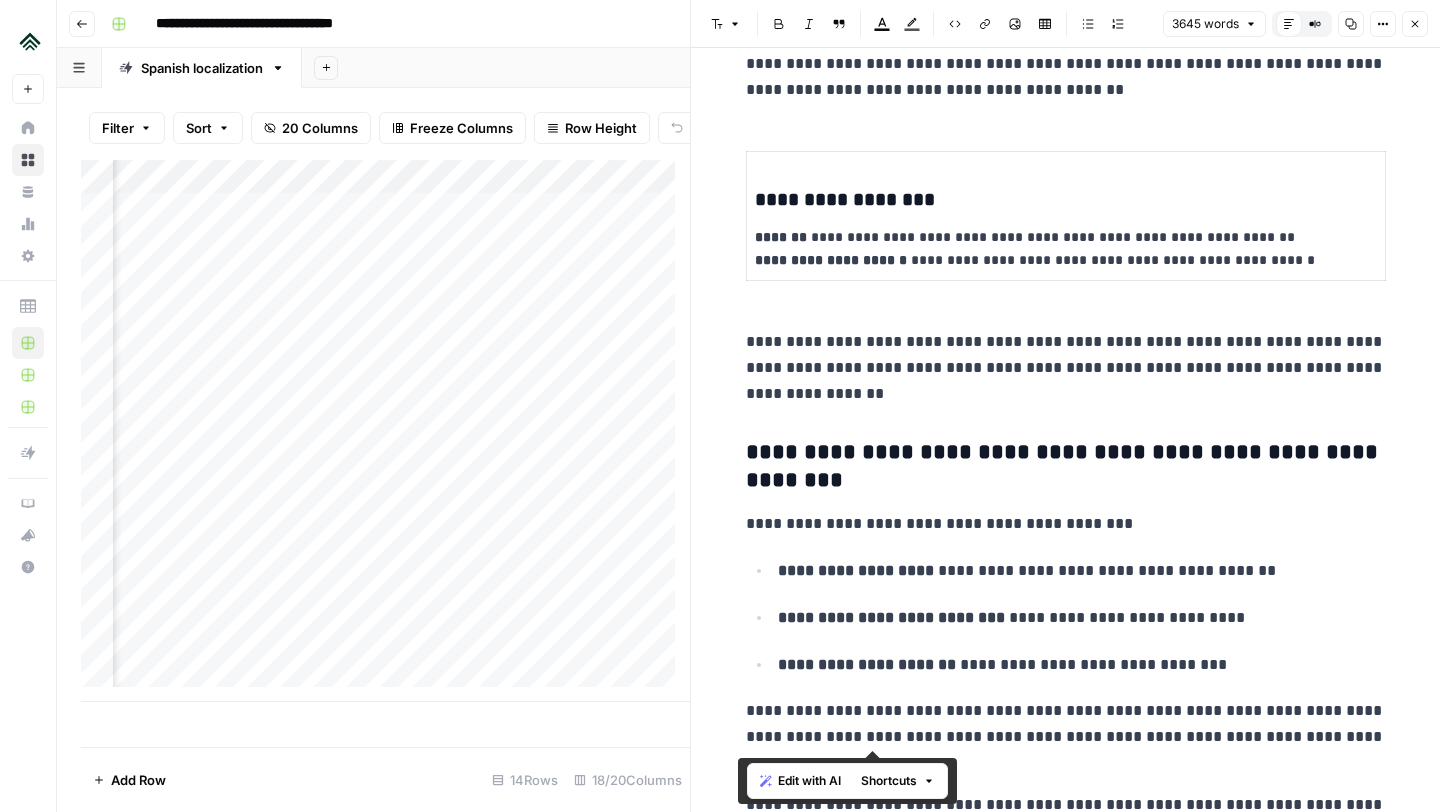 click on "**********" at bounding box center [1066, 467] 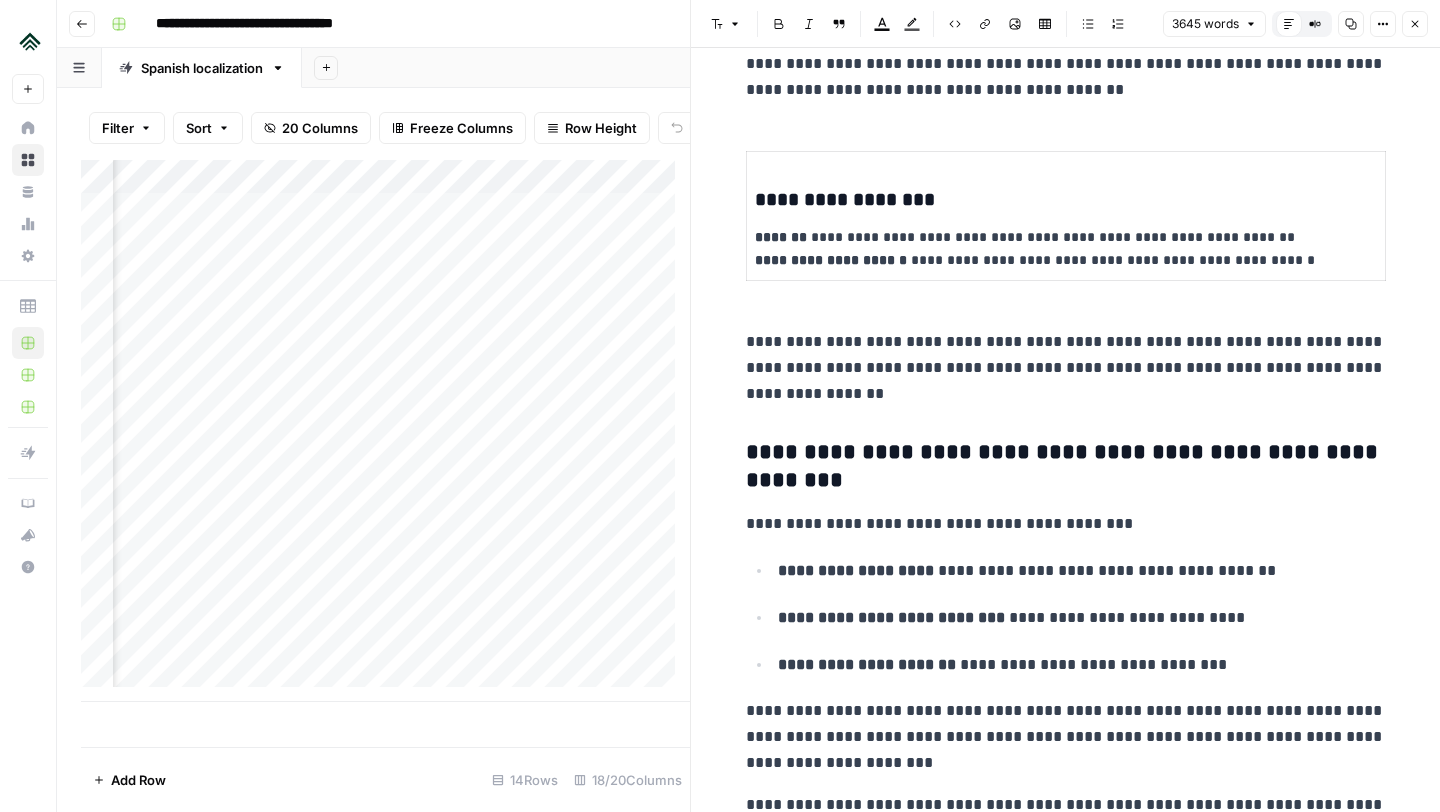 click on "**********" at bounding box center (1066, 467) 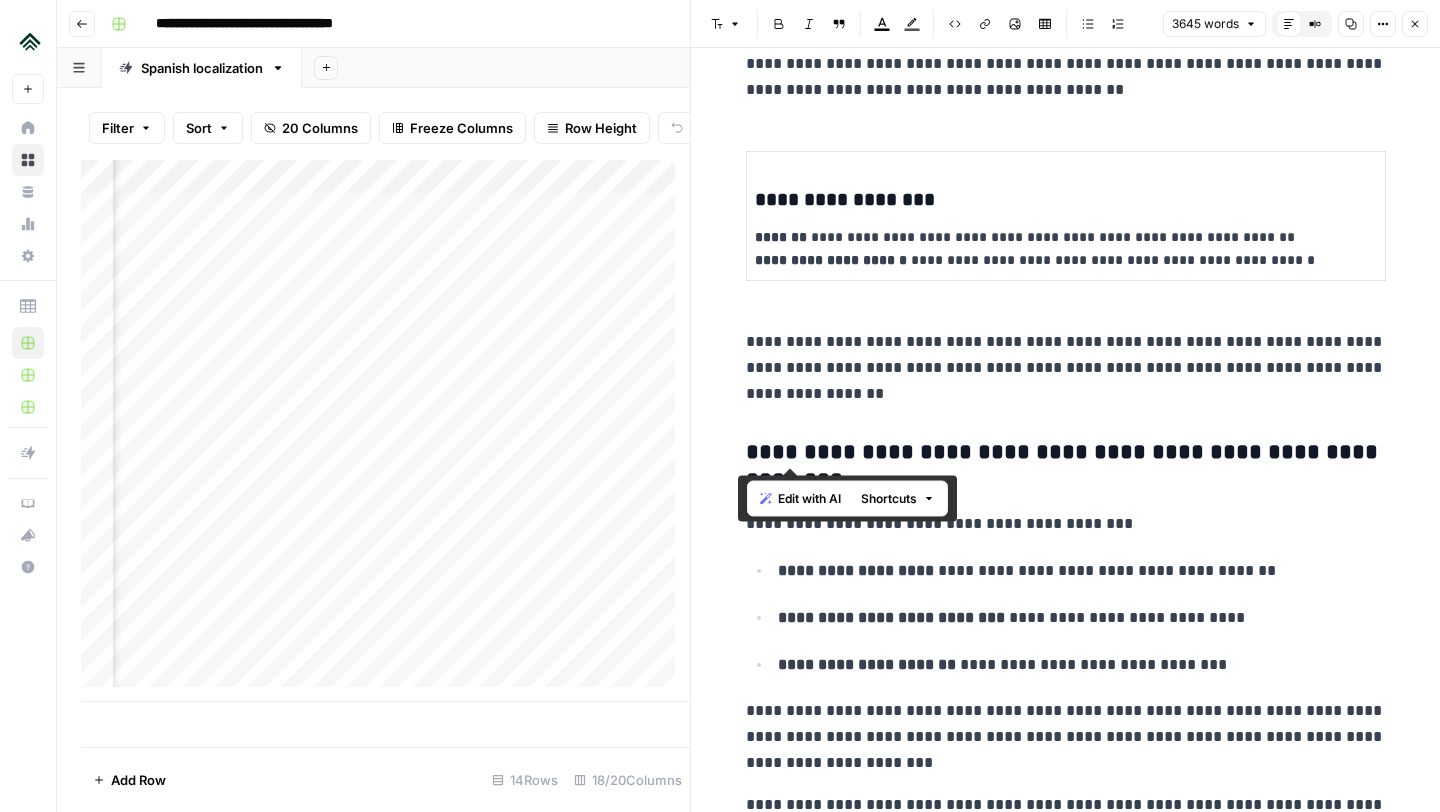 click on "**********" at bounding box center [1066, 467] 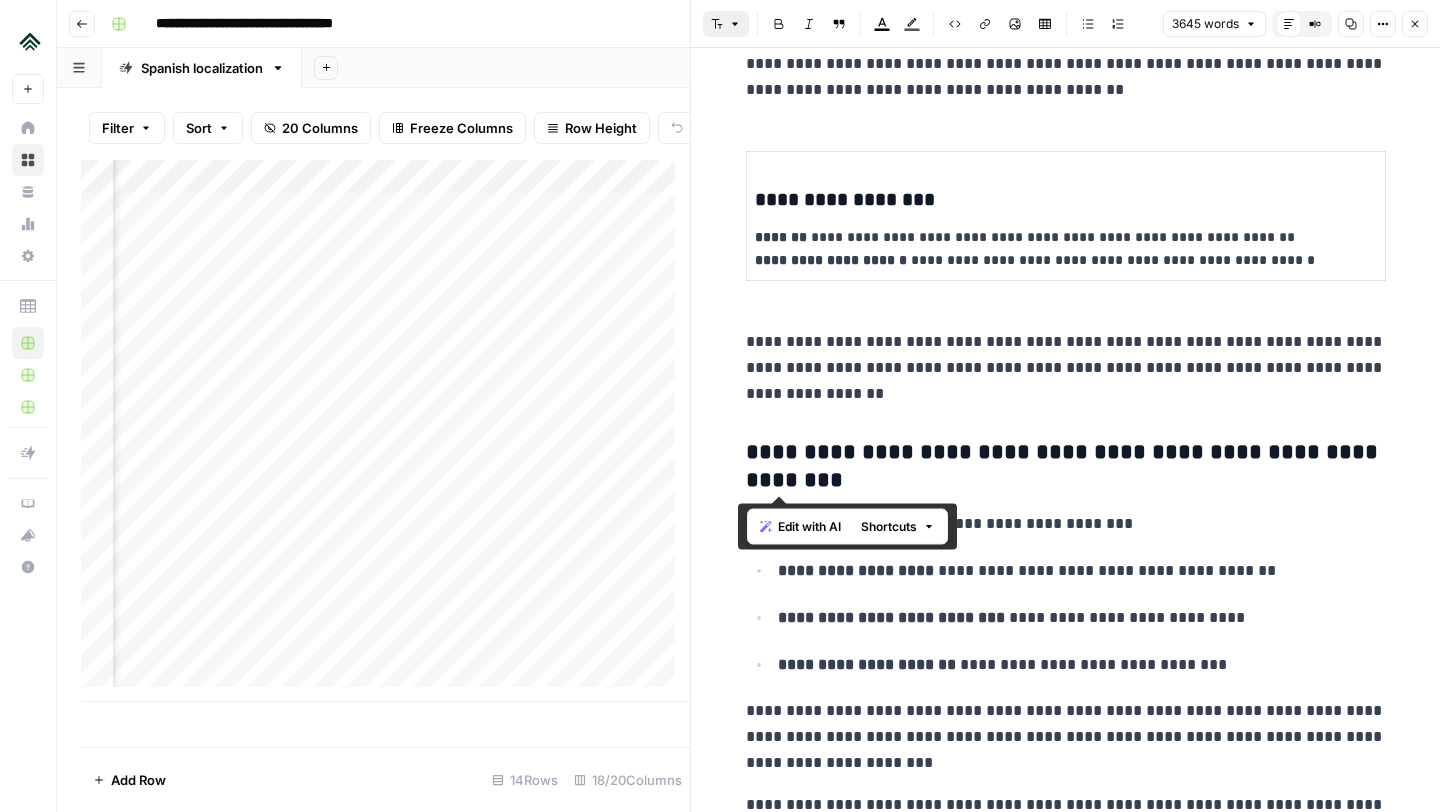 click on "Font style" at bounding box center [726, 24] 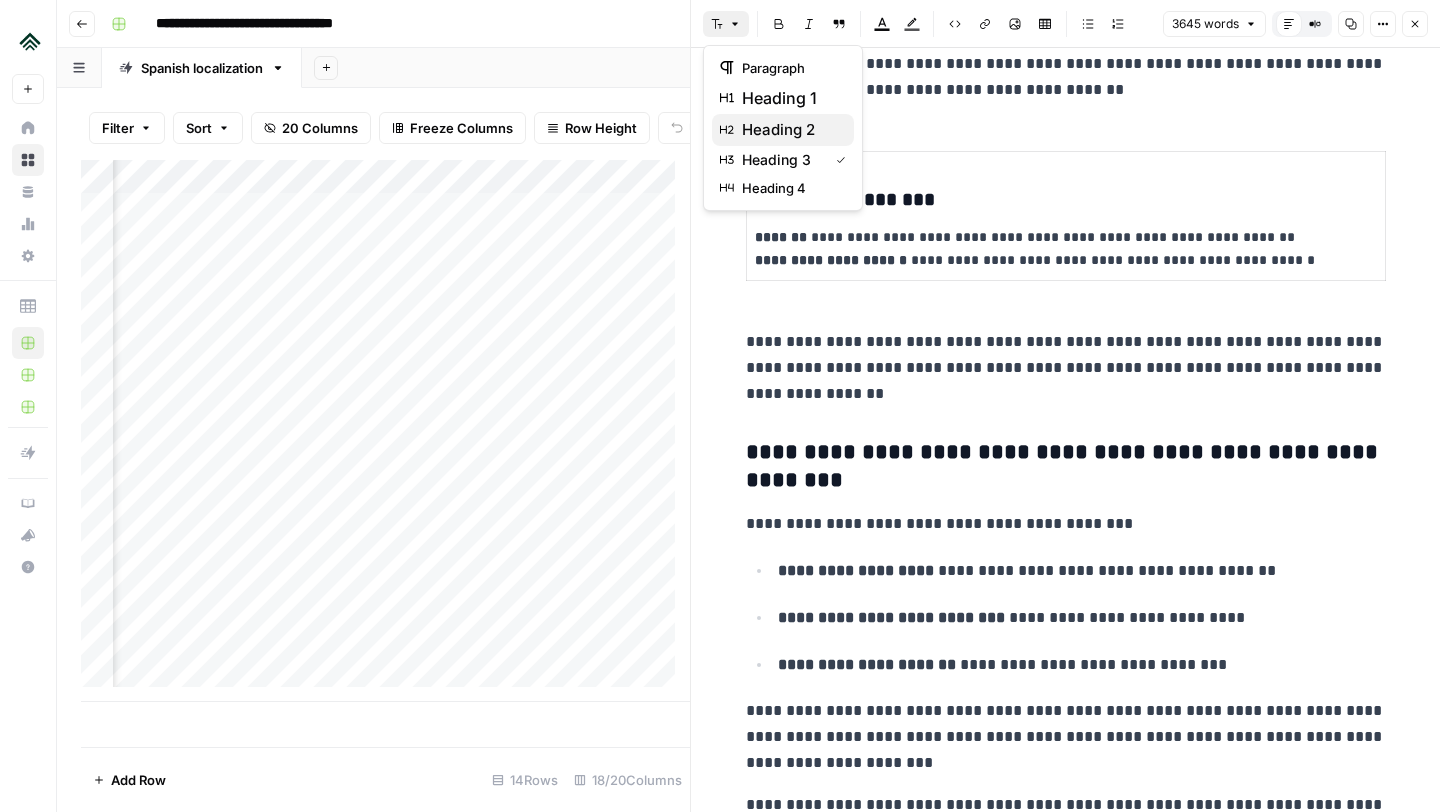 click on "heading 2" at bounding box center (778, 130) 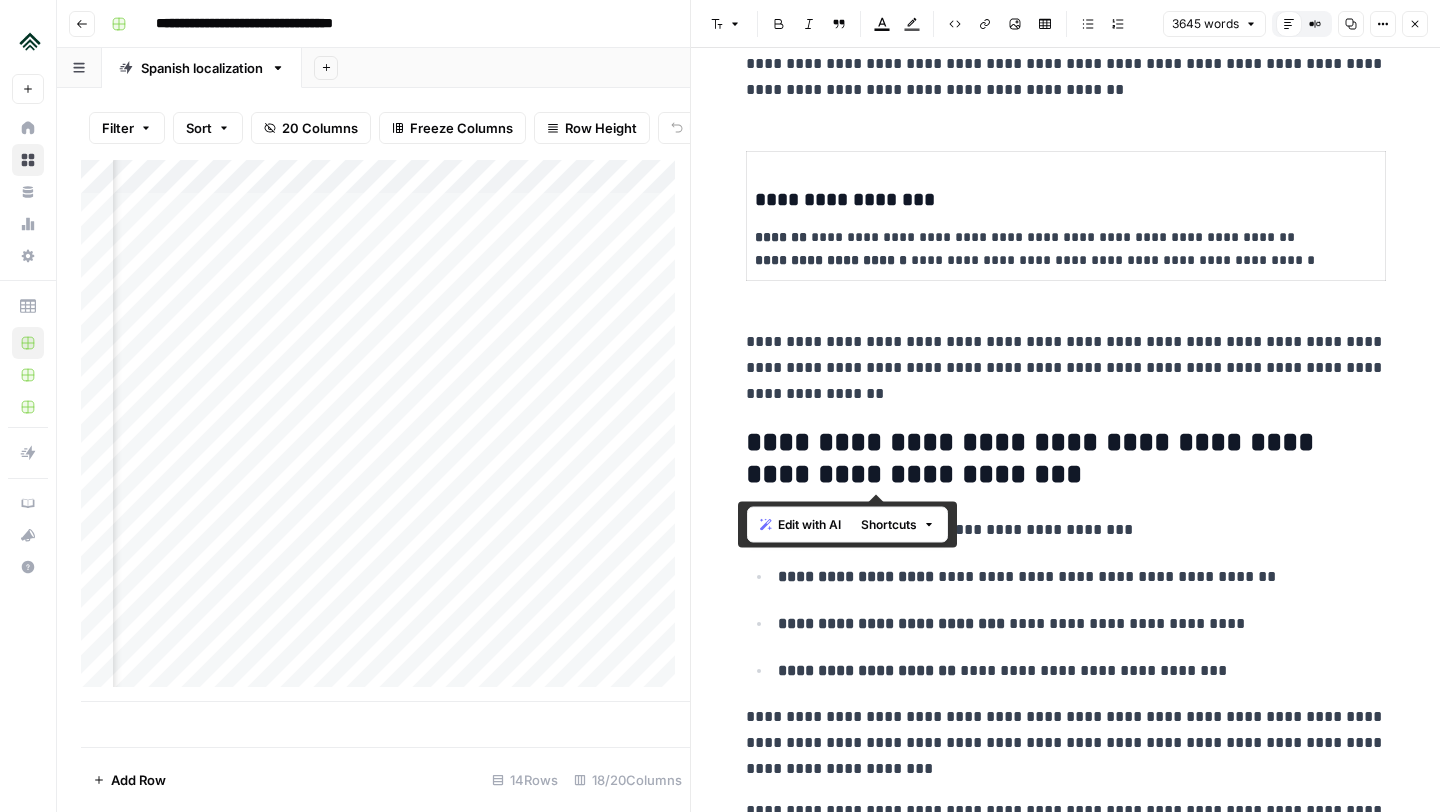 click on "**********" at bounding box center (1066, 459) 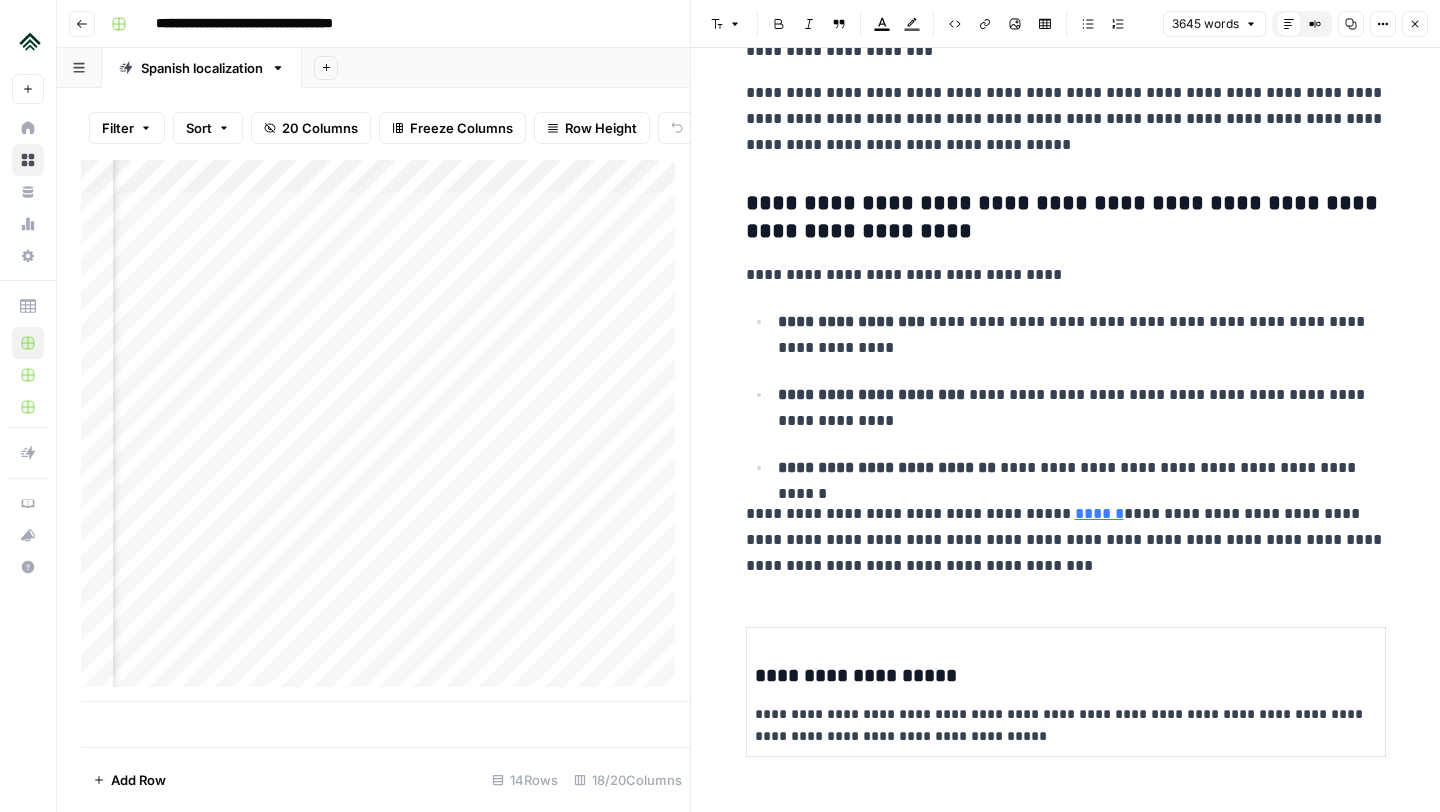 scroll, scrollTop: 1760, scrollLeft: 0, axis: vertical 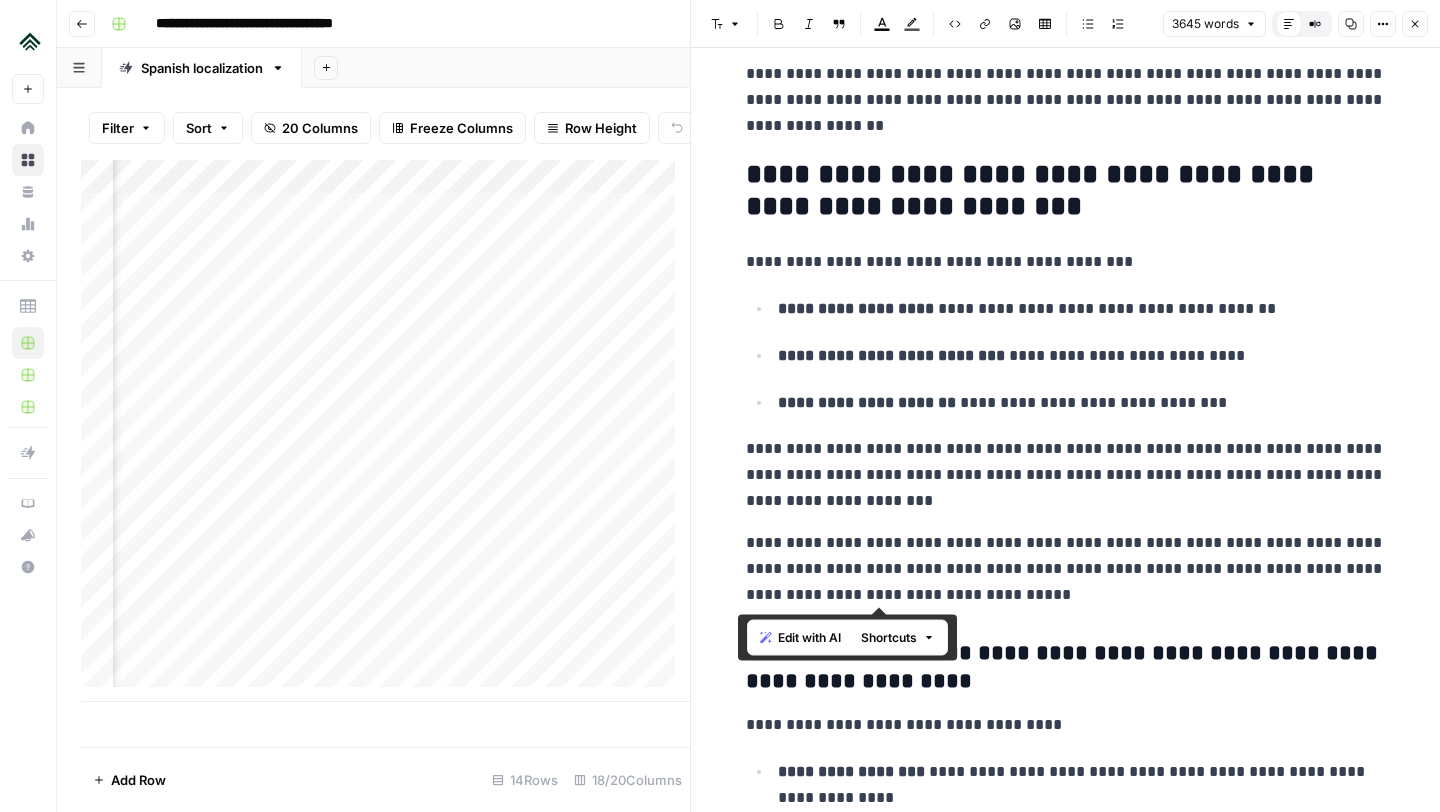 drag, startPoint x: 1029, startPoint y: 598, endPoint x: 736, endPoint y: 184, distance: 507.19327 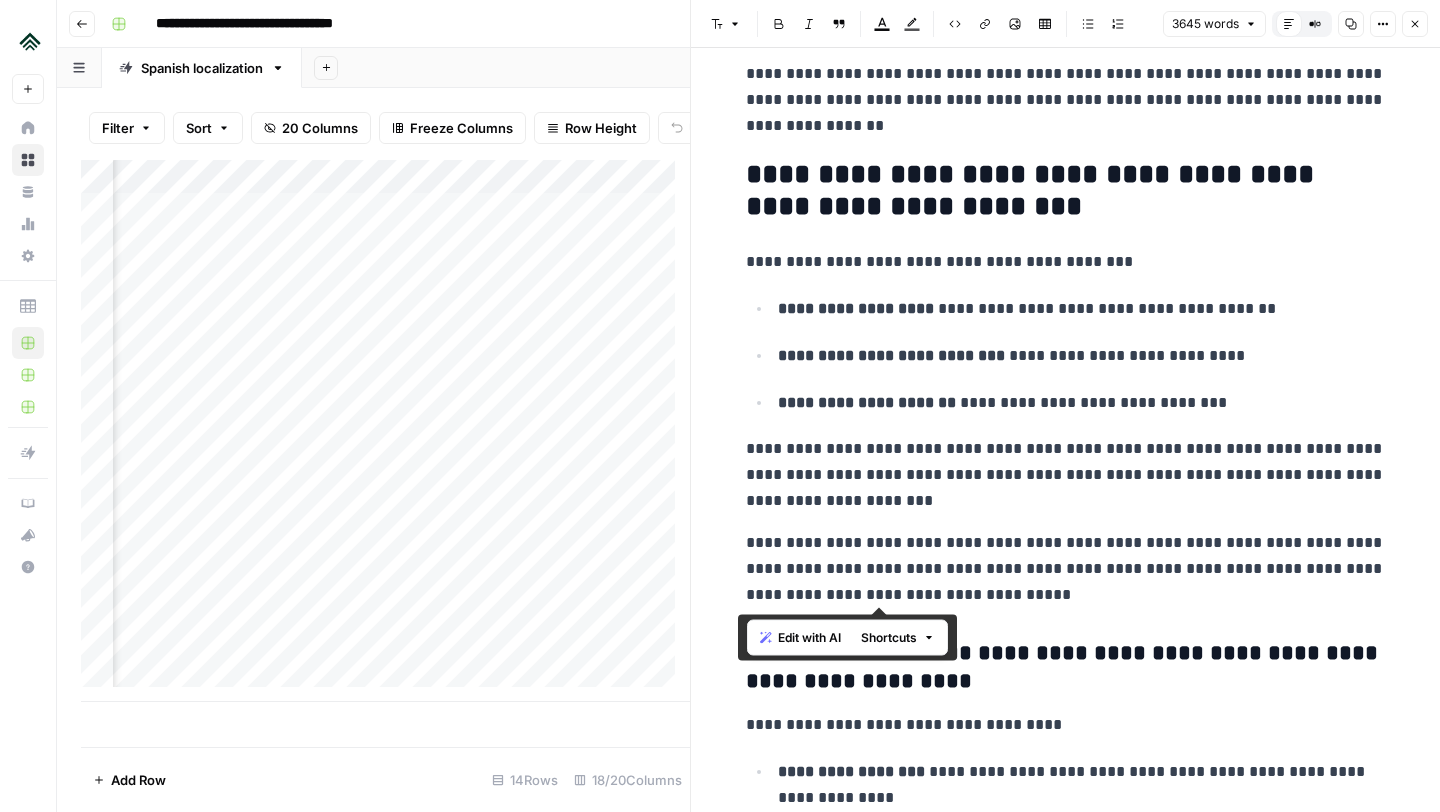copy on "**********" 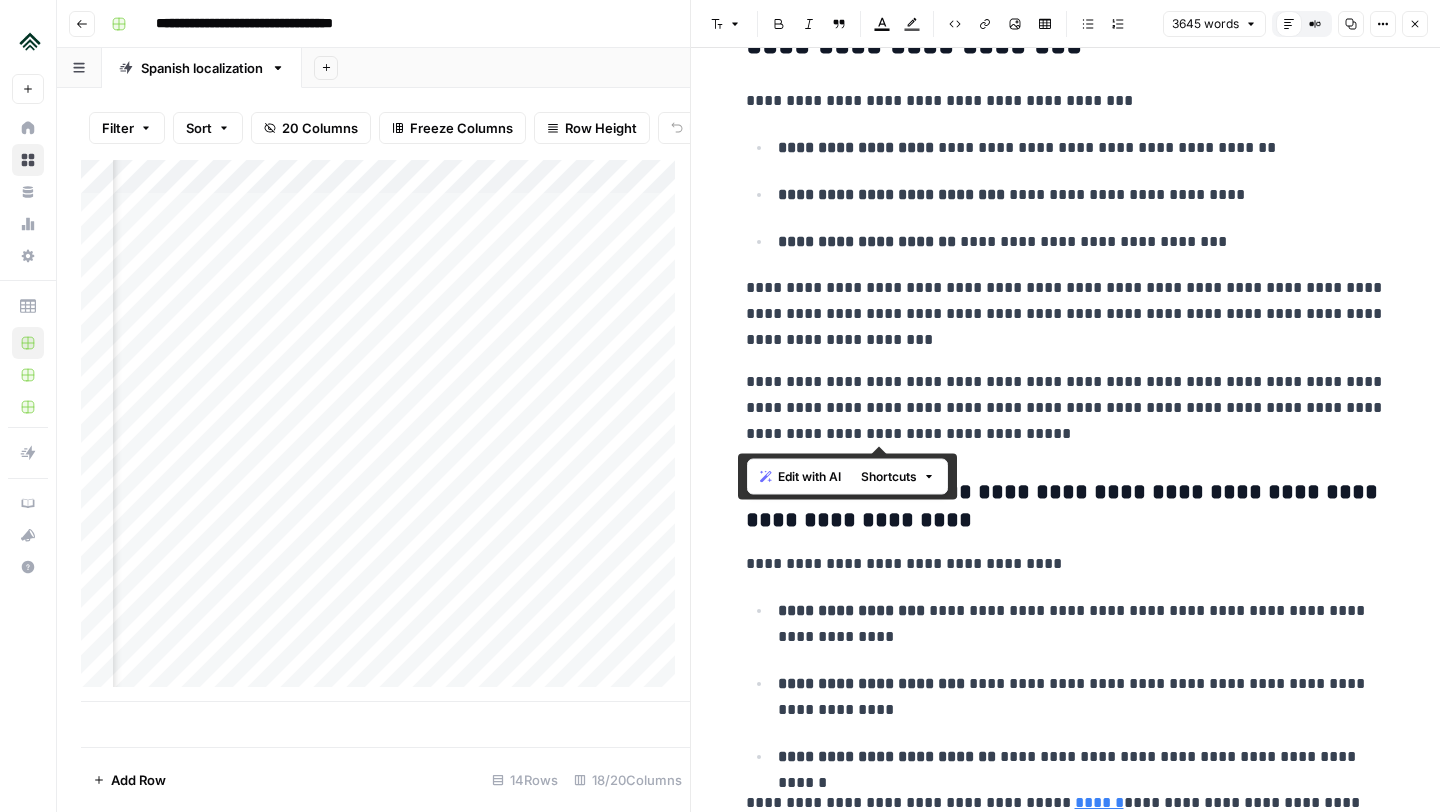 click on "**********" at bounding box center [1066, 408] 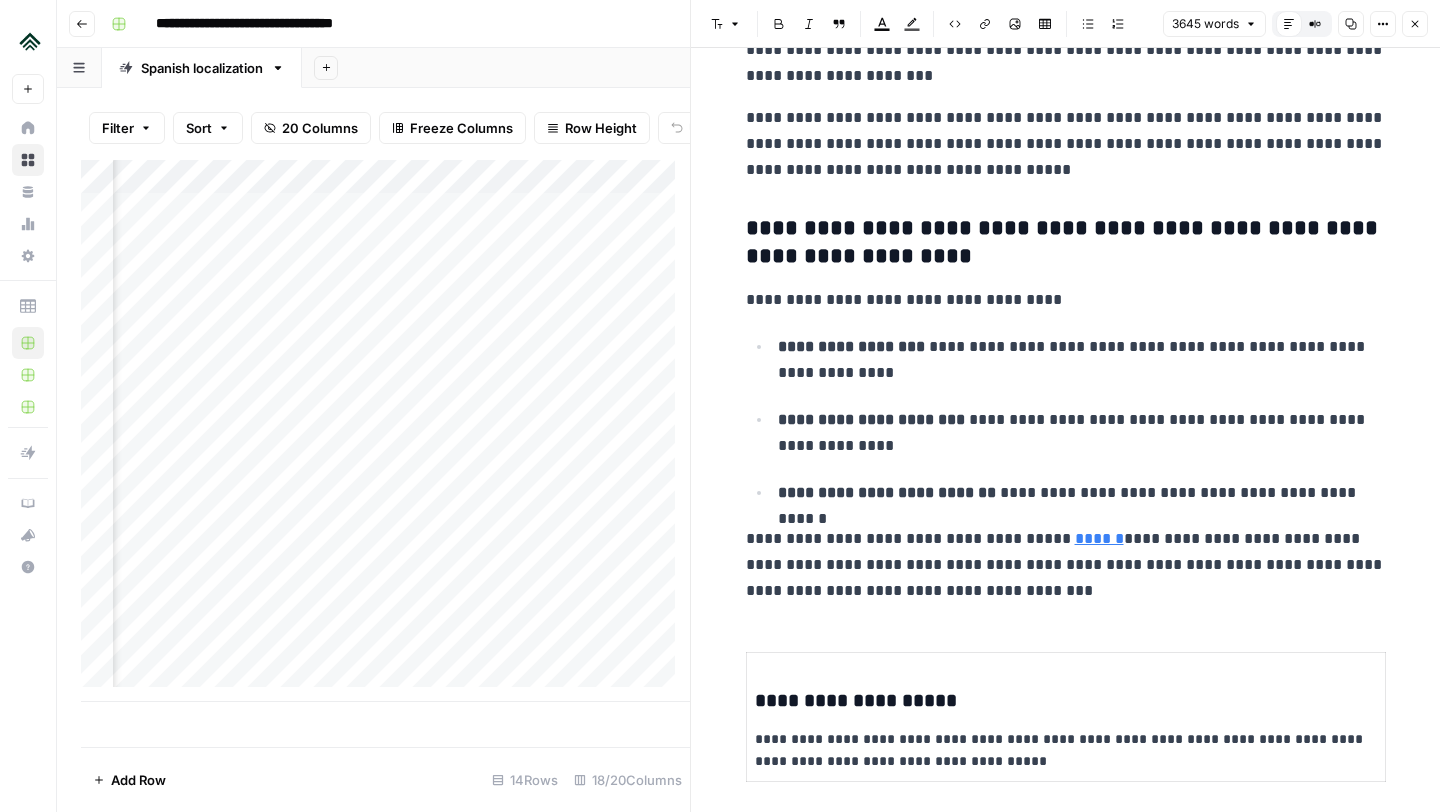 scroll, scrollTop: 1848, scrollLeft: 0, axis: vertical 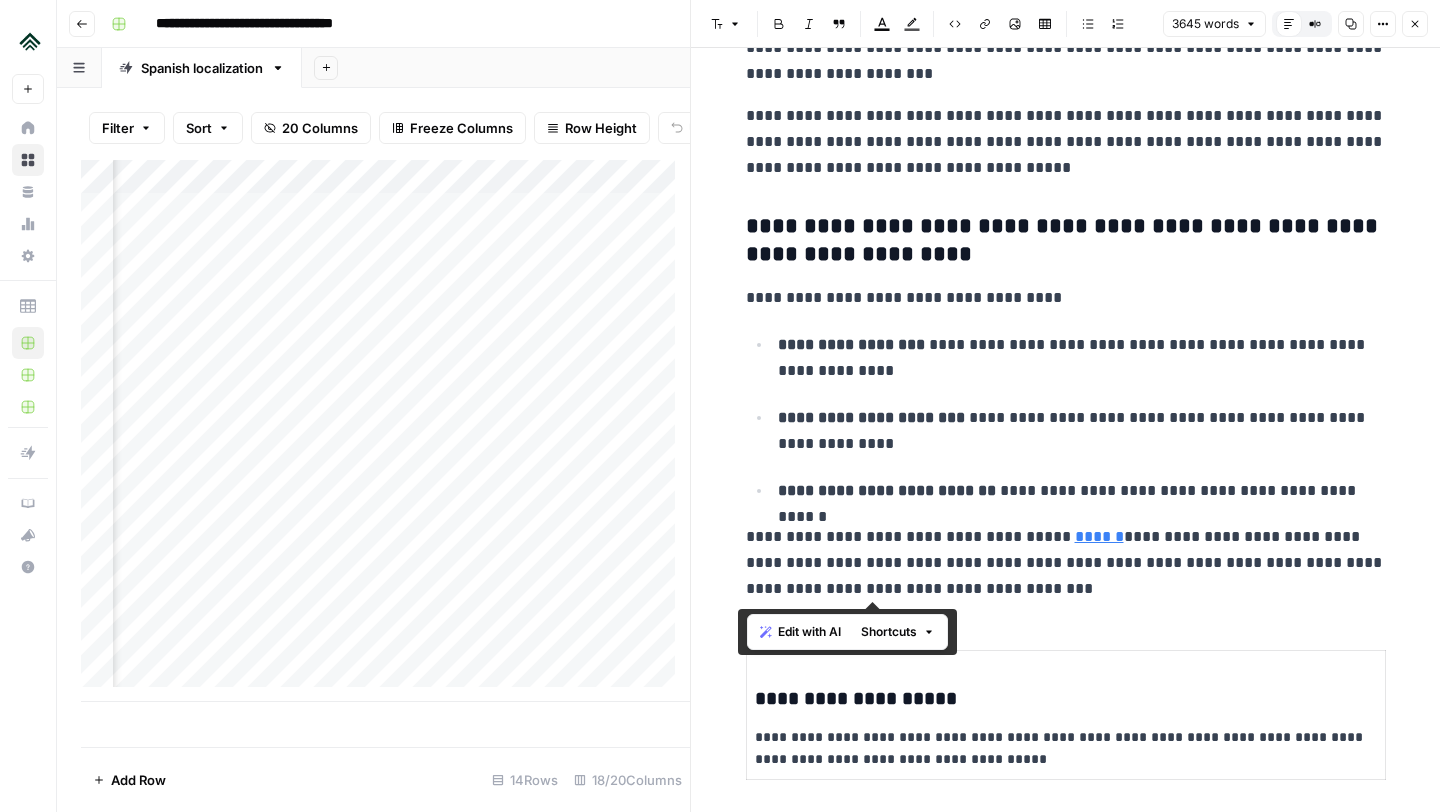 drag, startPoint x: 1017, startPoint y: 594, endPoint x: 741, endPoint y: 230, distance: 456.8063 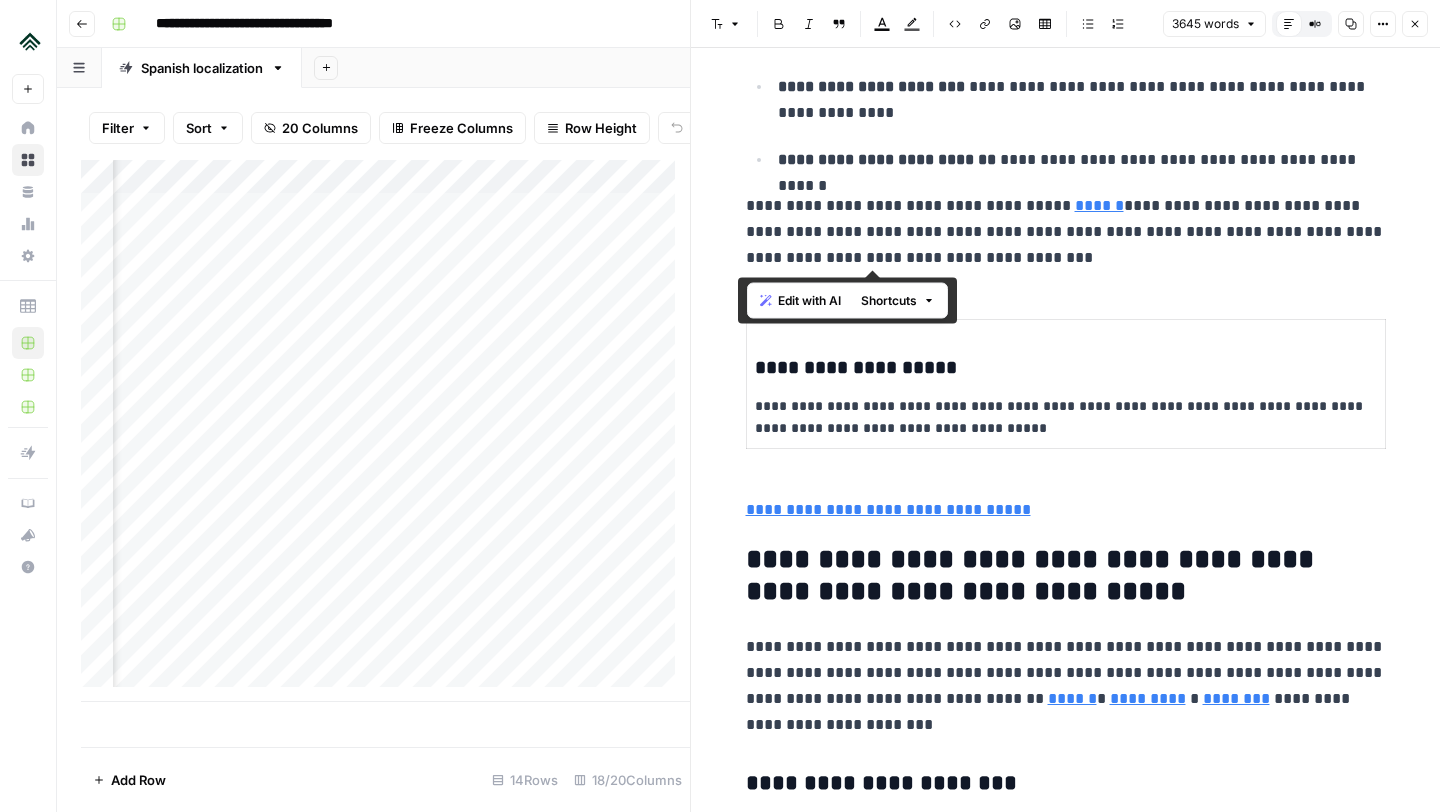 click on "**********" at bounding box center (1066, 6861) 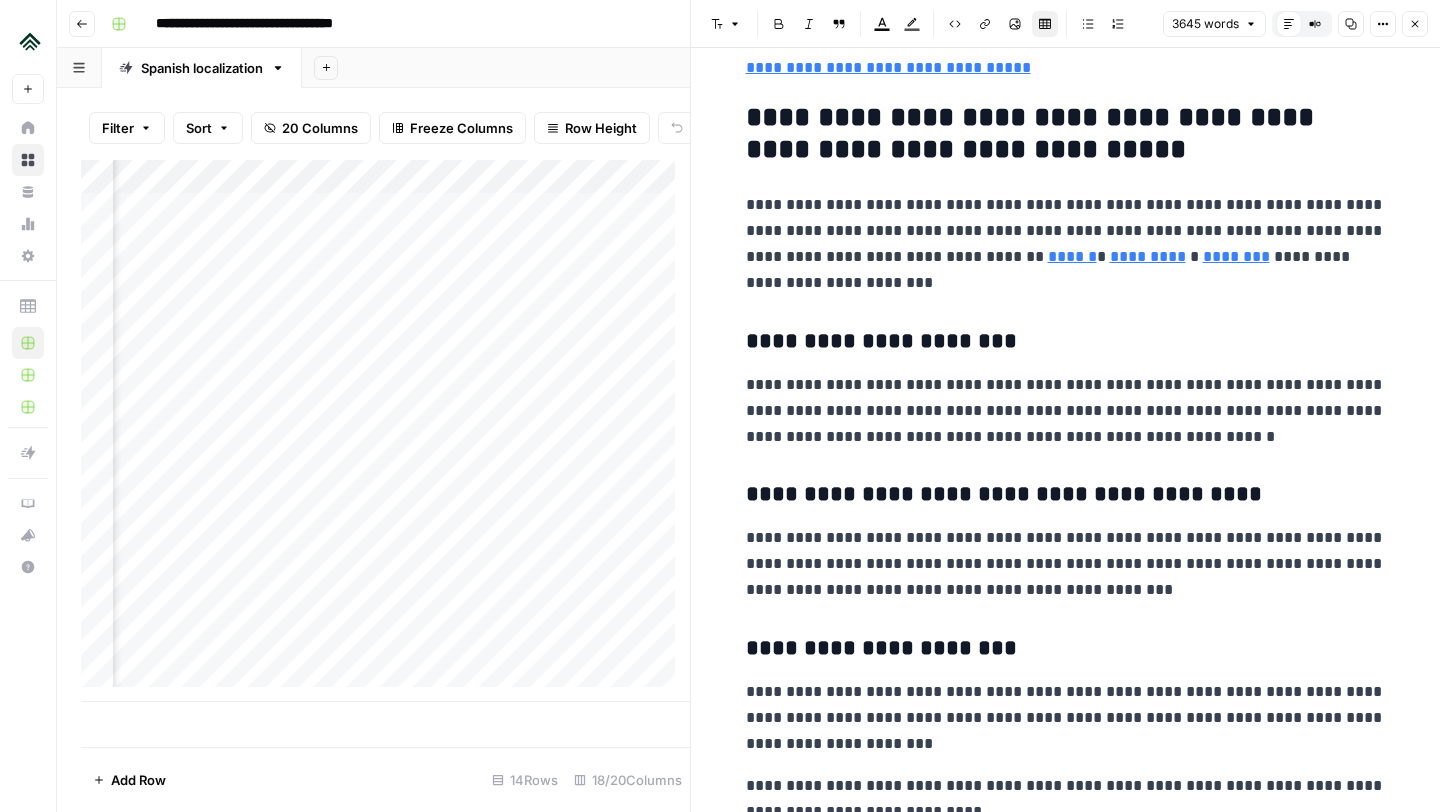 scroll, scrollTop: 2606, scrollLeft: 0, axis: vertical 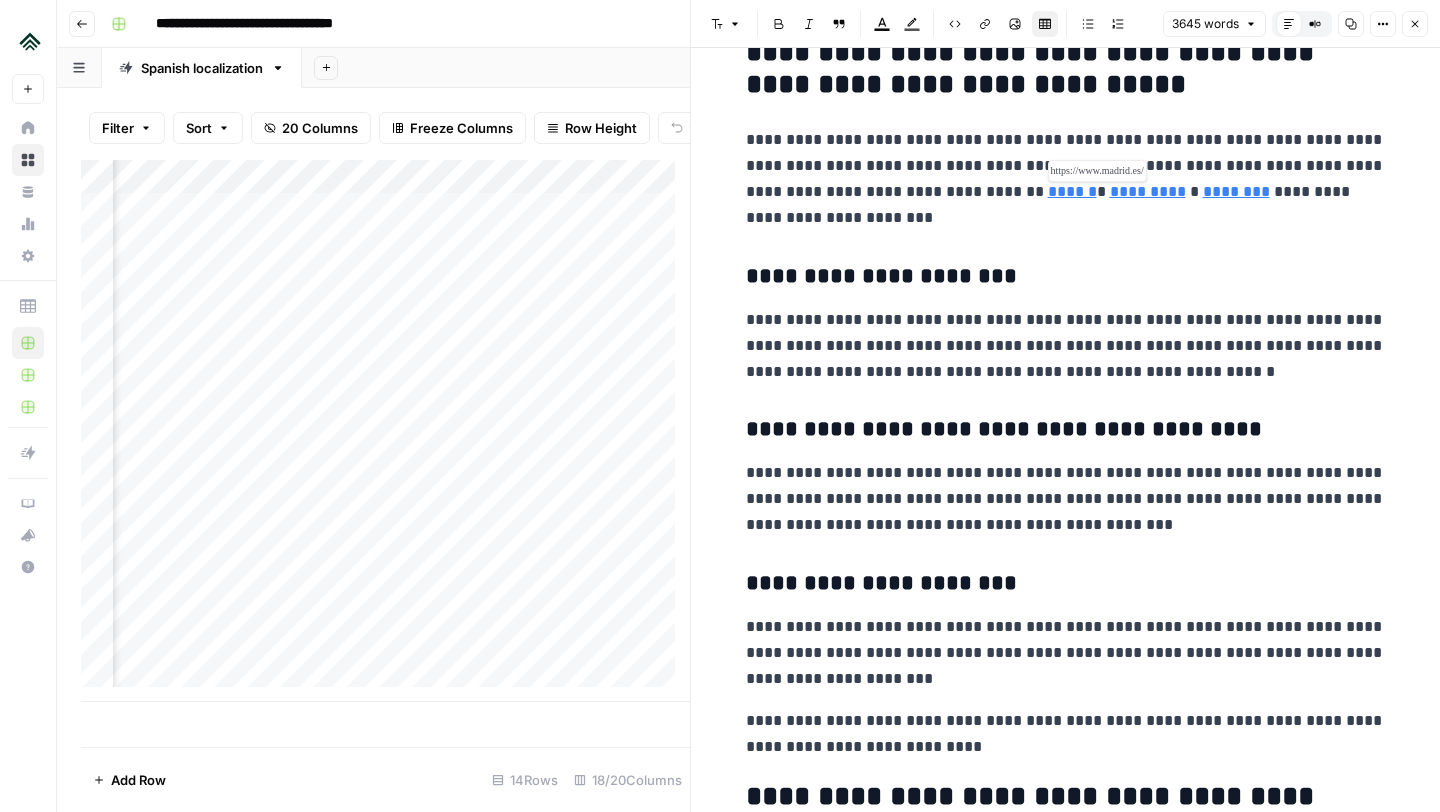 click on "******" at bounding box center [1072, 191] 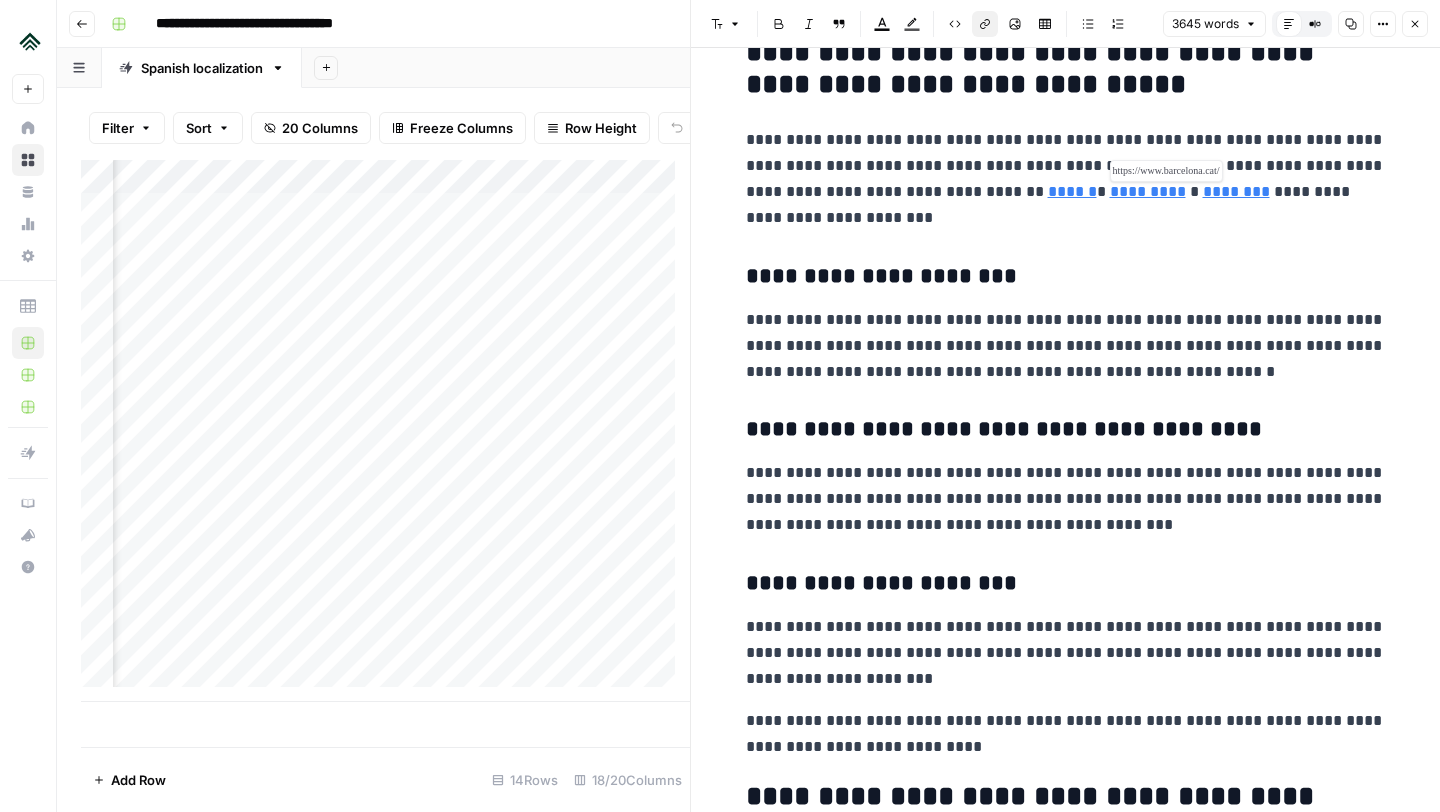 click on "*********" at bounding box center [1148, 191] 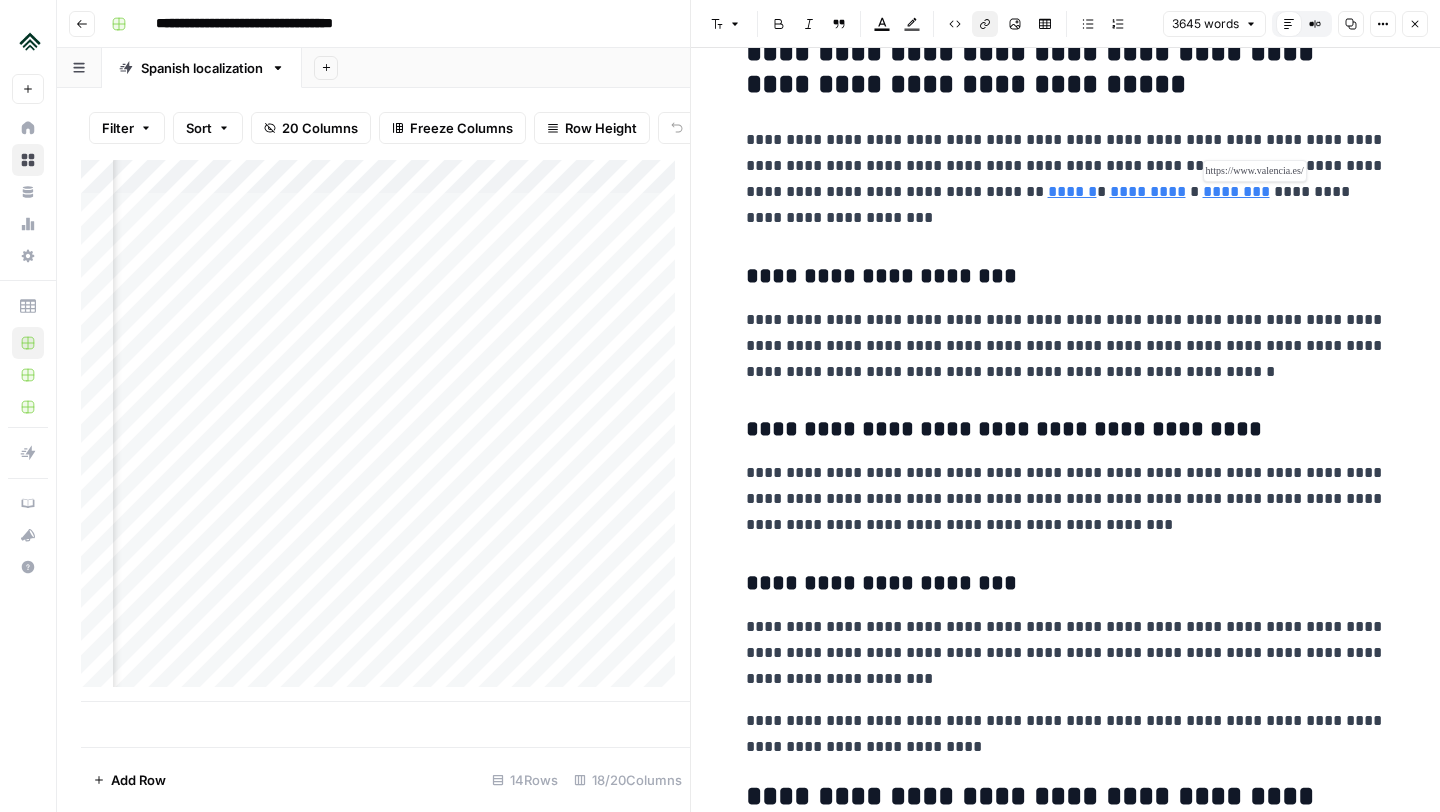 click on "********" at bounding box center (1236, 191) 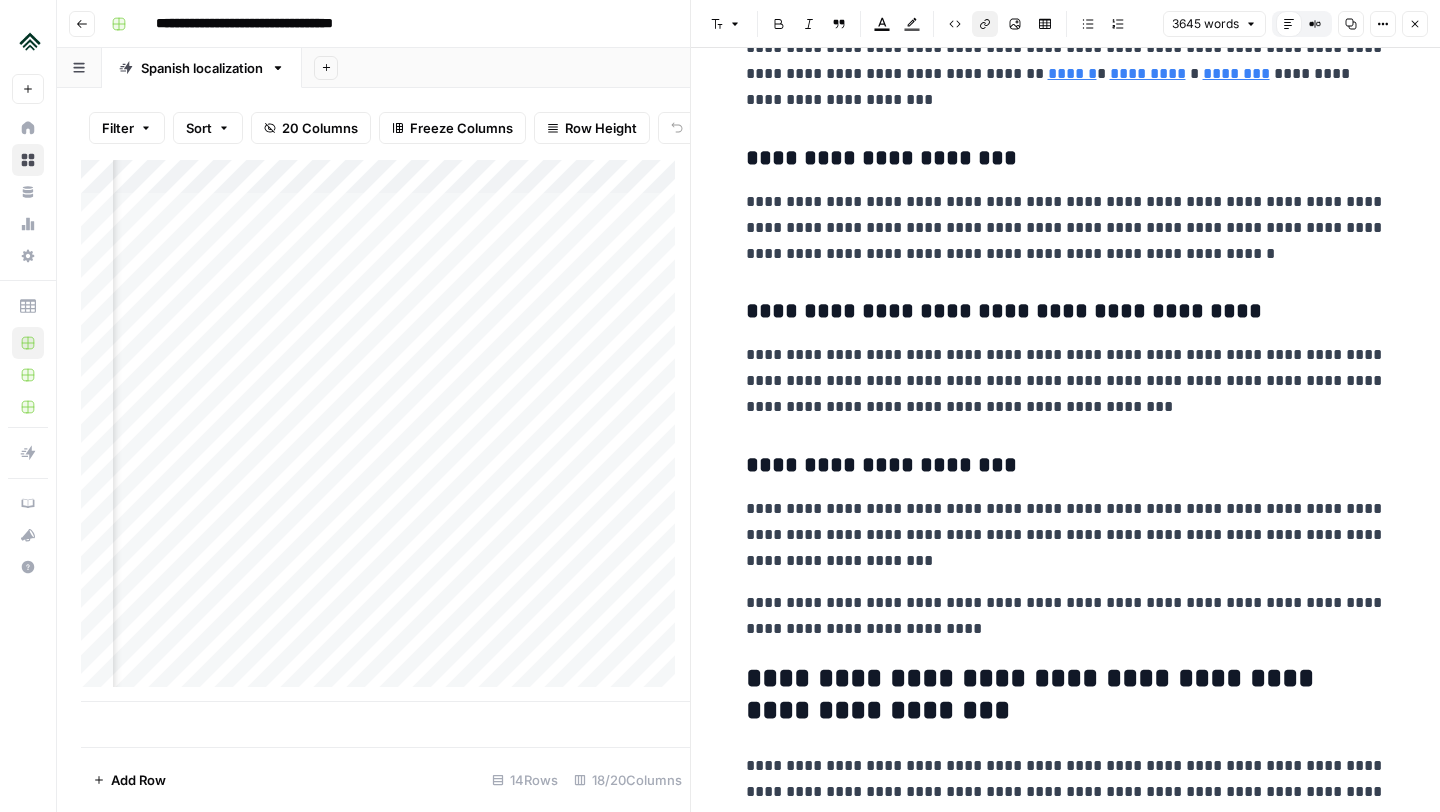 scroll, scrollTop: 2812, scrollLeft: 0, axis: vertical 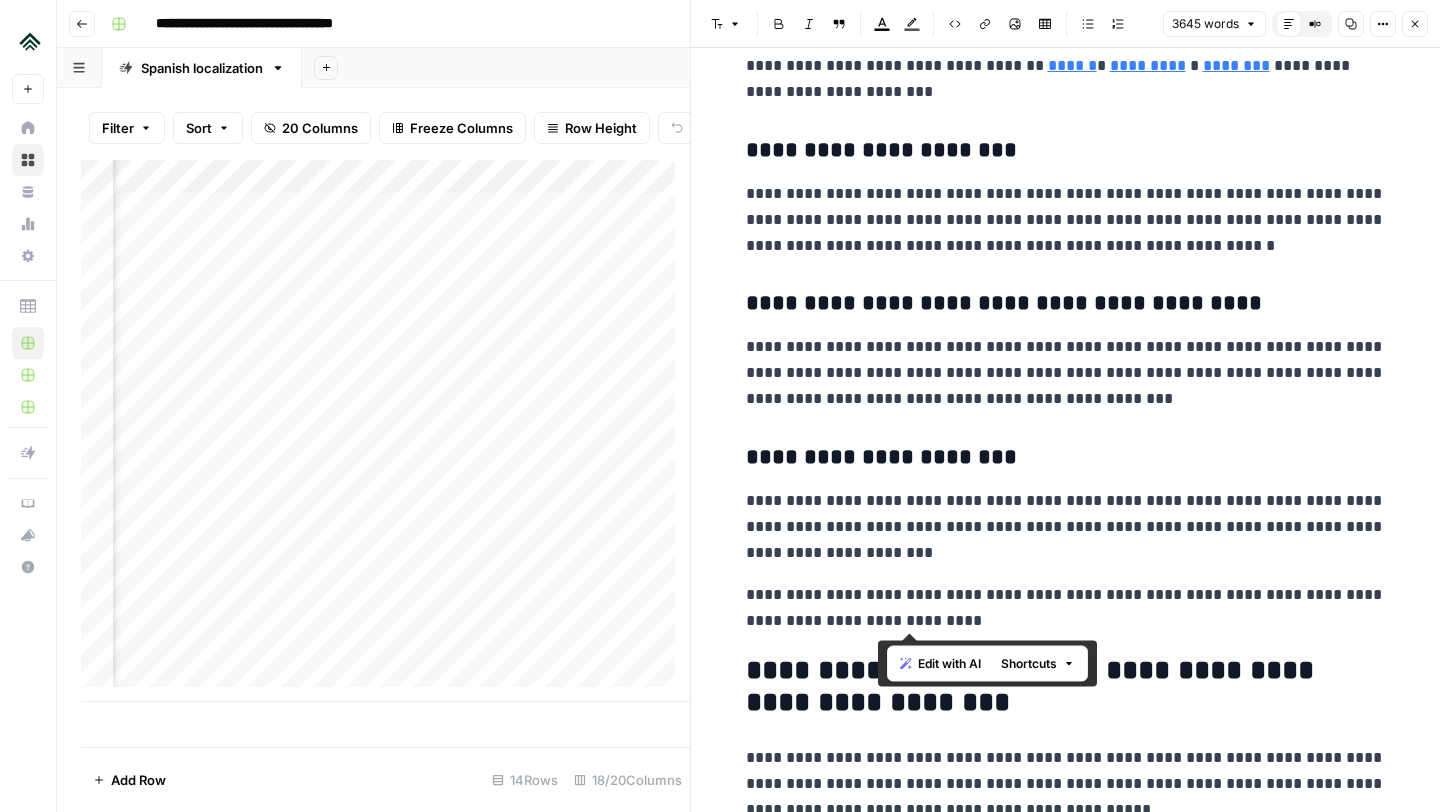 drag, startPoint x: 951, startPoint y: 628, endPoint x: 875, endPoint y: 584, distance: 87.81799 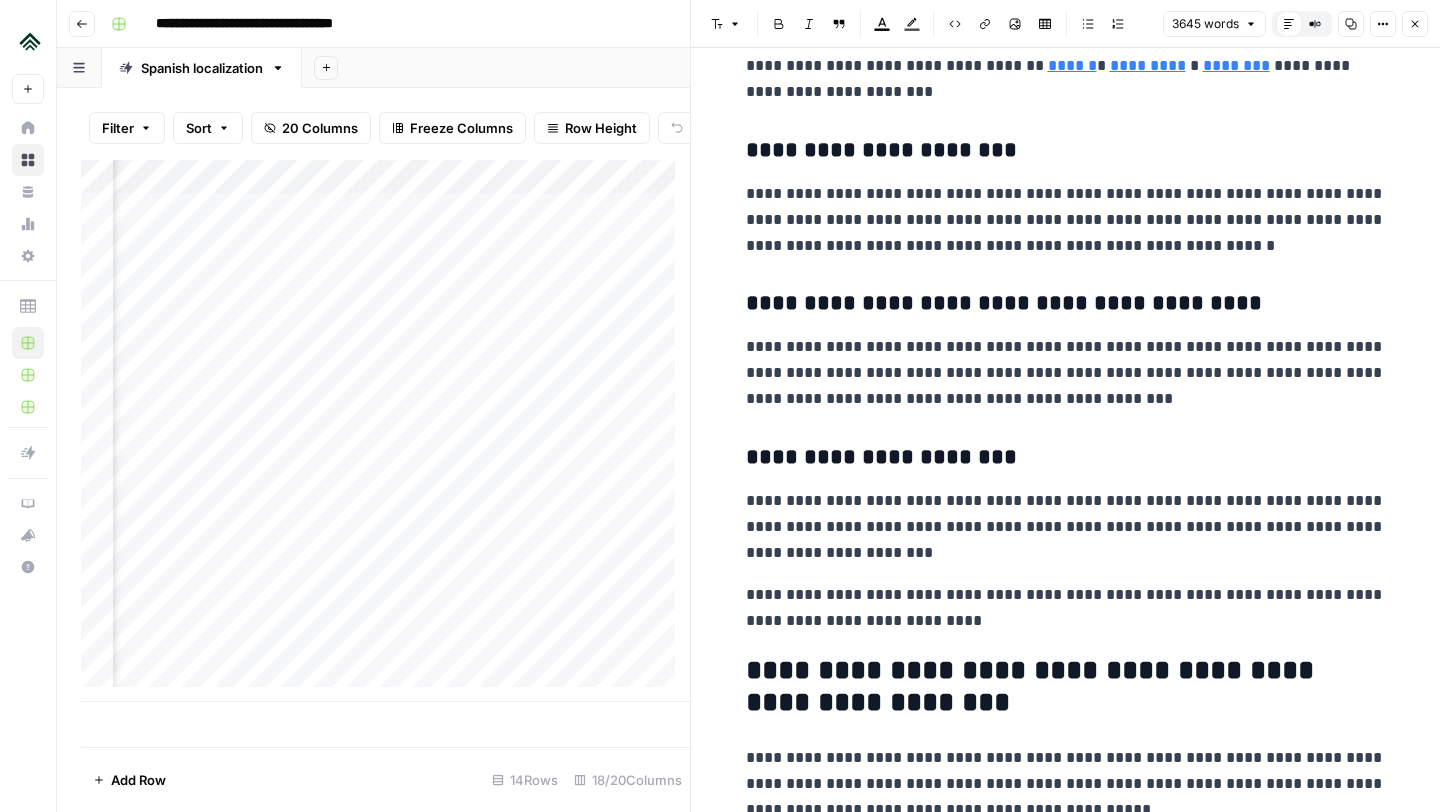 click on "**********" at bounding box center (1066, 608) 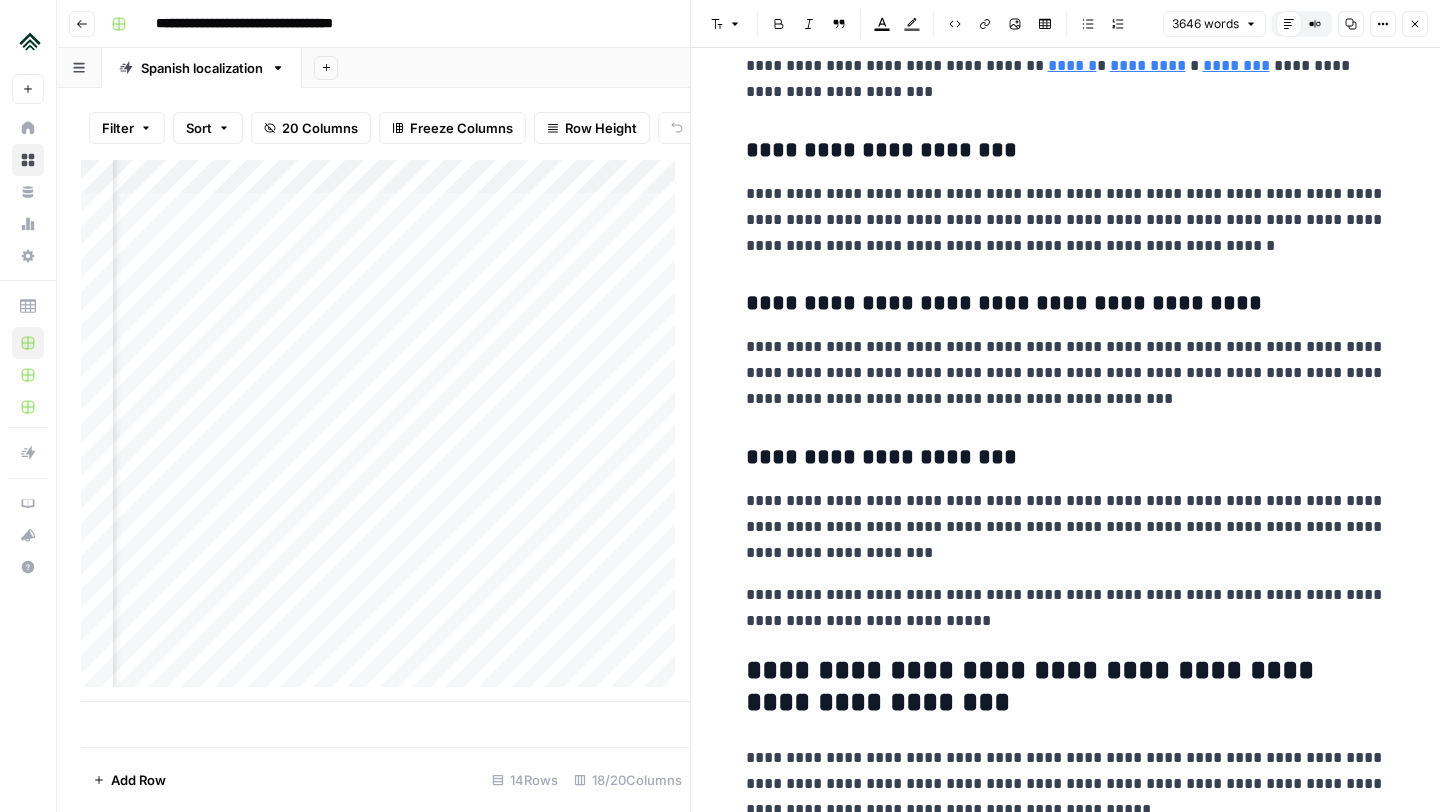 click on "**********" at bounding box center (1066, 608) 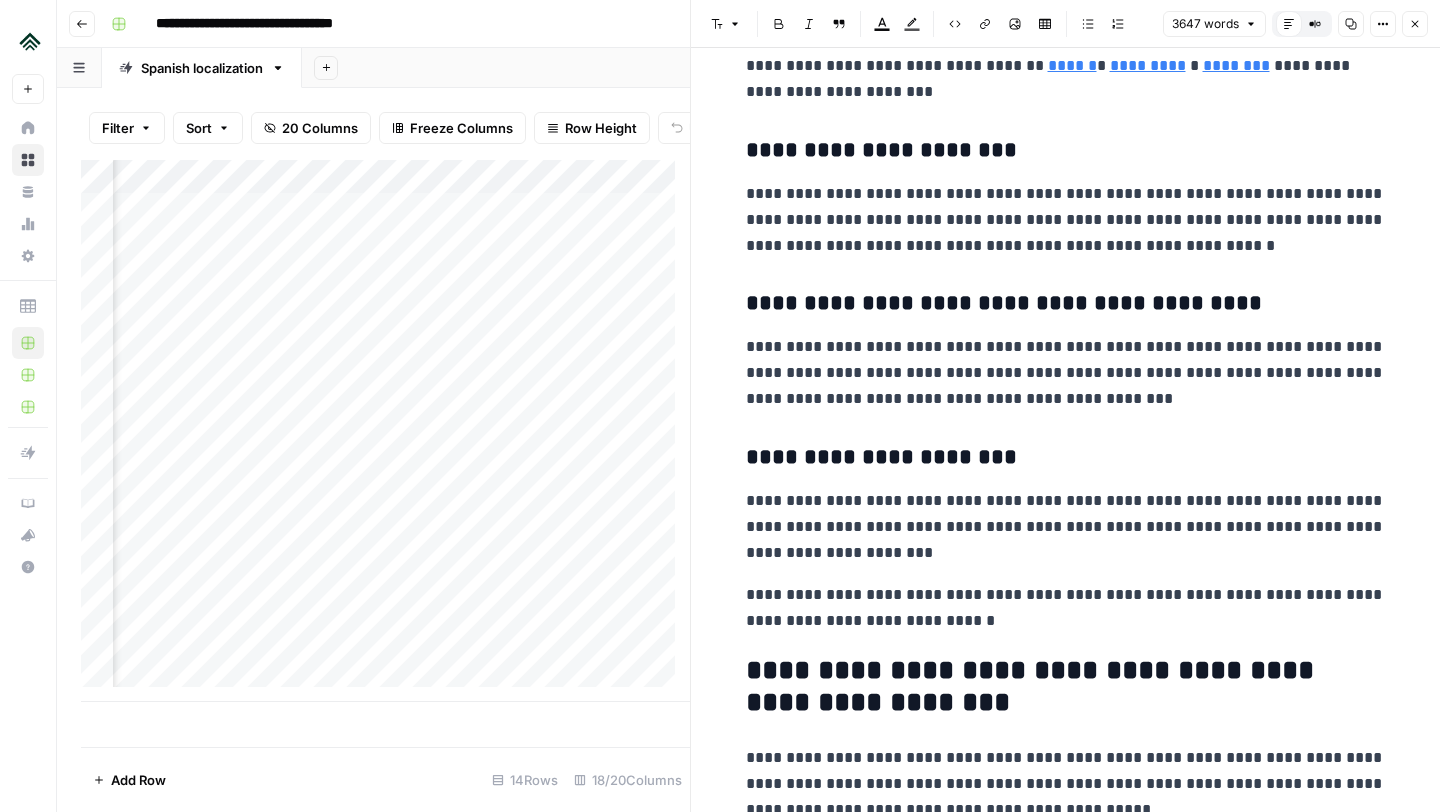 click on "**********" at bounding box center [1066, 608] 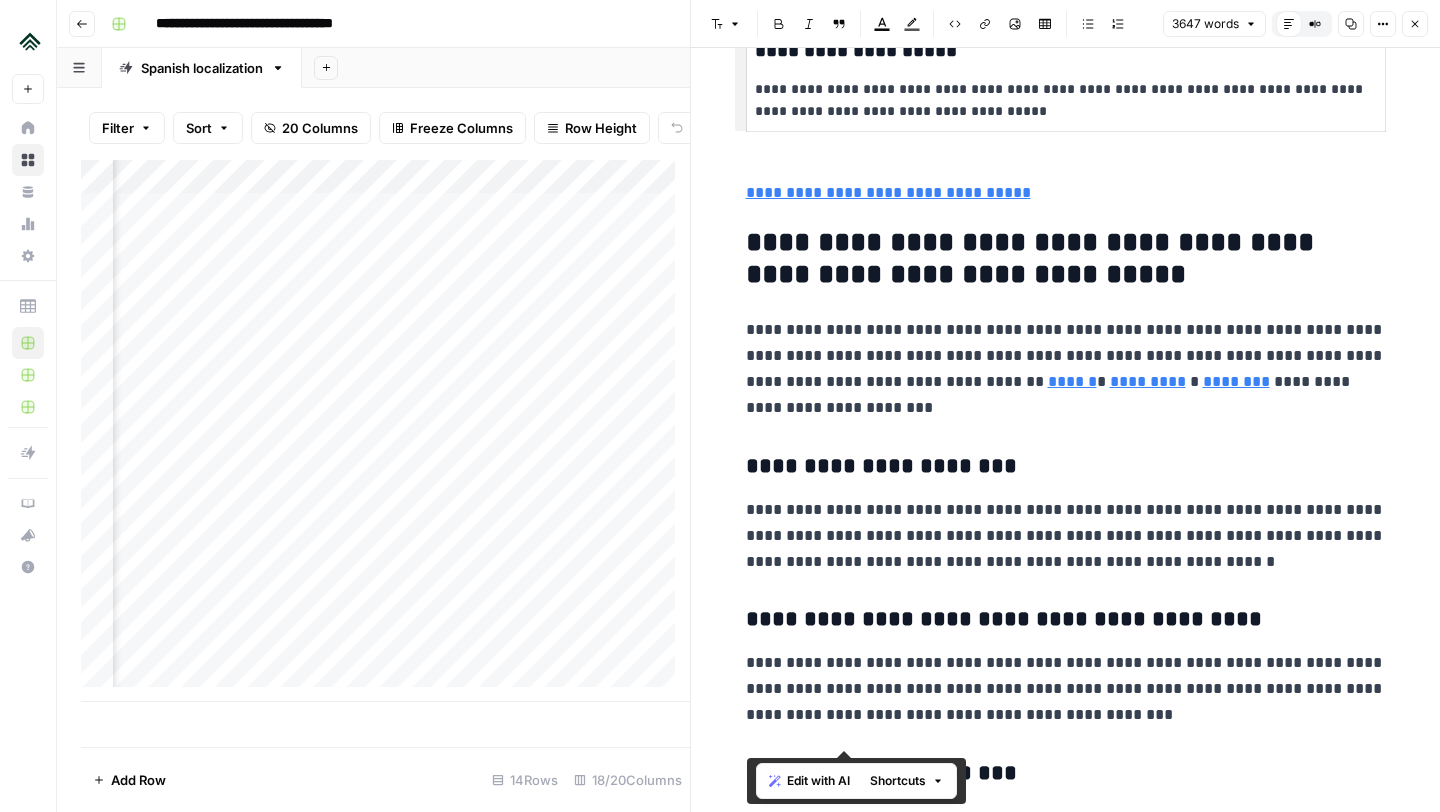 scroll, scrollTop: 2376, scrollLeft: 0, axis: vertical 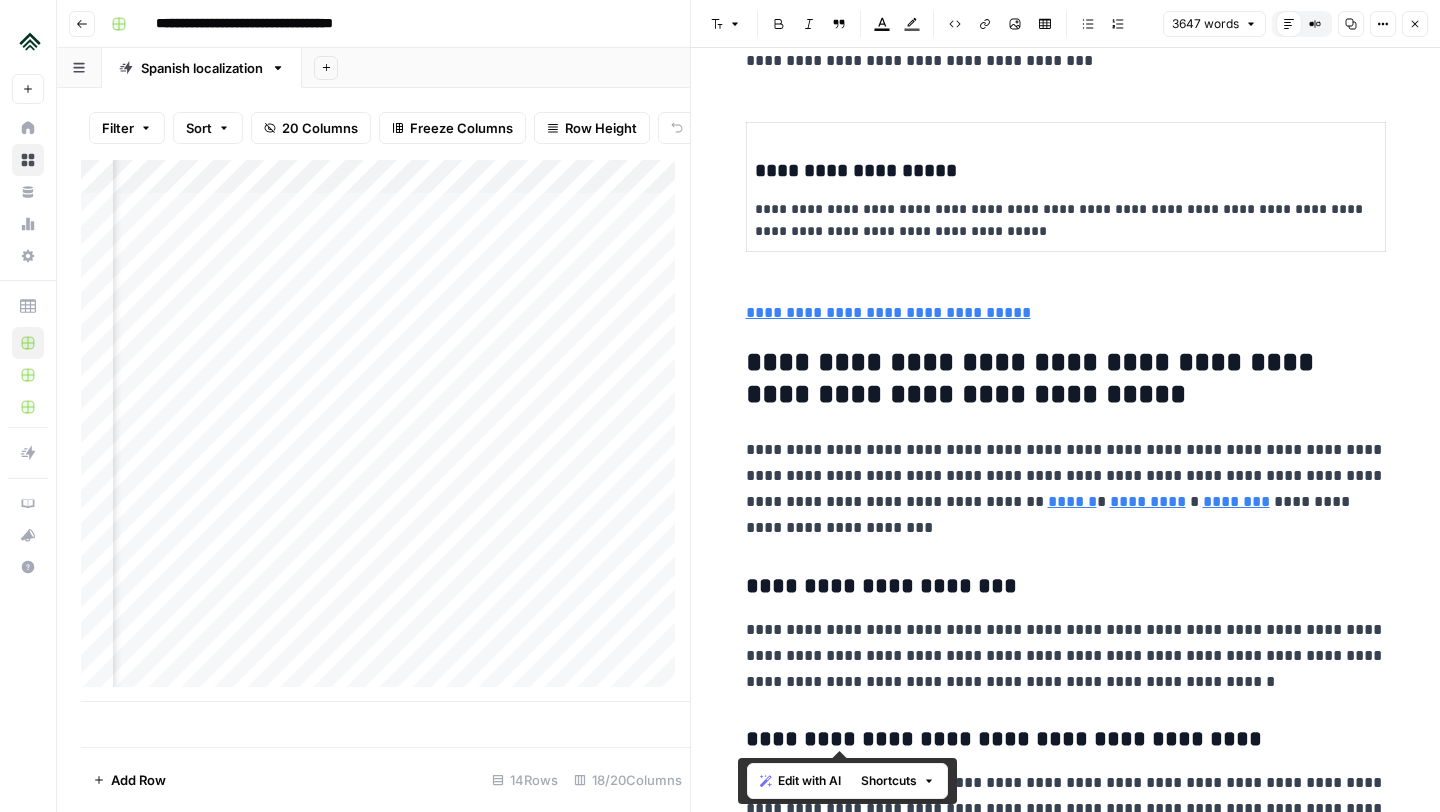 drag, startPoint x: 954, startPoint y: 627, endPoint x: 738, endPoint y: 369, distance: 336.4818 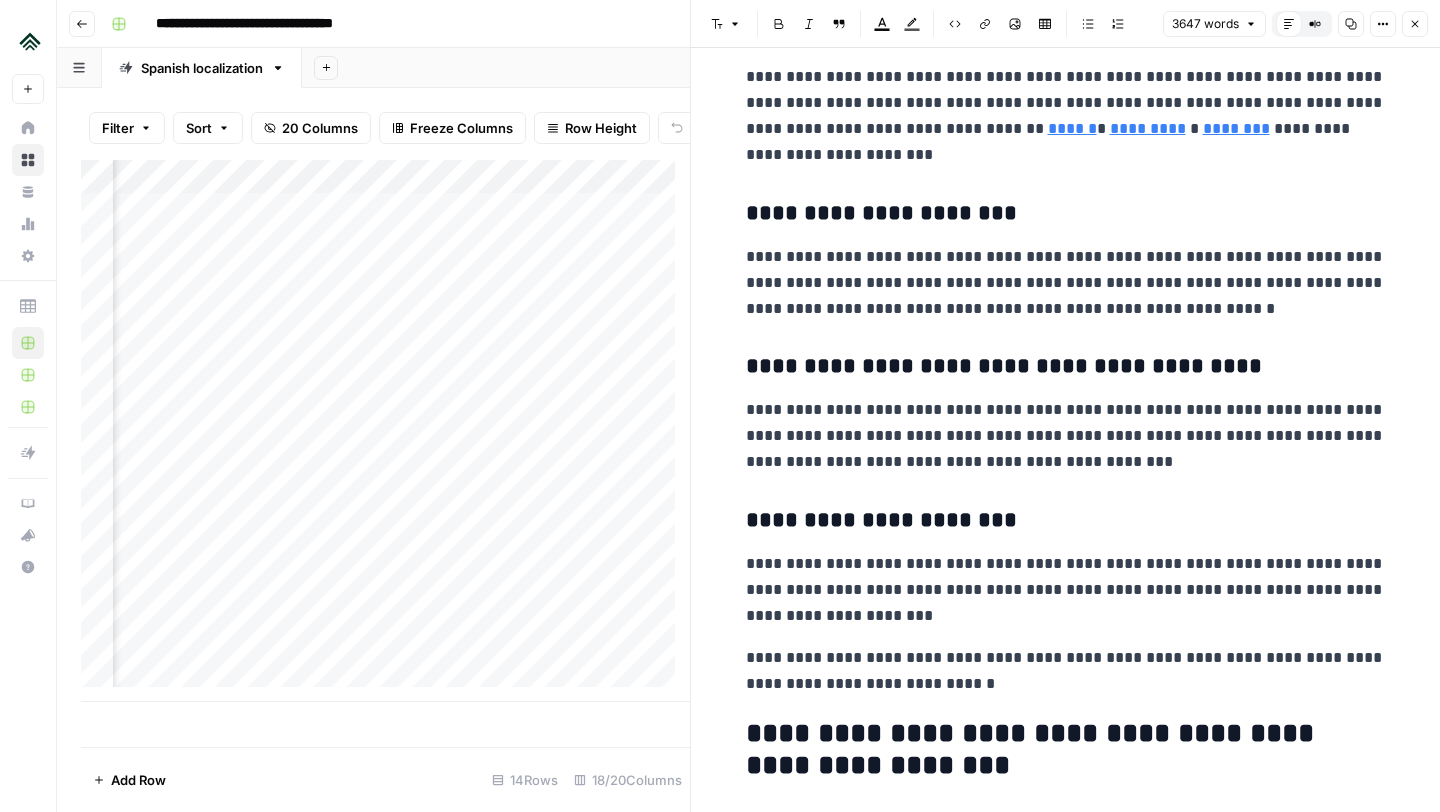 scroll, scrollTop: 2892, scrollLeft: 0, axis: vertical 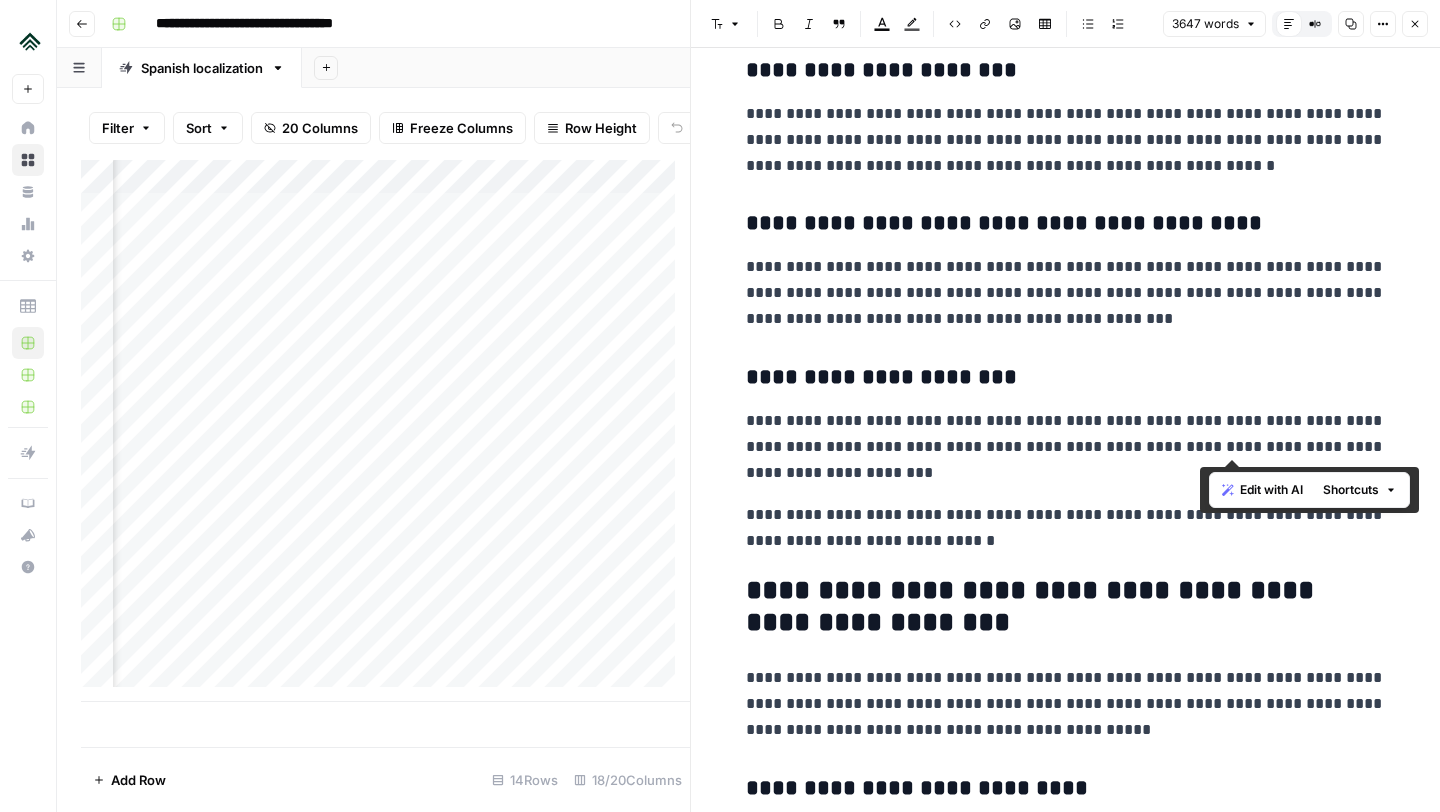 drag, startPoint x: 1202, startPoint y: 450, endPoint x: 1265, endPoint y: 450, distance: 63 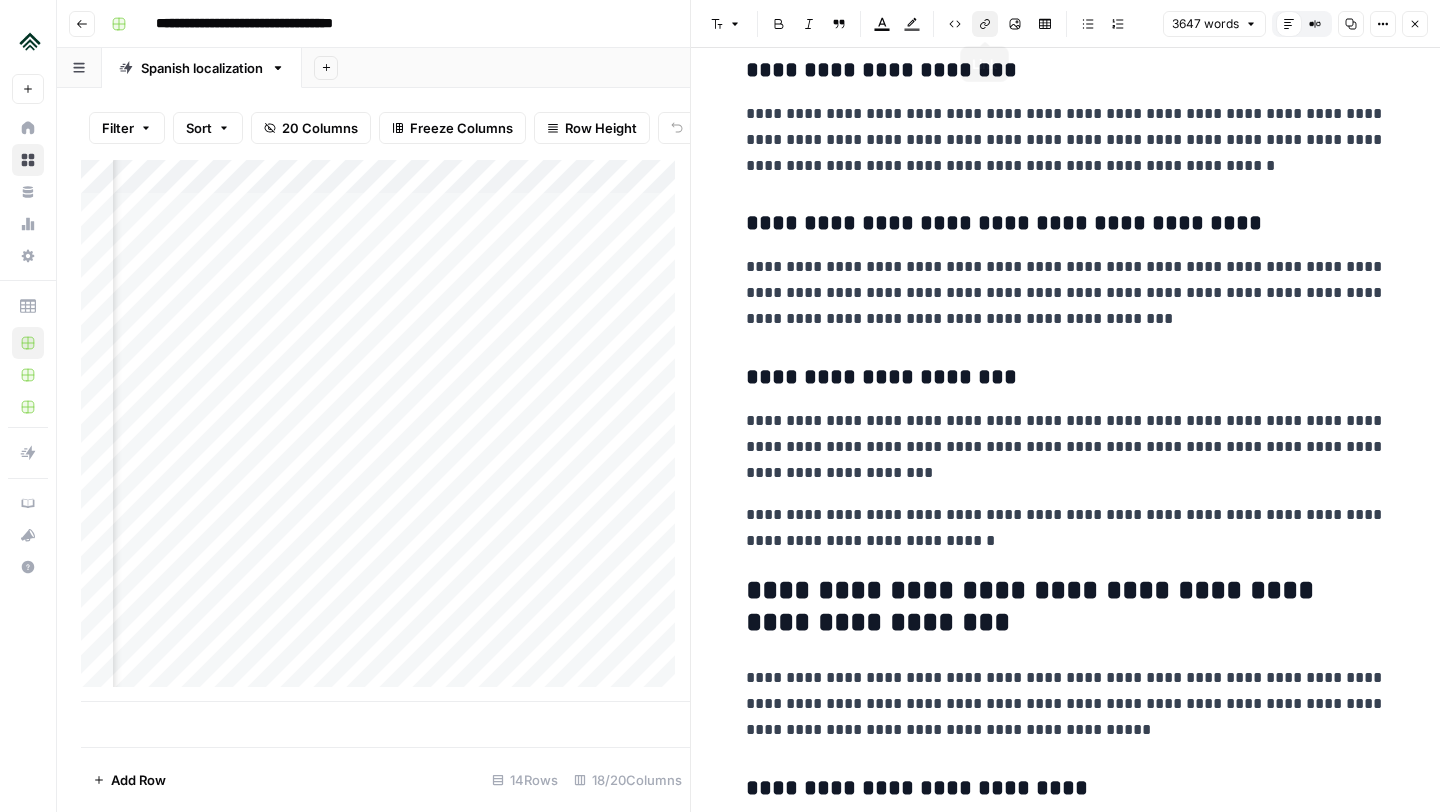 click 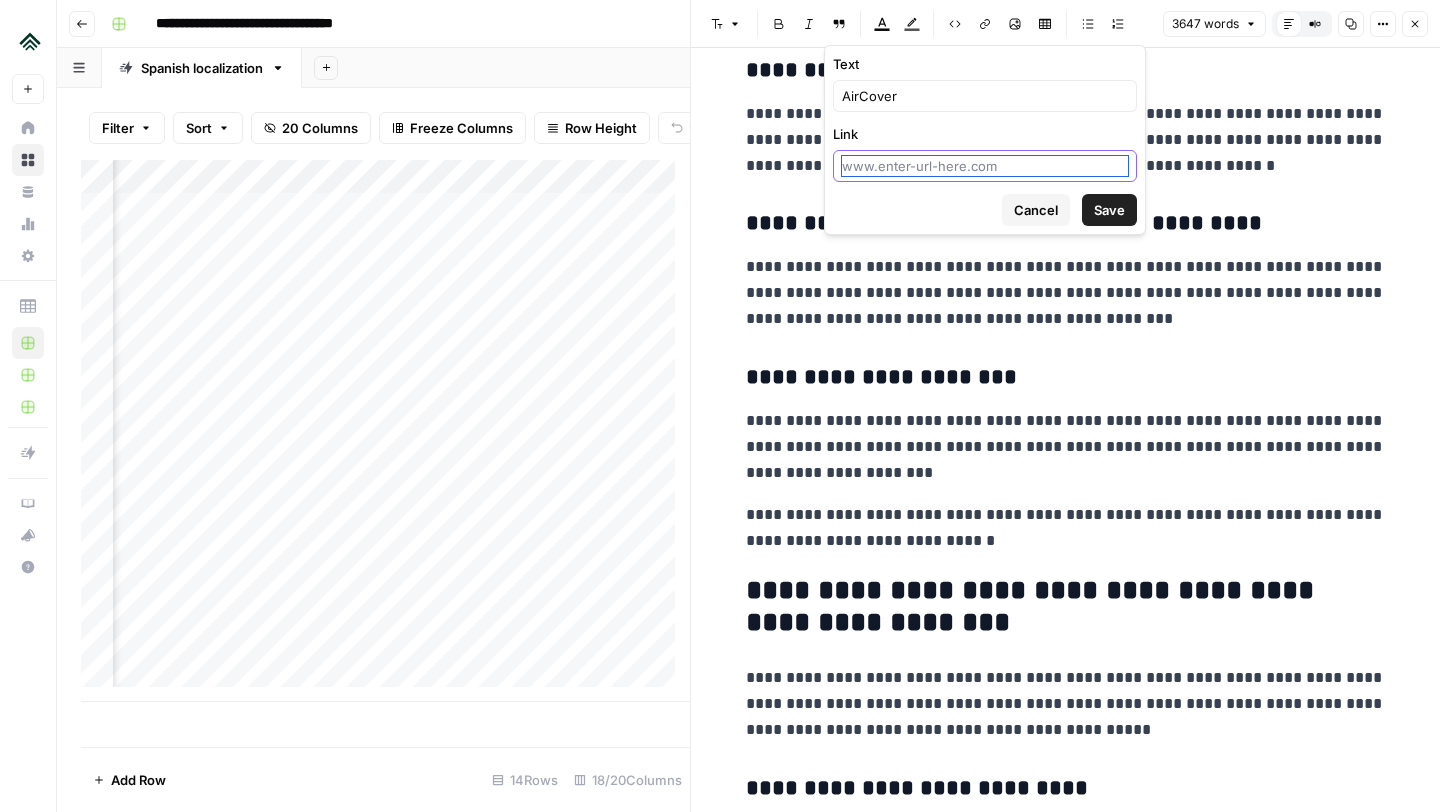 click on "Link" at bounding box center [985, 166] 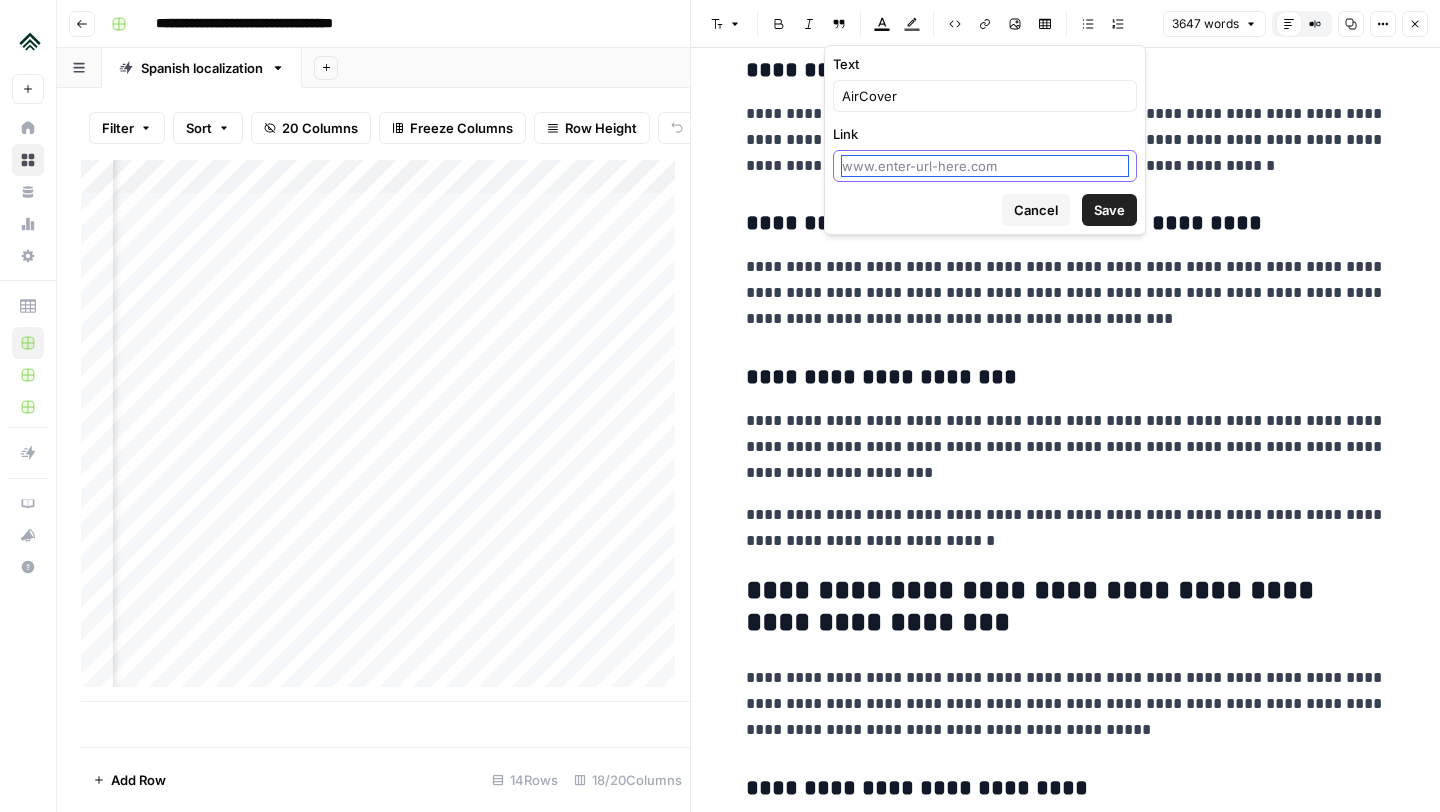 paste on "[URL][DOMAIN_NAME]" 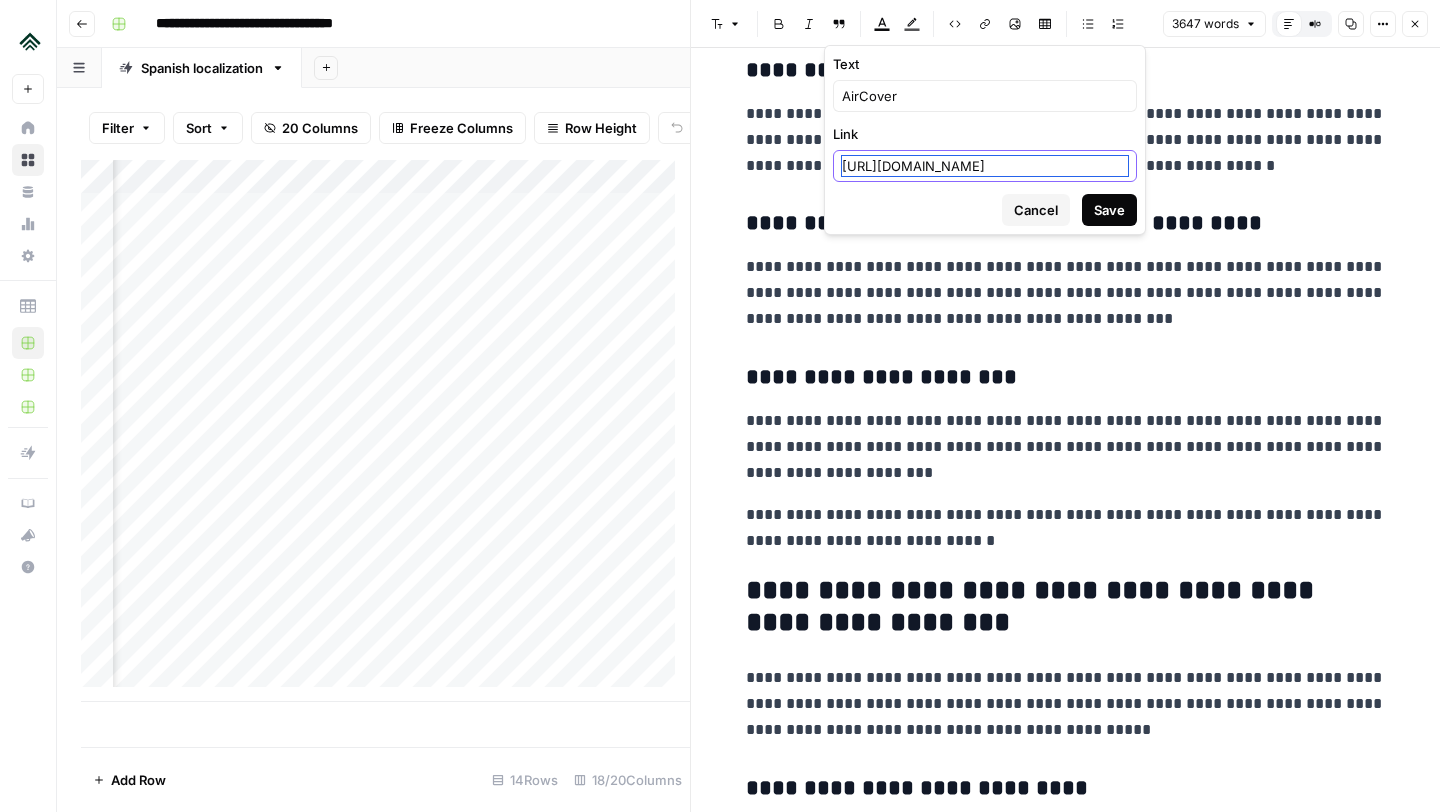 type on "[URL][DOMAIN_NAME]" 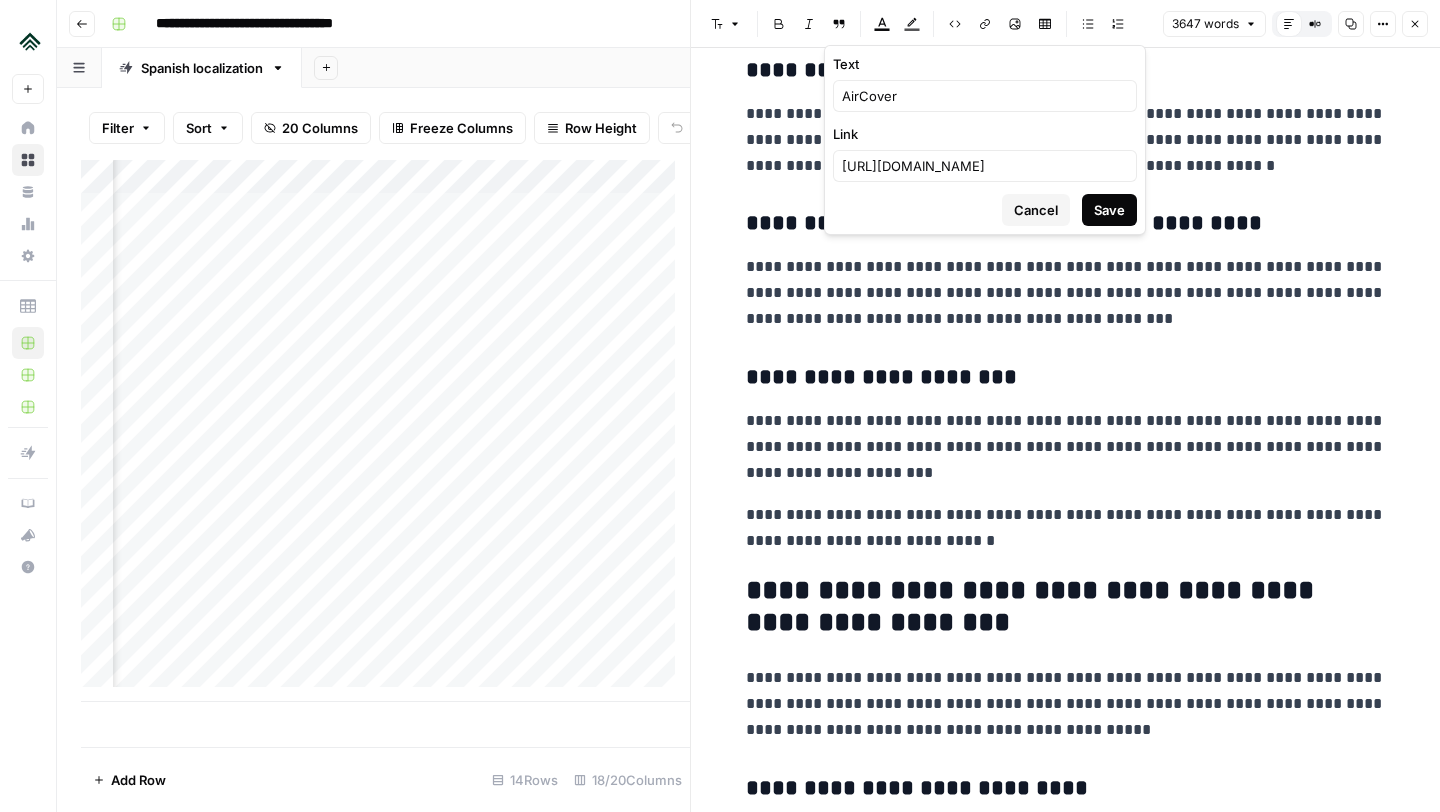 click on "Save" at bounding box center (1109, 210) 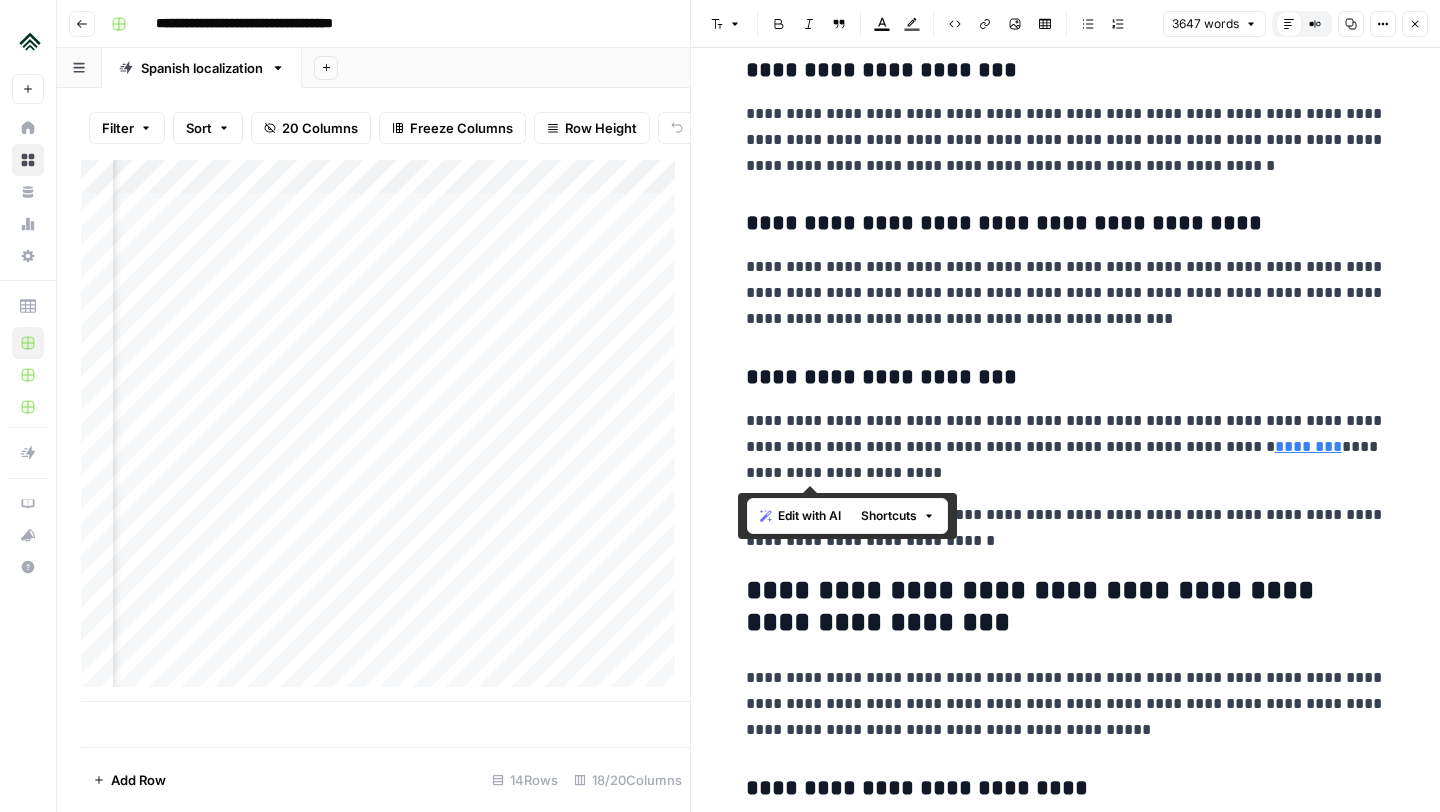 drag, startPoint x: 898, startPoint y: 471, endPoint x: 737, endPoint y: 428, distance: 166.64333 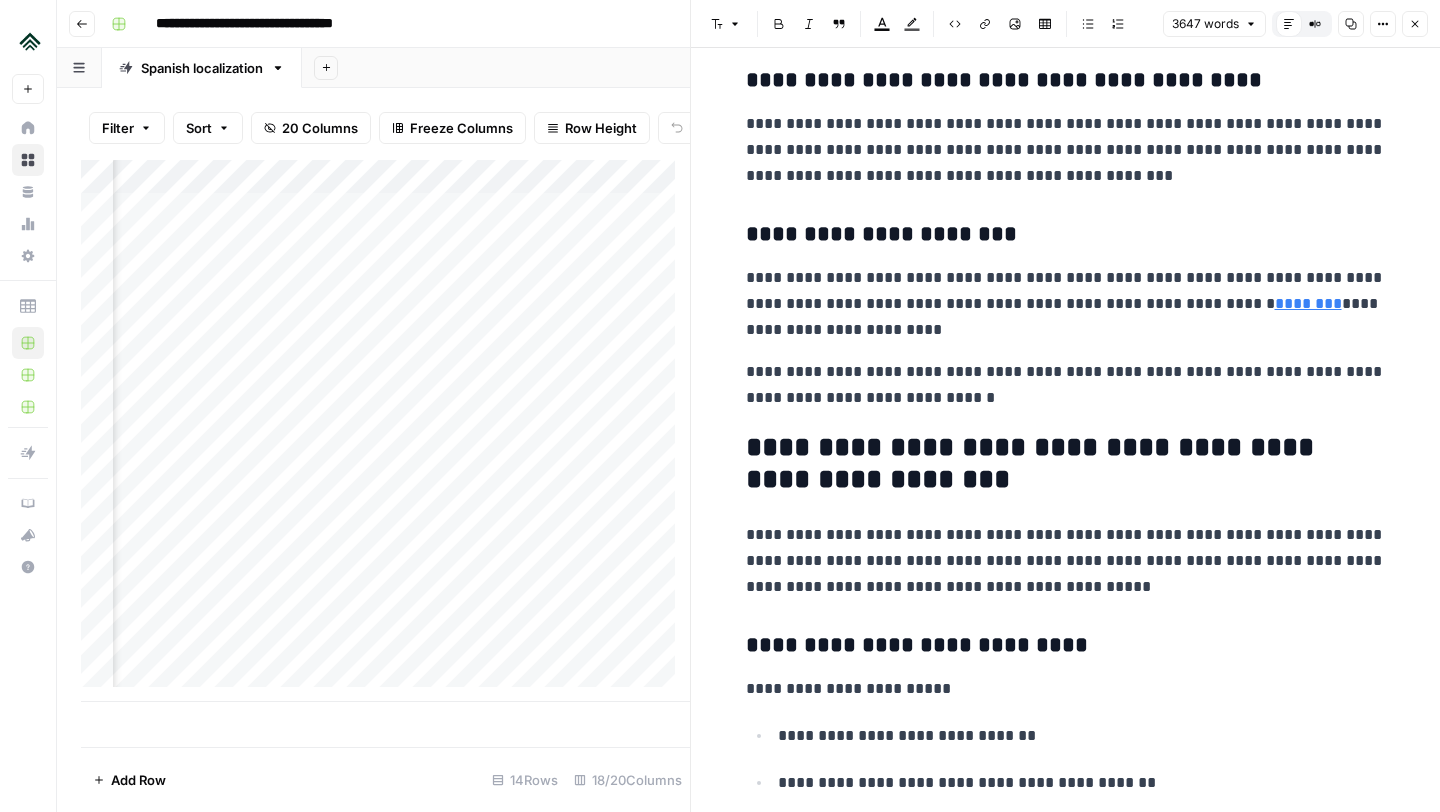 click on "**********" at bounding box center [1066, 6005] 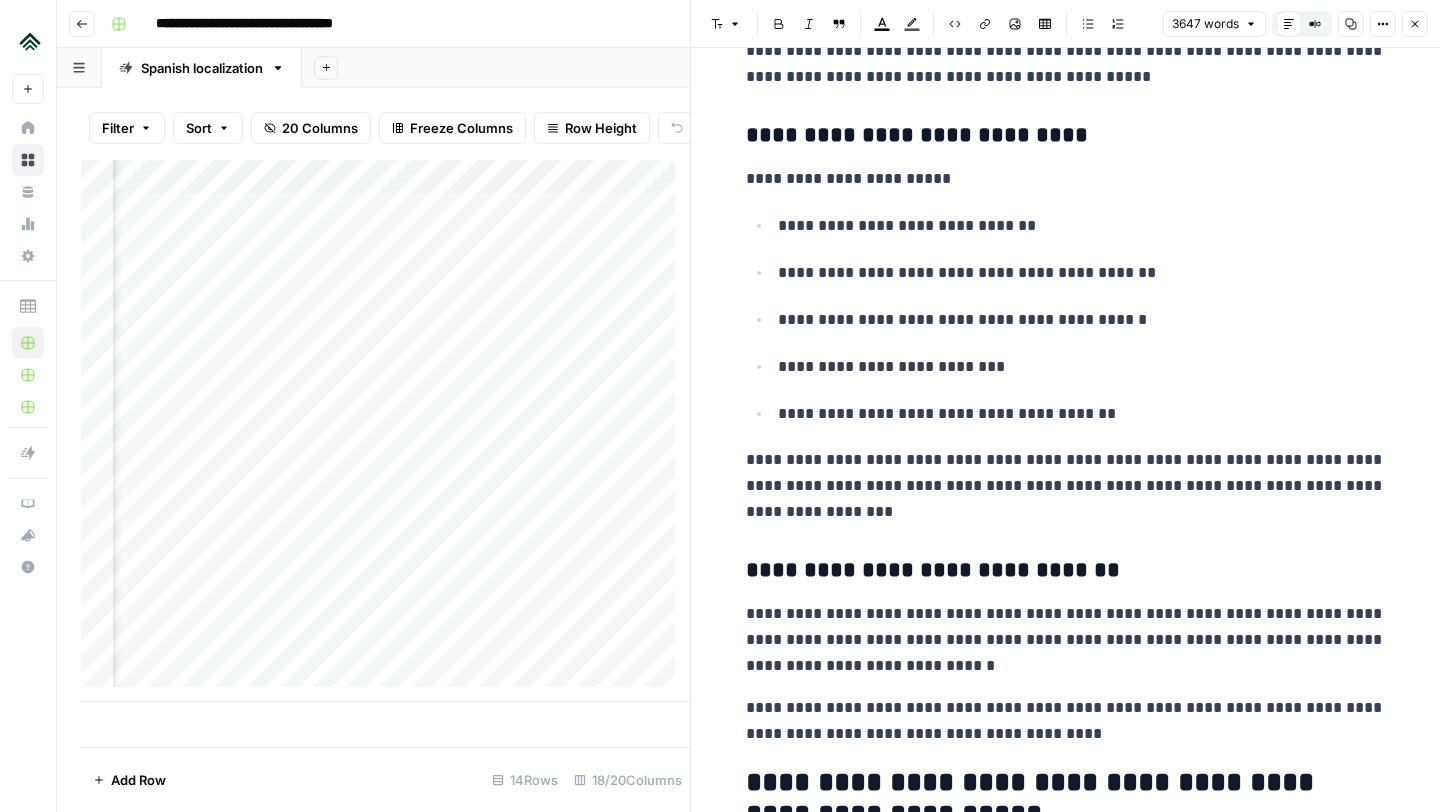 scroll, scrollTop: 3545, scrollLeft: 0, axis: vertical 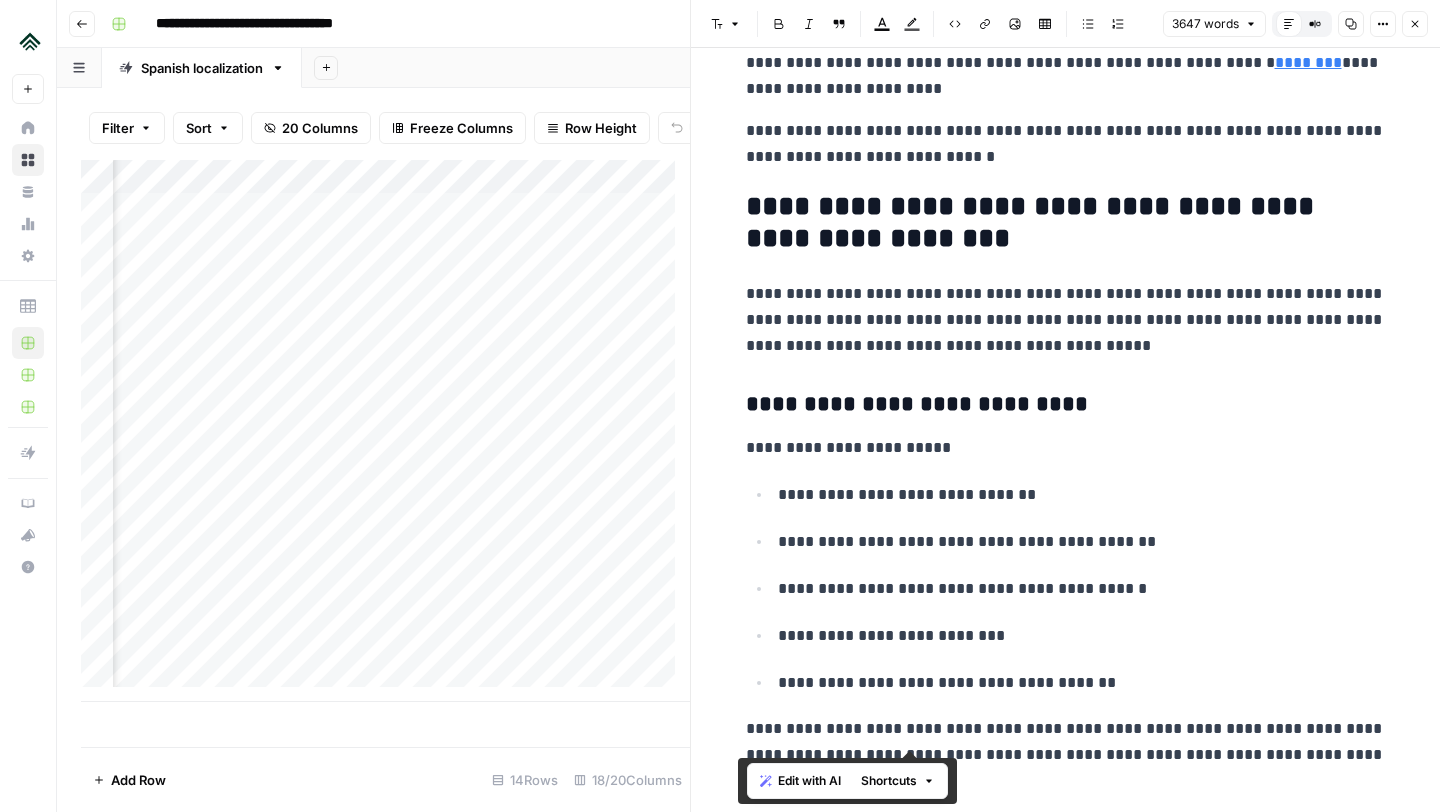 drag, startPoint x: 1084, startPoint y: 736, endPoint x: 728, endPoint y: 202, distance: 641.78815 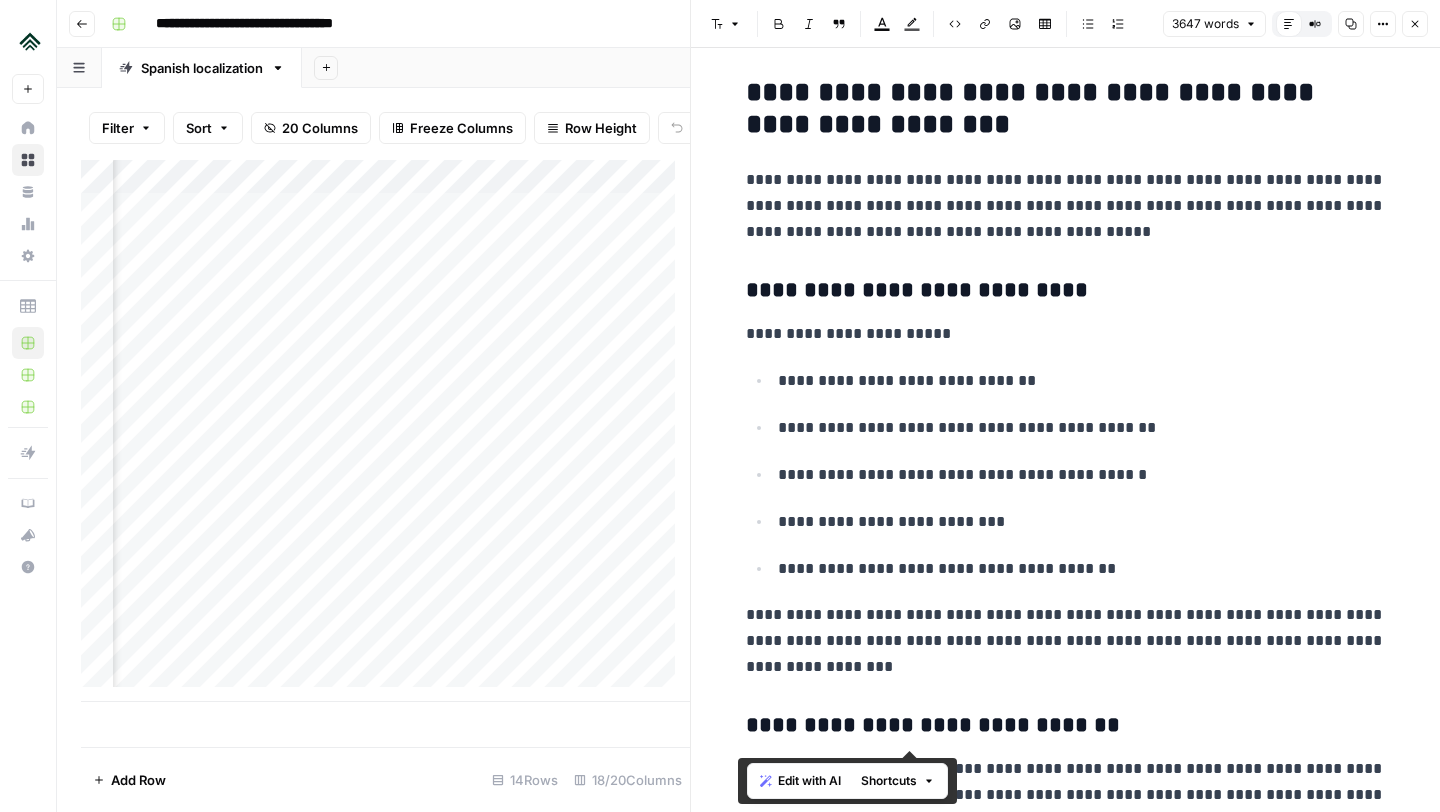 click on "**********" at bounding box center [1066, 291] 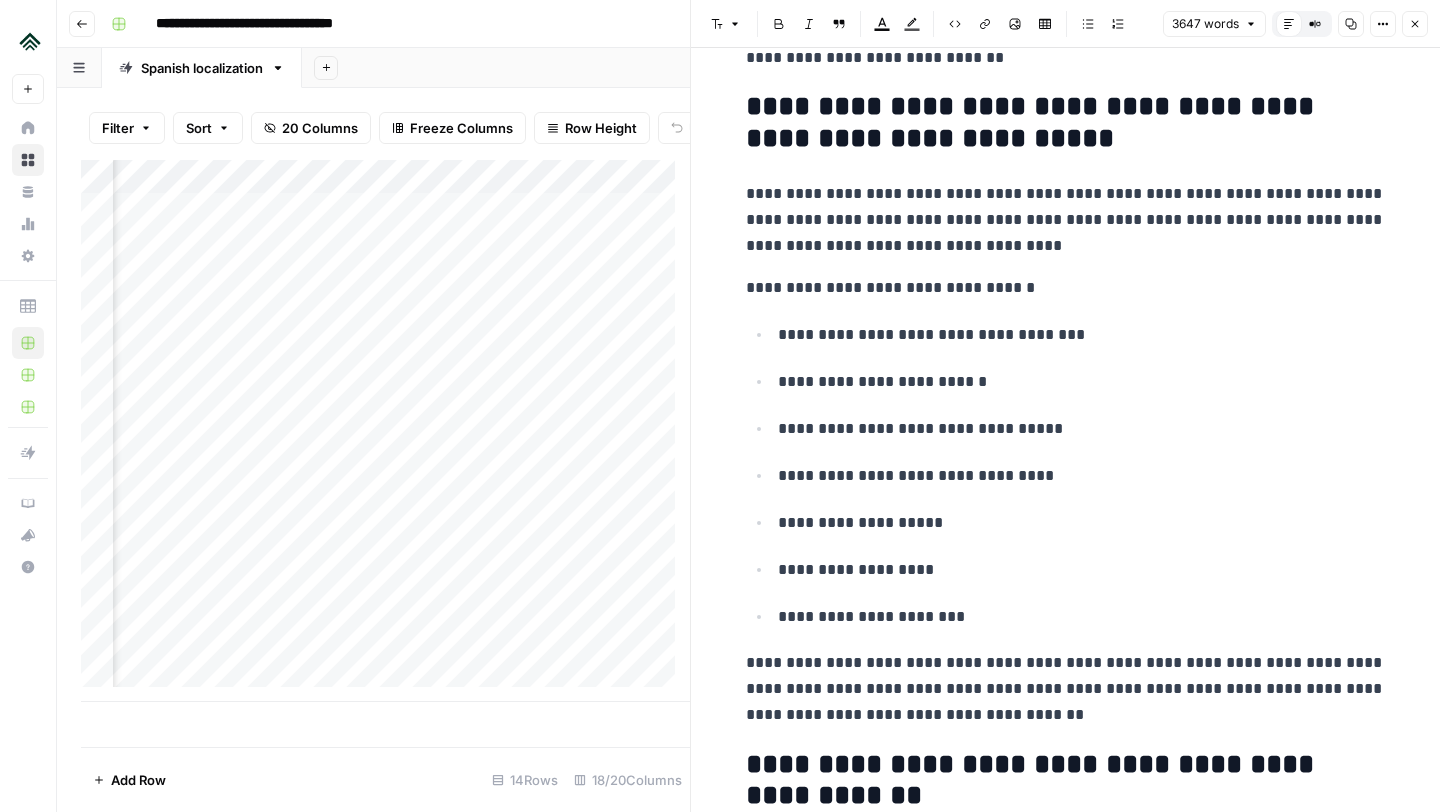 scroll, scrollTop: 5007, scrollLeft: 0, axis: vertical 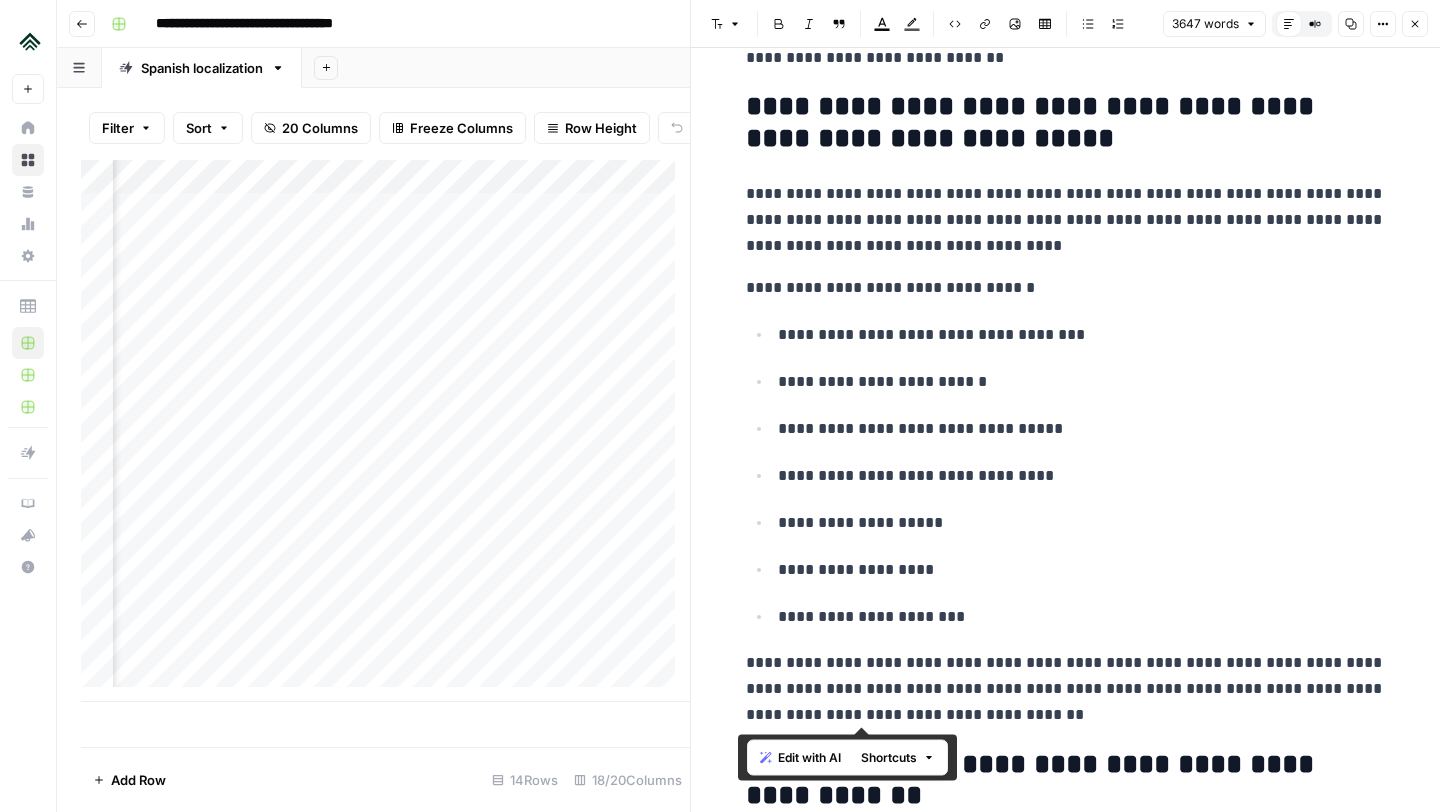 drag, startPoint x: 992, startPoint y: 719, endPoint x: 737, endPoint y: 117, distance: 653.7805 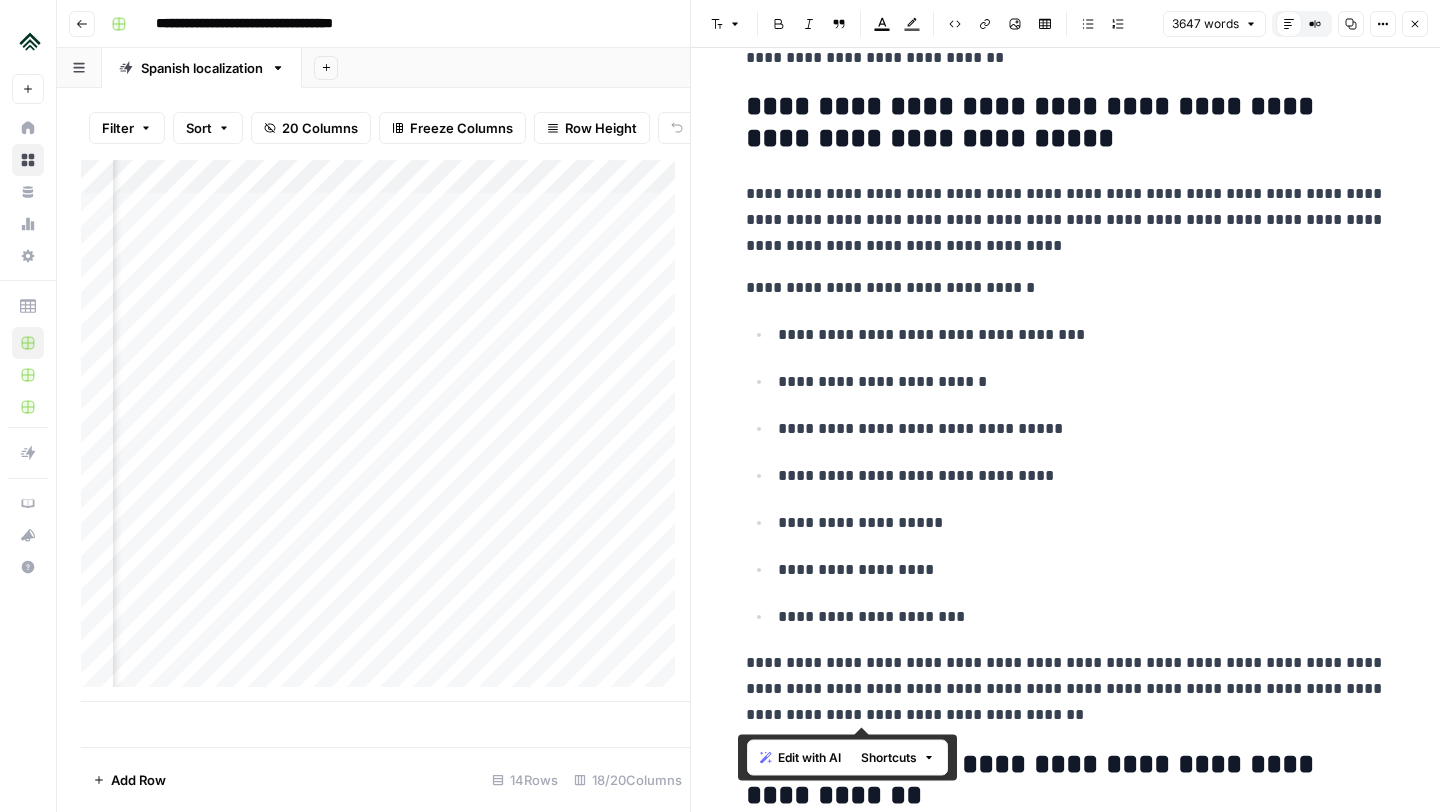 click on "**********" at bounding box center (1066, 123) 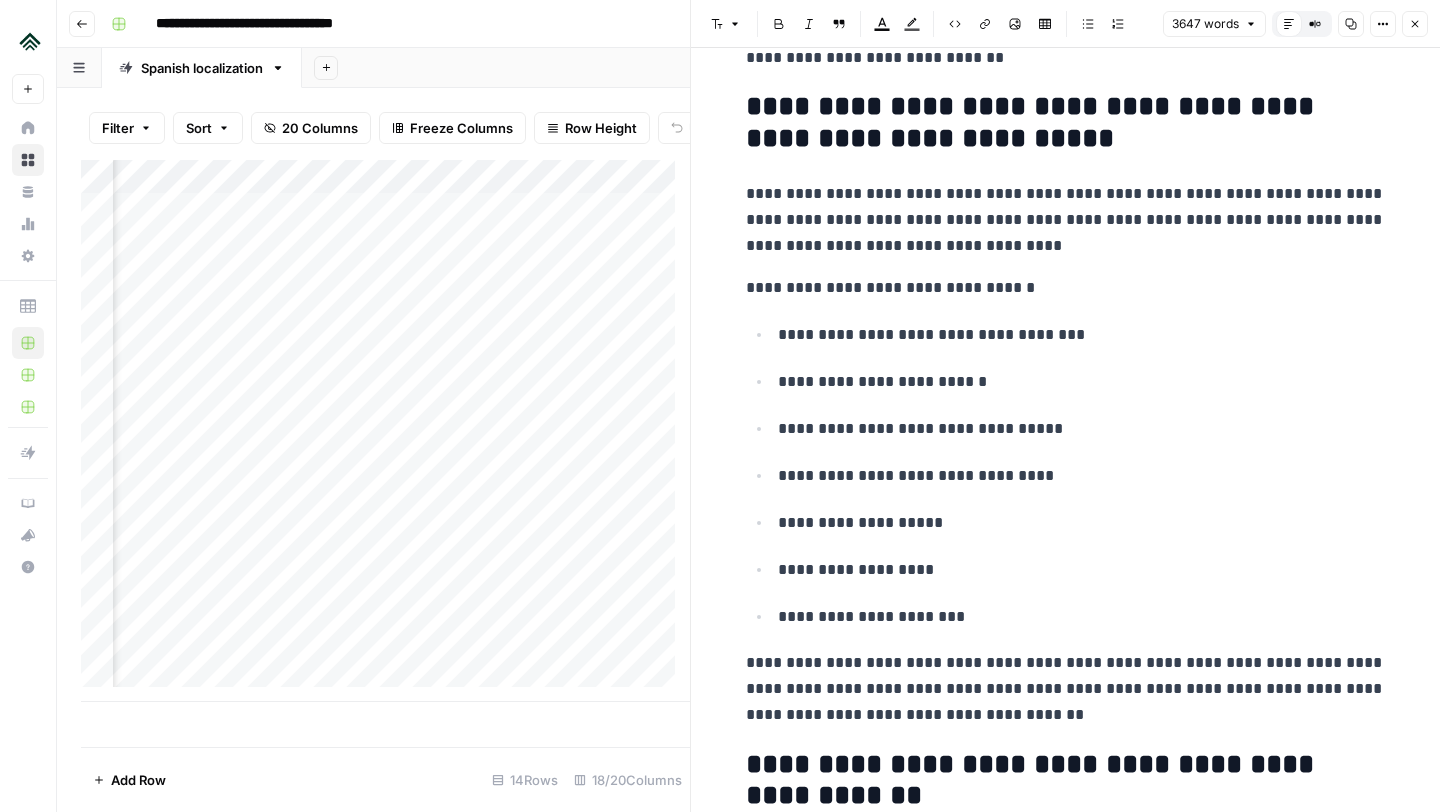 click on "**********" at bounding box center (1066, 123) 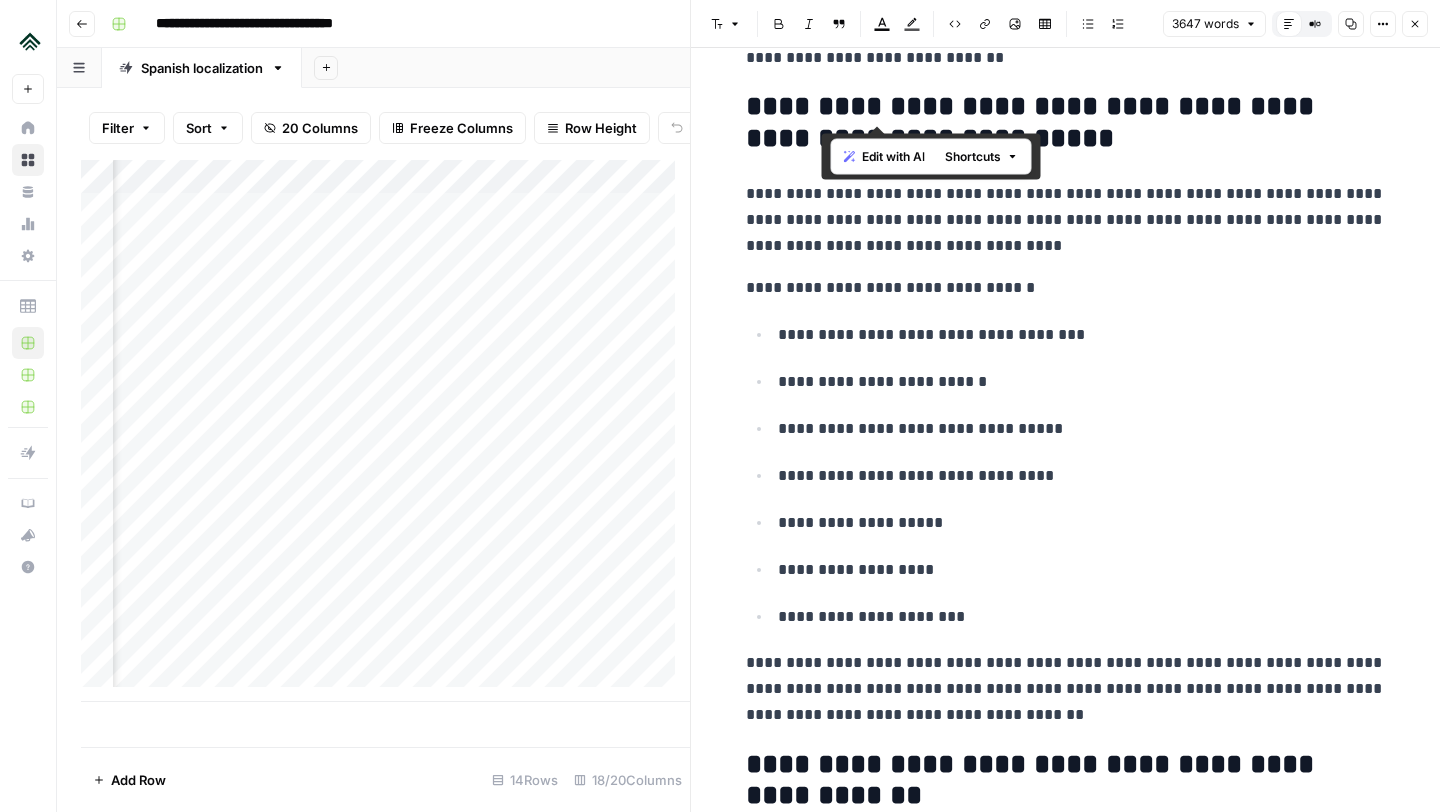 click on "**********" at bounding box center [1066, 123] 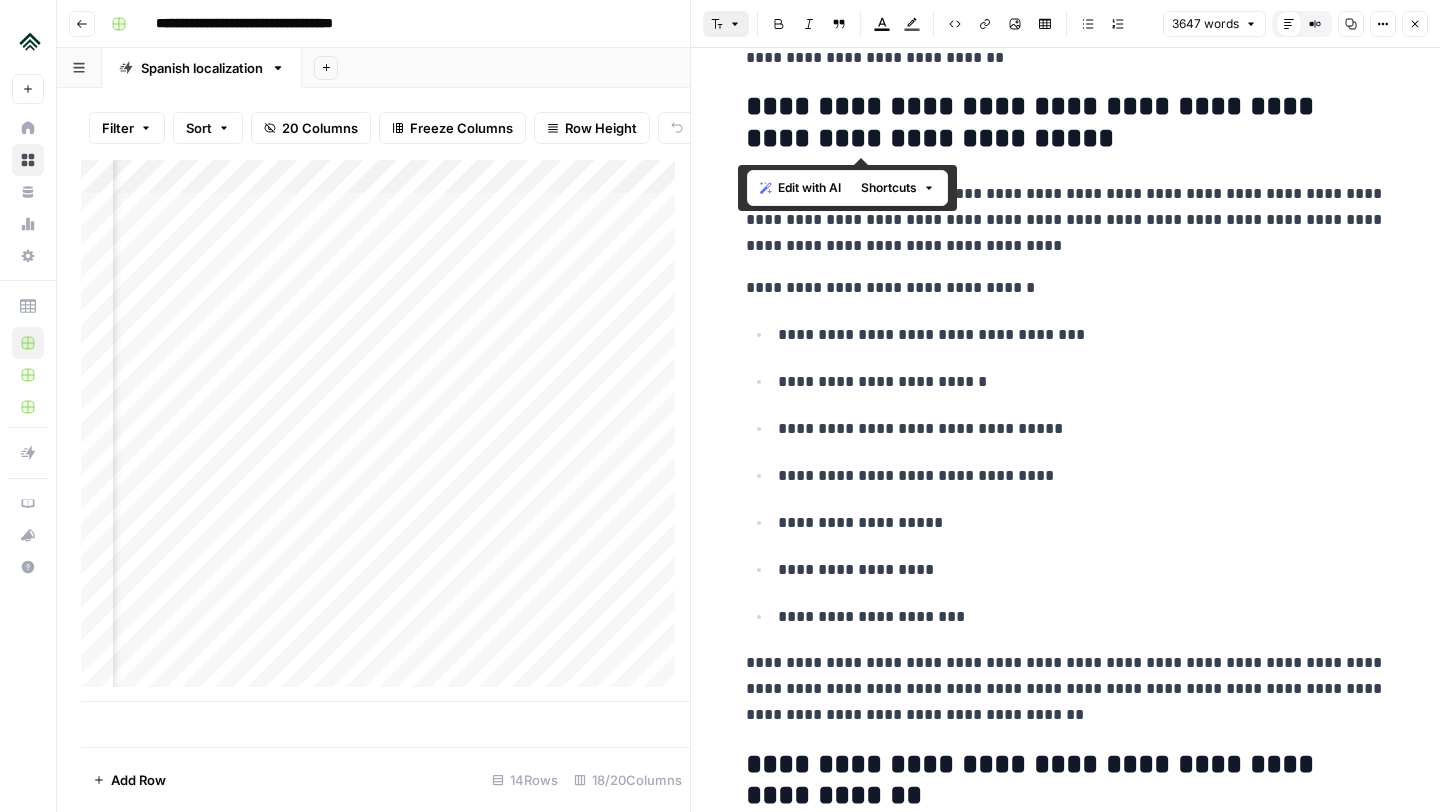 click on "Font style" at bounding box center [726, 24] 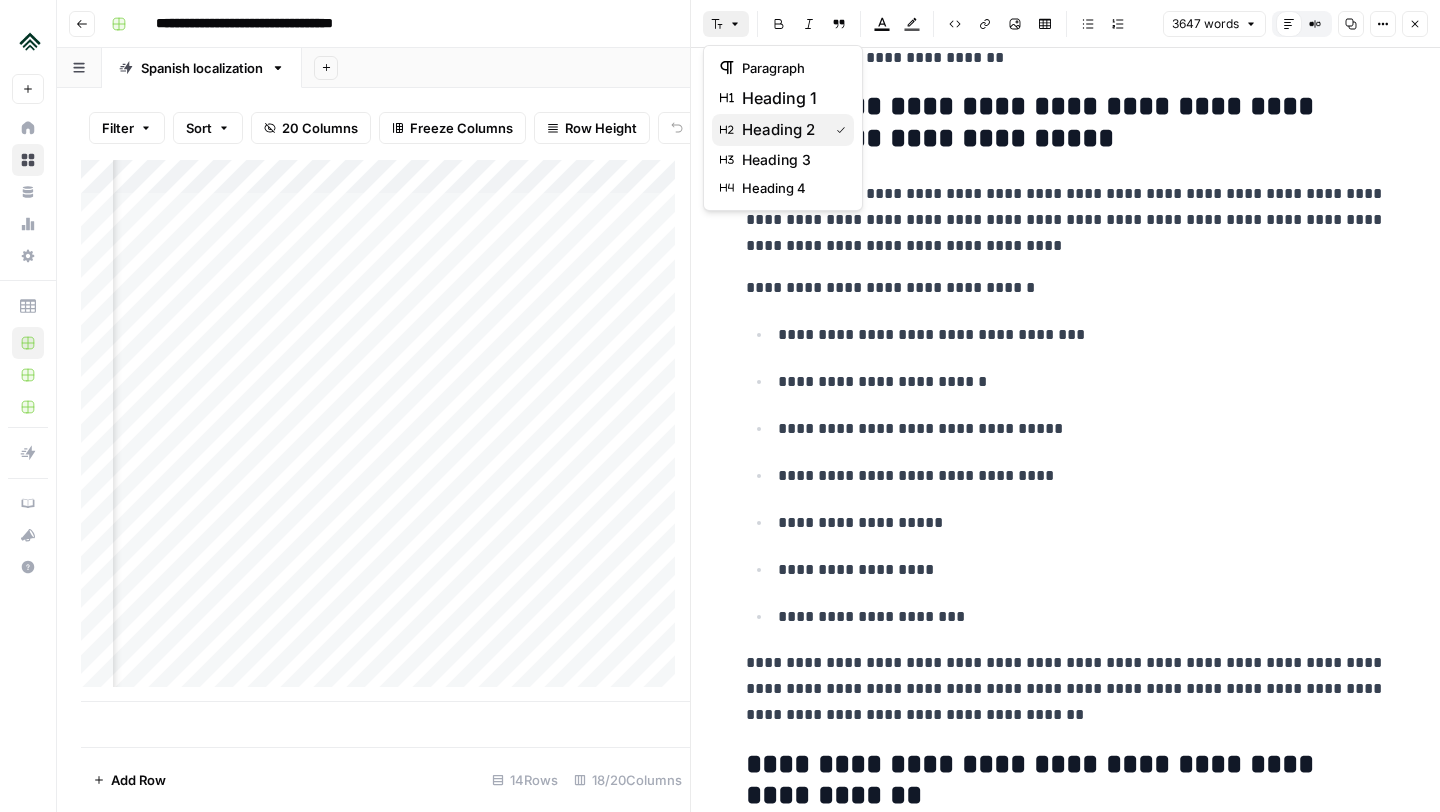 click on "heading 2" at bounding box center (778, 130) 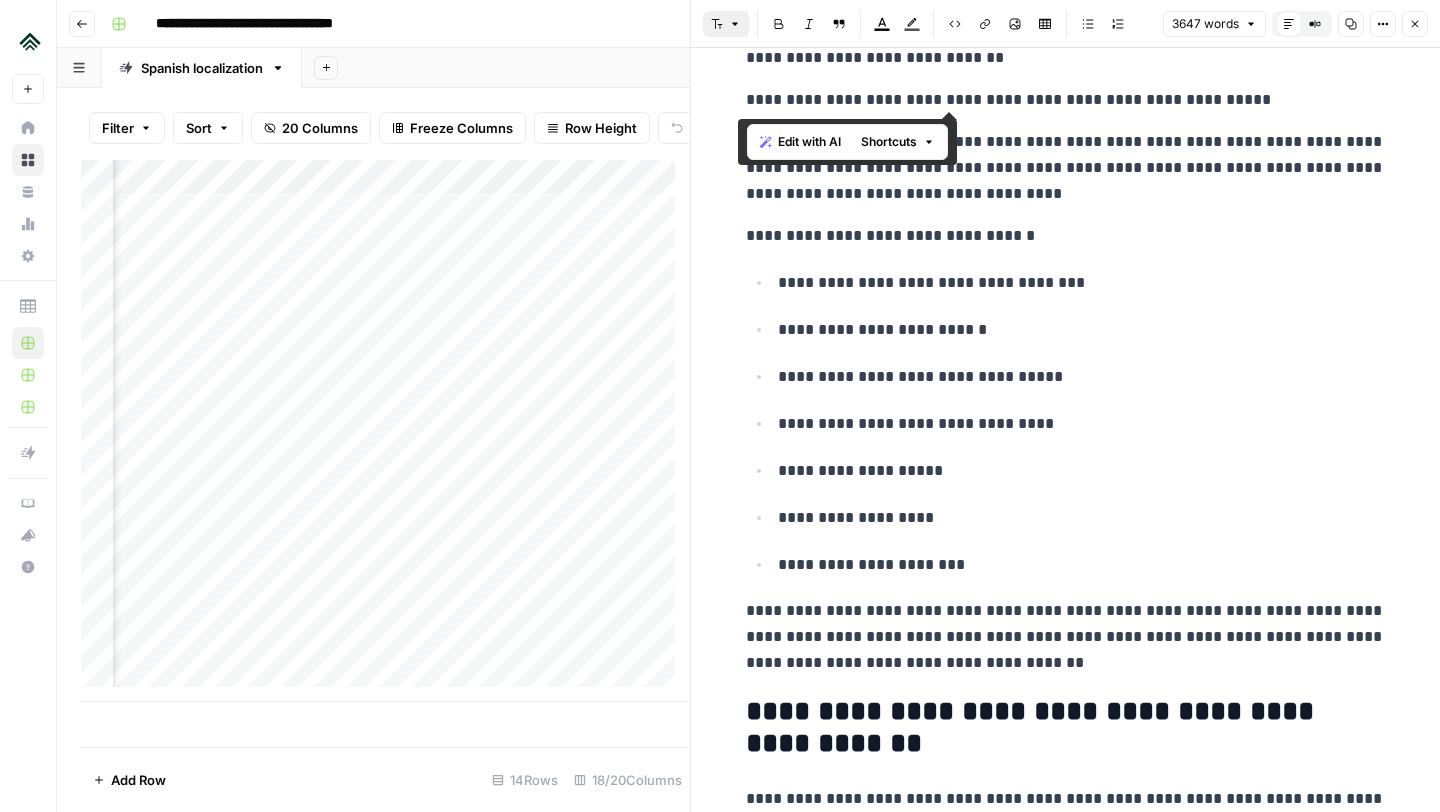 click 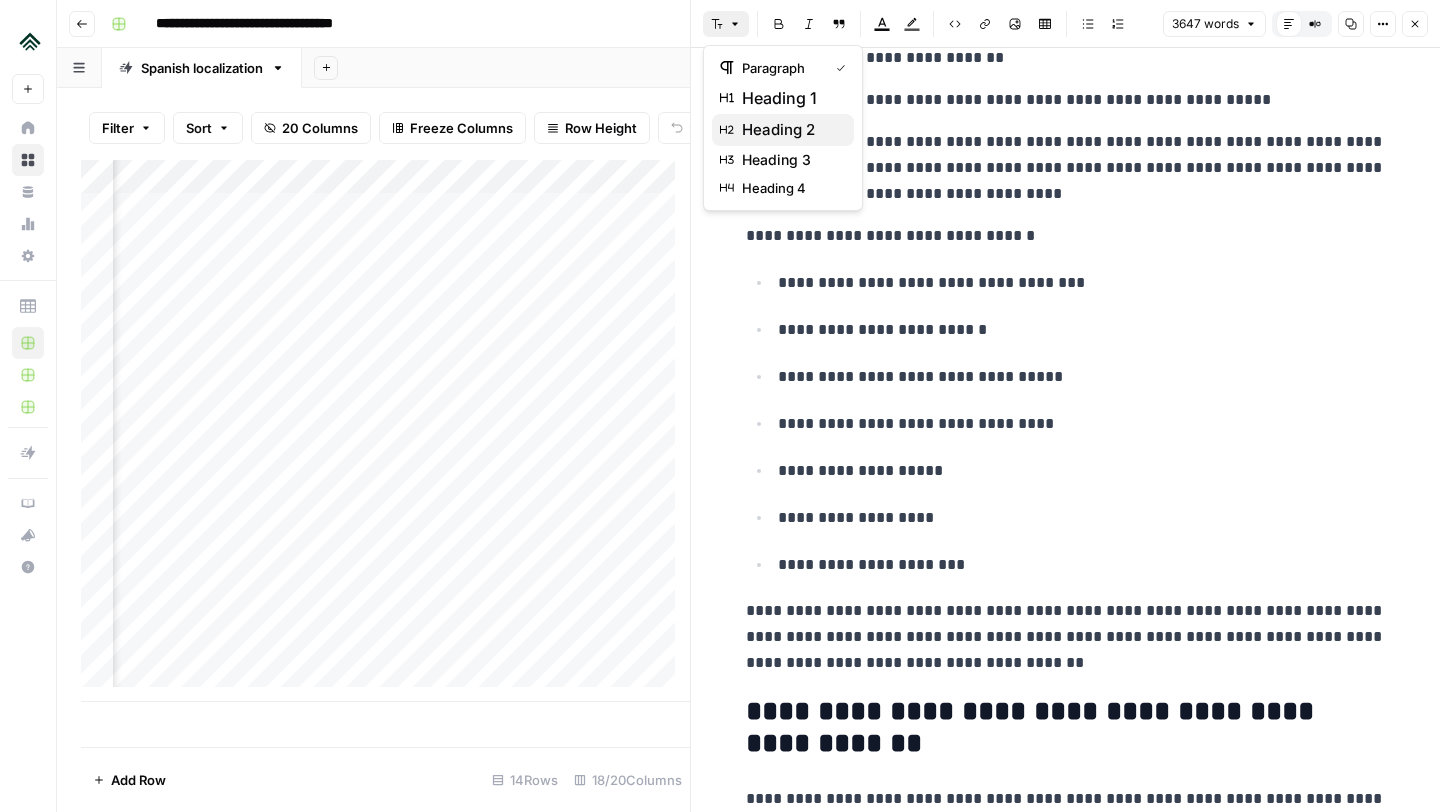 click on "heading 2" at bounding box center (778, 130) 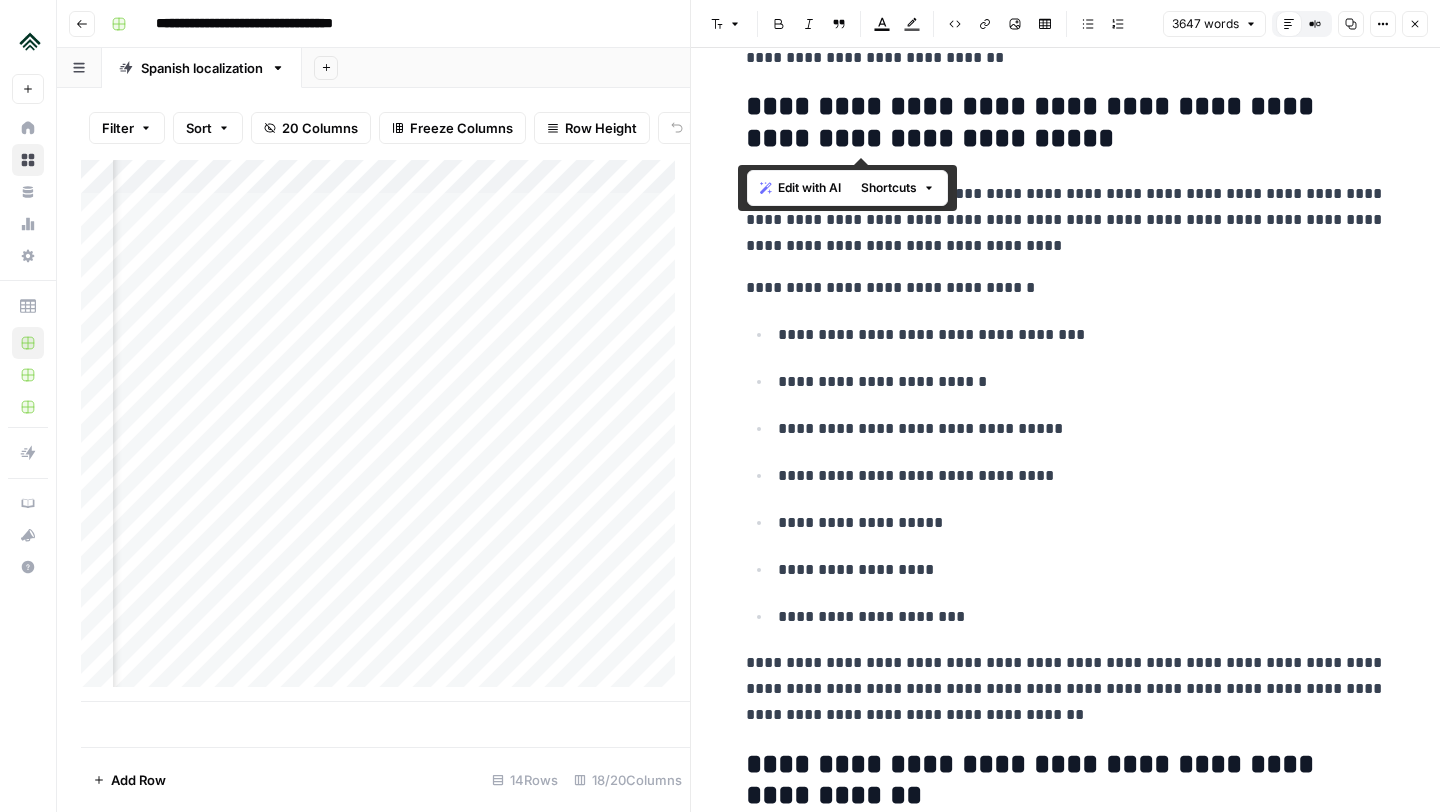 click on "**********" at bounding box center (1066, 123) 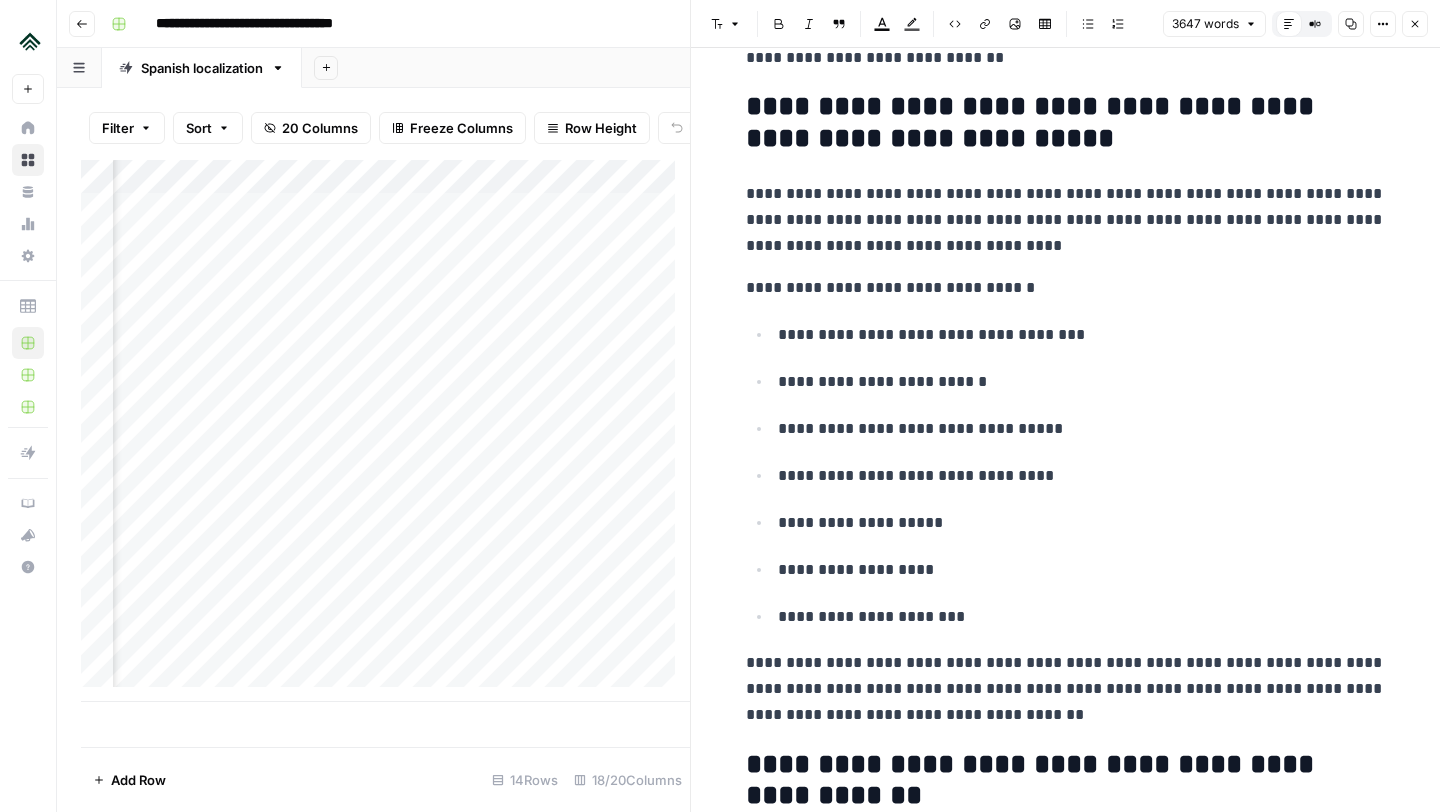 click on "**********" at bounding box center (1066, 123) 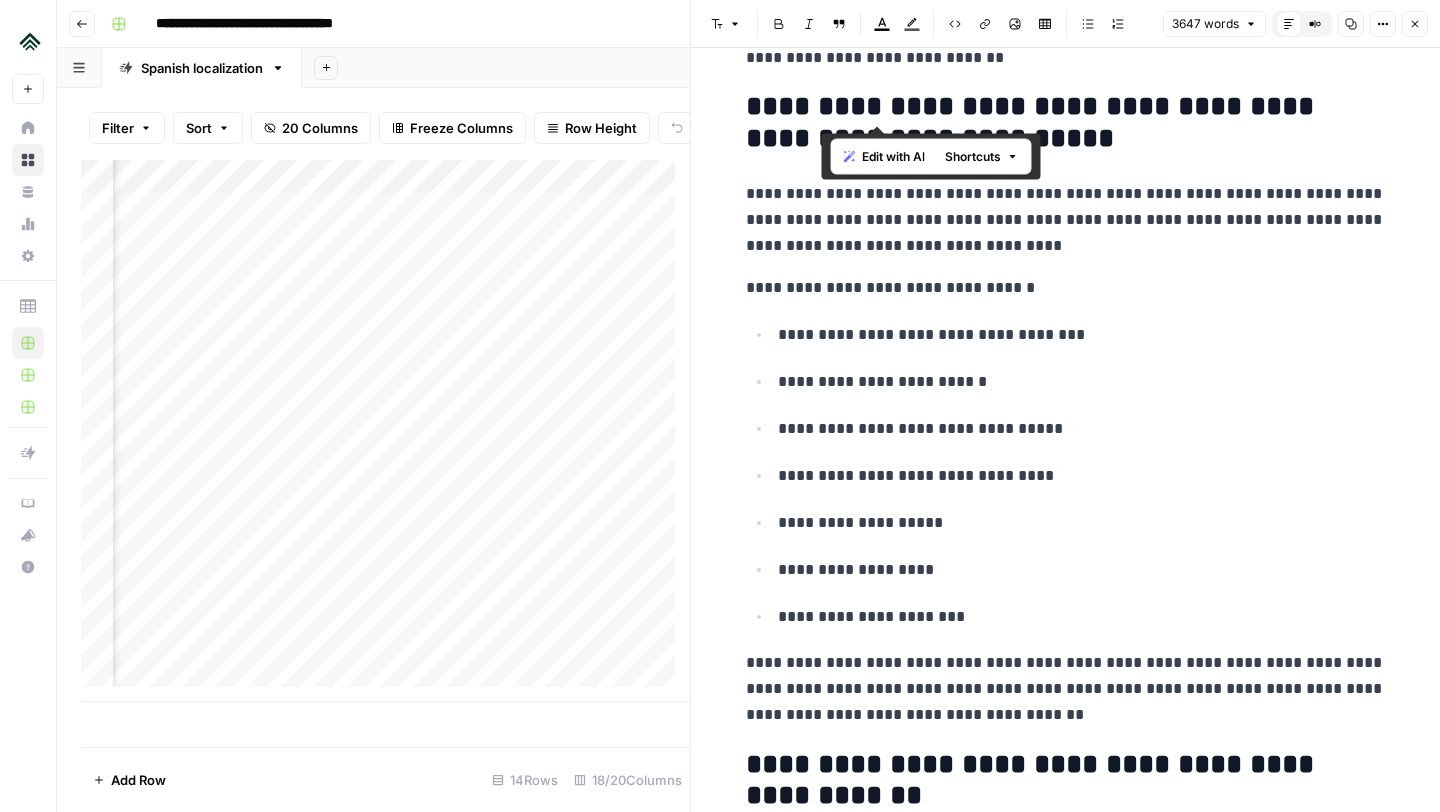 click on "**********" at bounding box center [1066, 123] 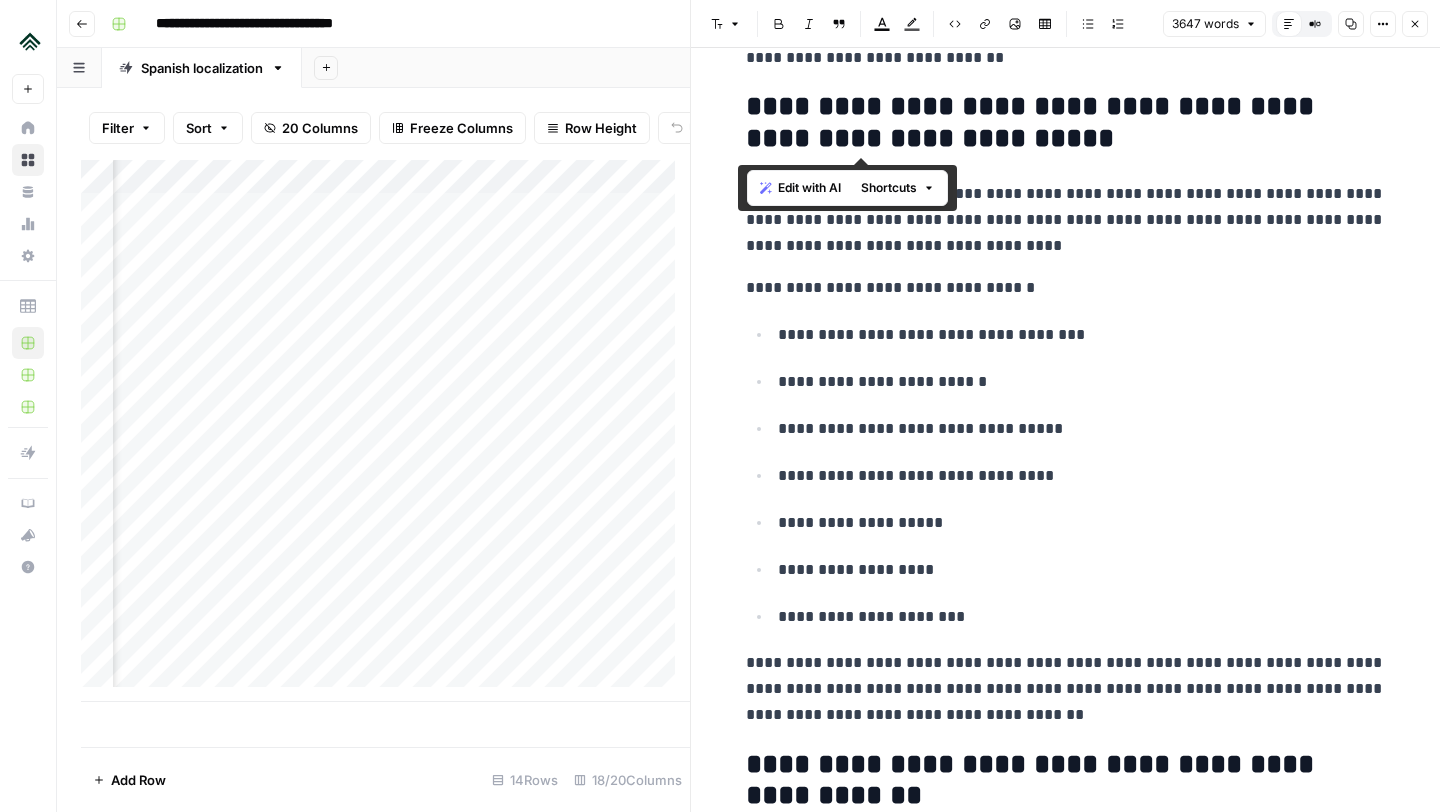 click on "**********" at bounding box center (1066, 475) 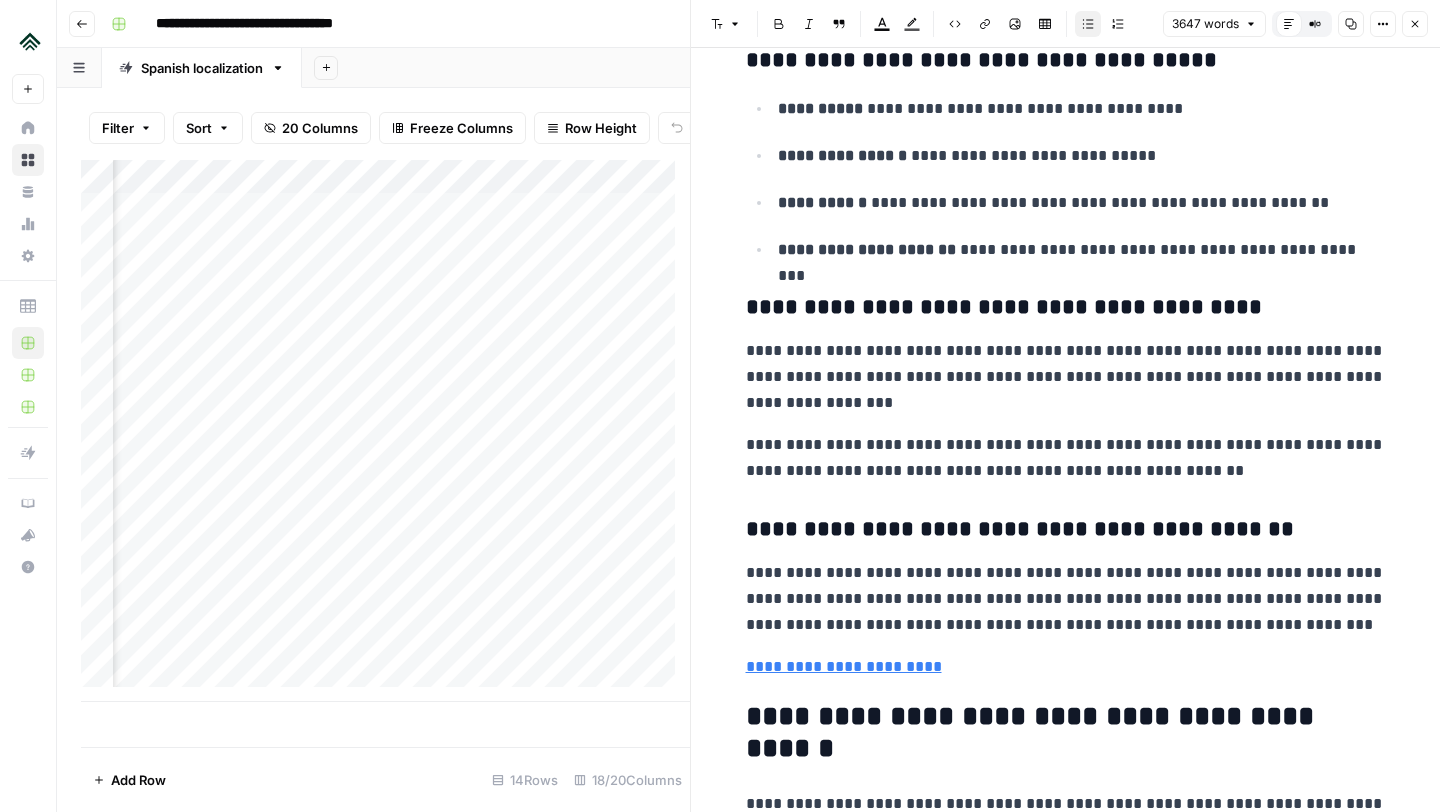 scroll, scrollTop: 5908, scrollLeft: 0, axis: vertical 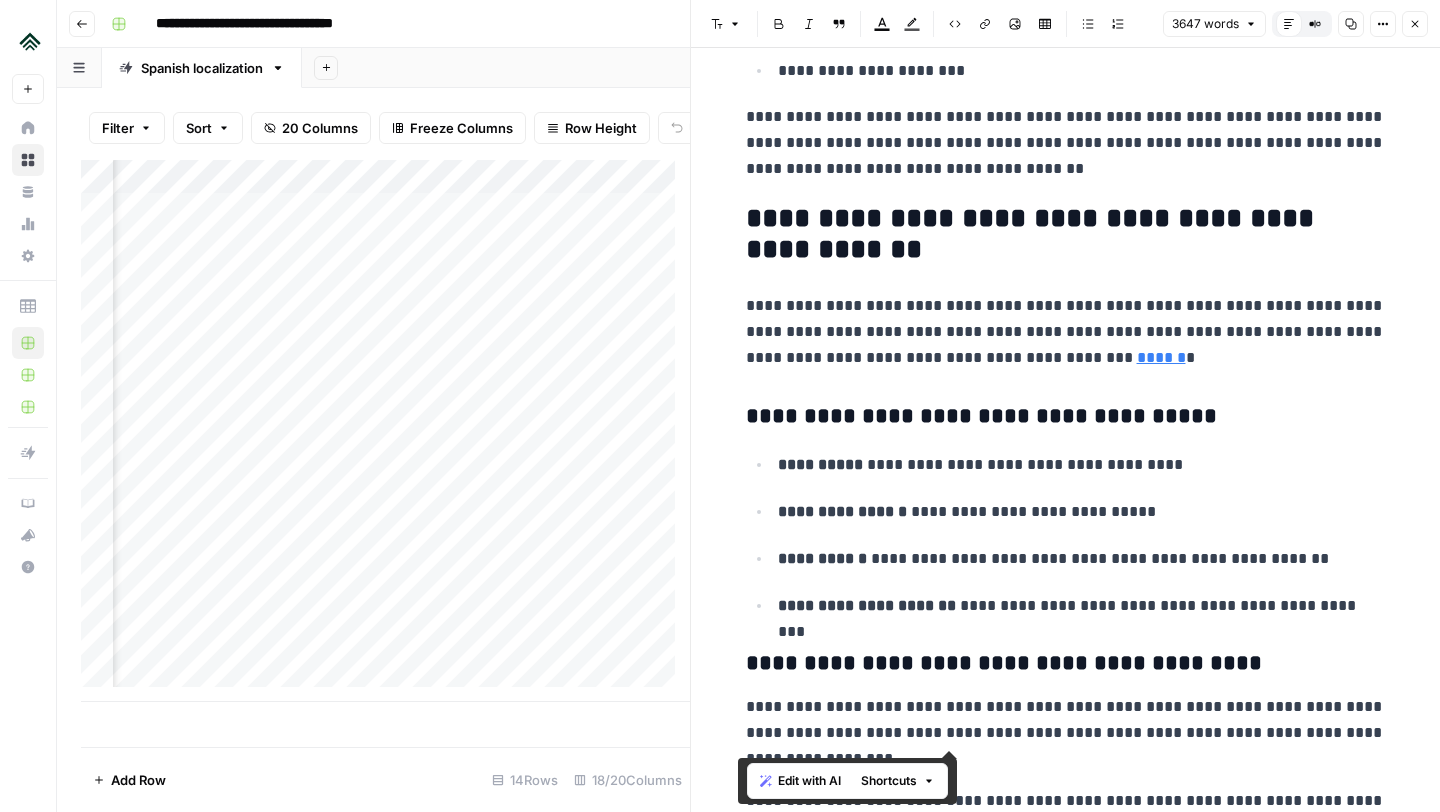 drag, startPoint x: 1338, startPoint y: 627, endPoint x: 722, endPoint y: 226, distance: 735.0218 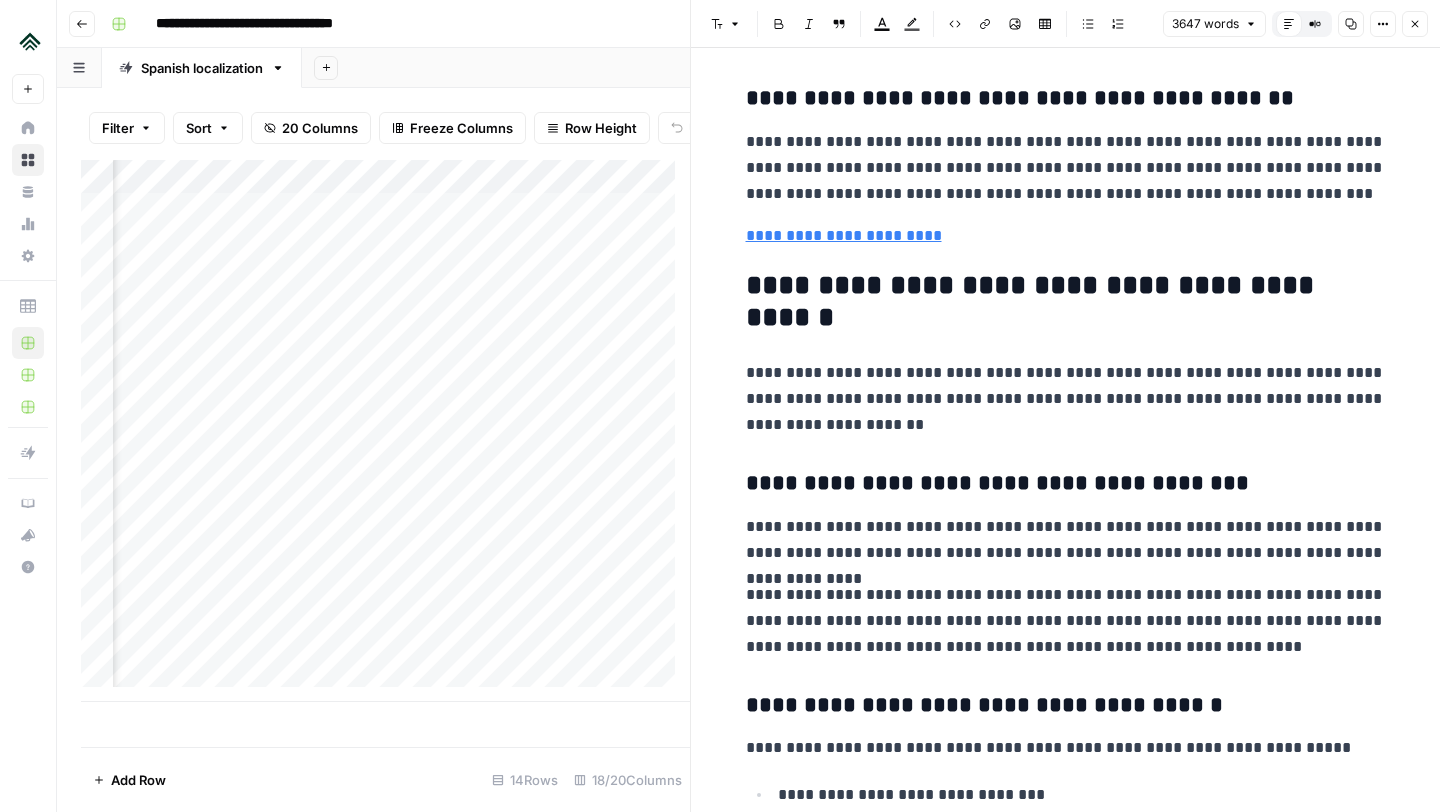 click on "**********" at bounding box center (1066, 399) 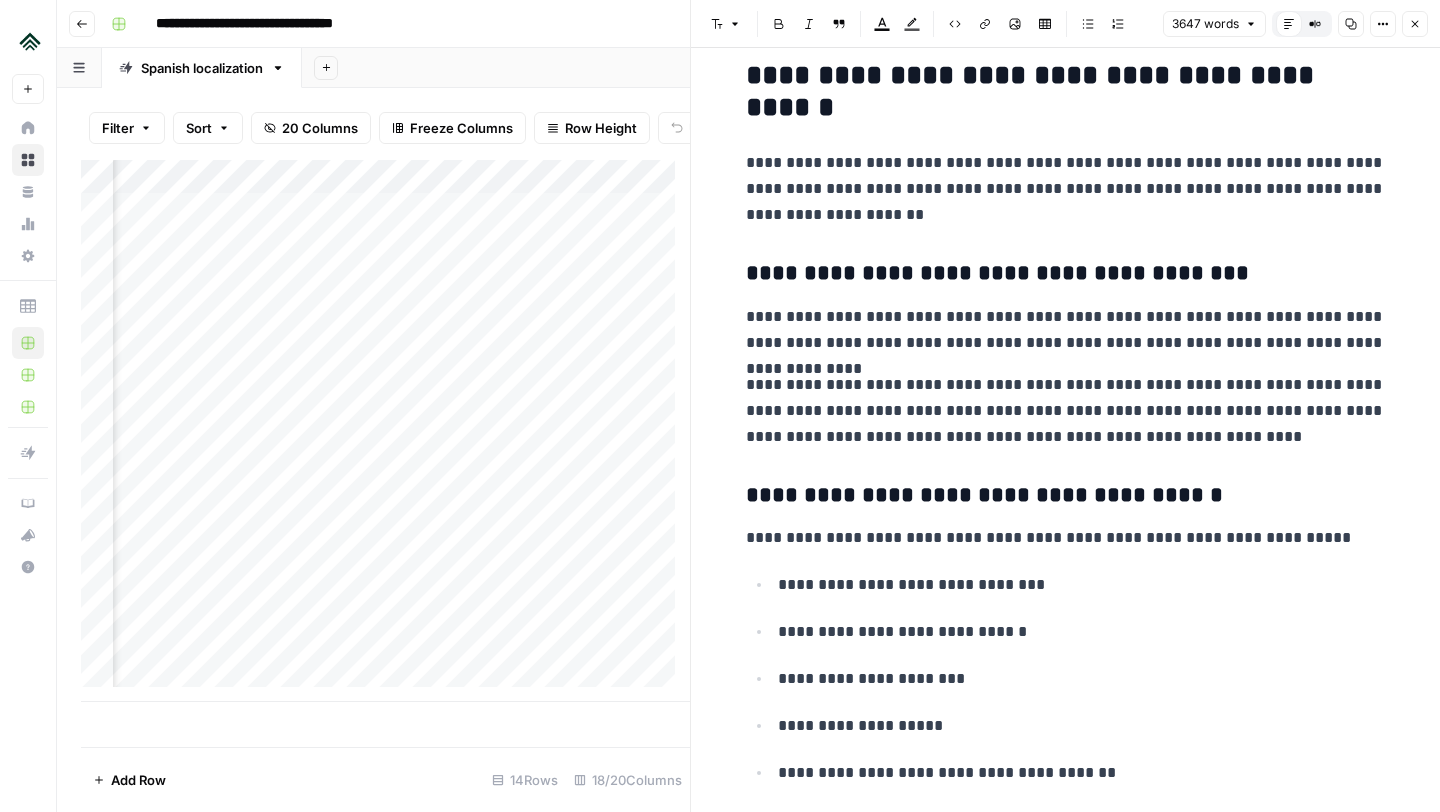 scroll, scrollTop: 6551, scrollLeft: 0, axis: vertical 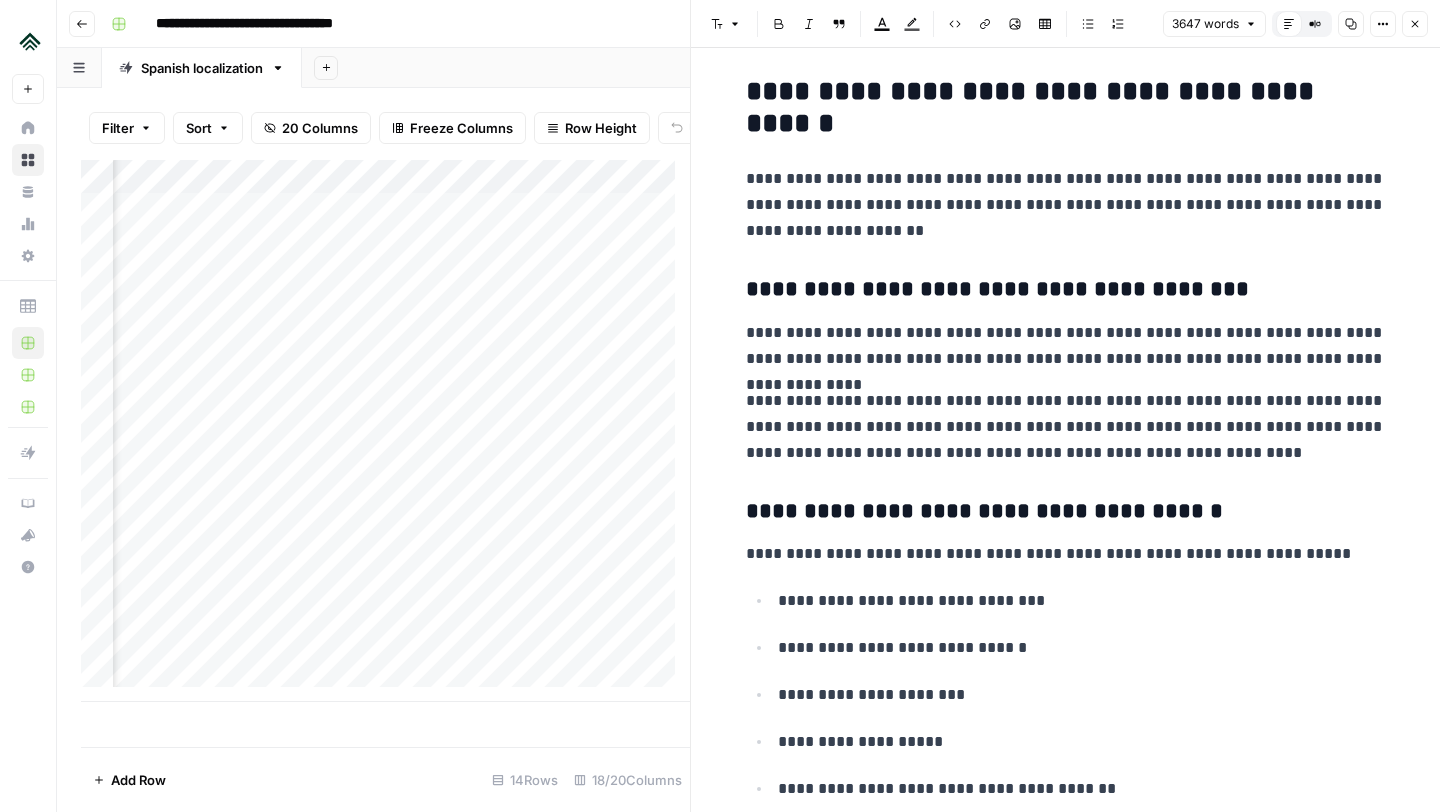 click on "**********" at bounding box center (1066, 108) 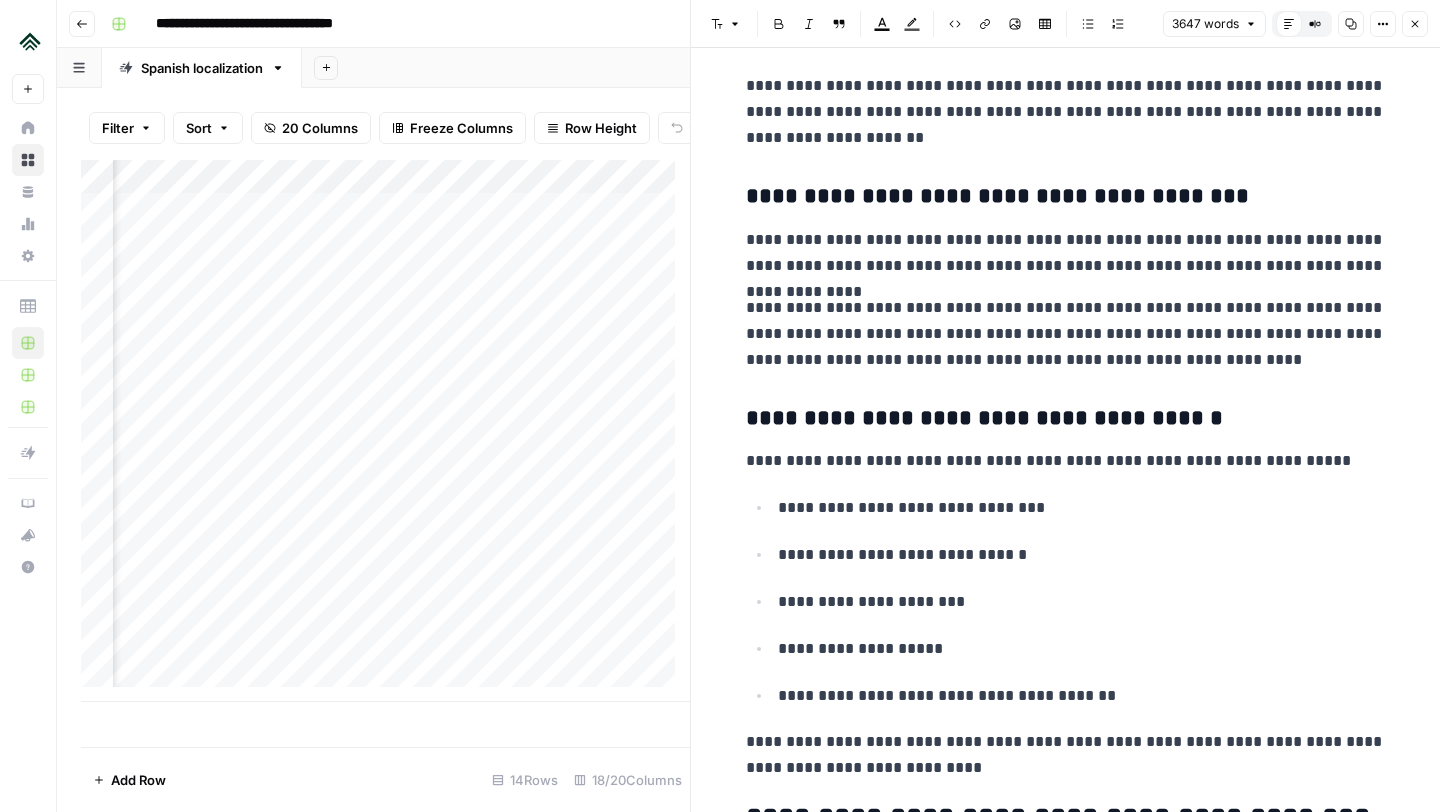 scroll, scrollTop: 6626, scrollLeft: 0, axis: vertical 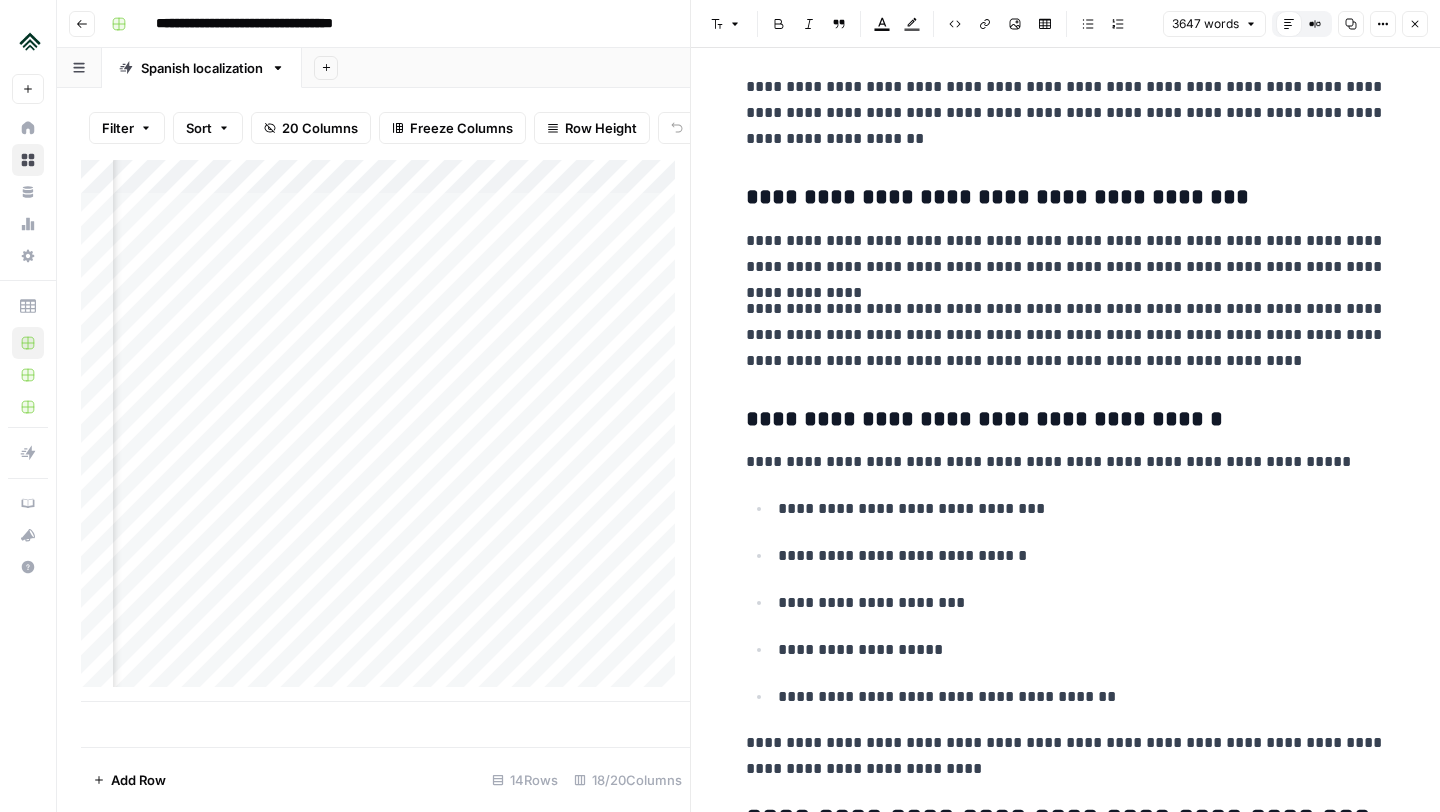 click on "**********" at bounding box center (1066, 335) 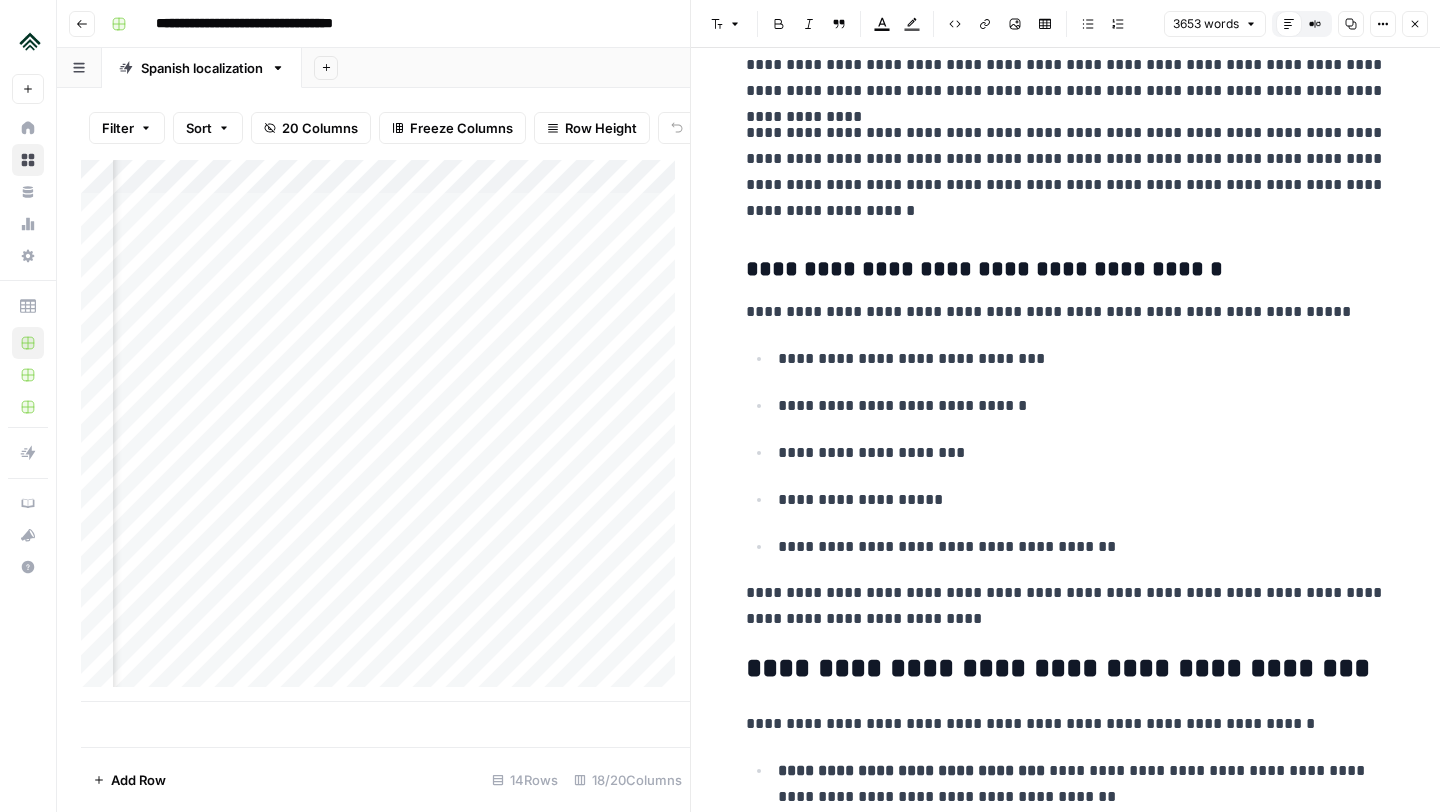 scroll, scrollTop: 6802, scrollLeft: 0, axis: vertical 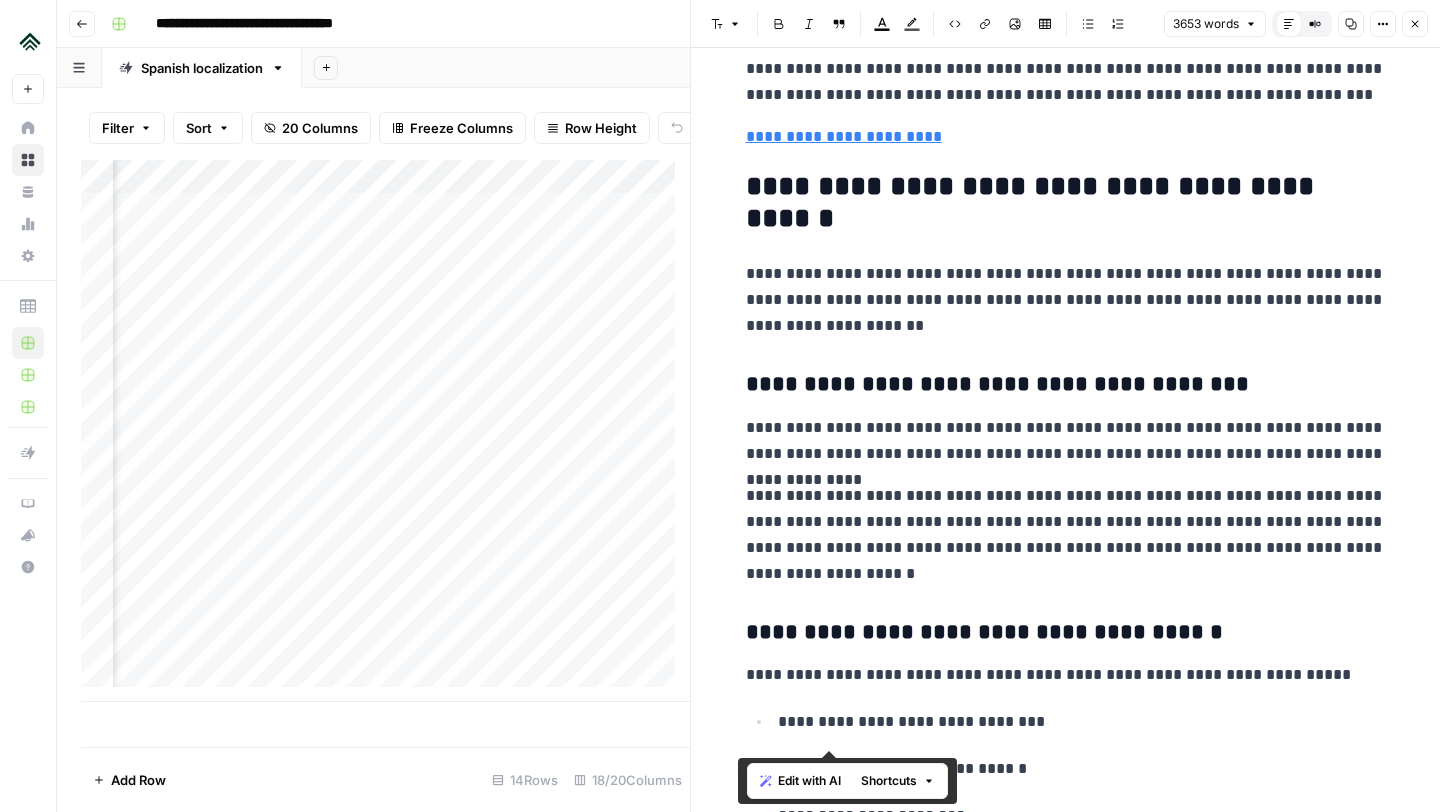 drag, startPoint x: 922, startPoint y: 621, endPoint x: 727, endPoint y: 183, distance: 479.44656 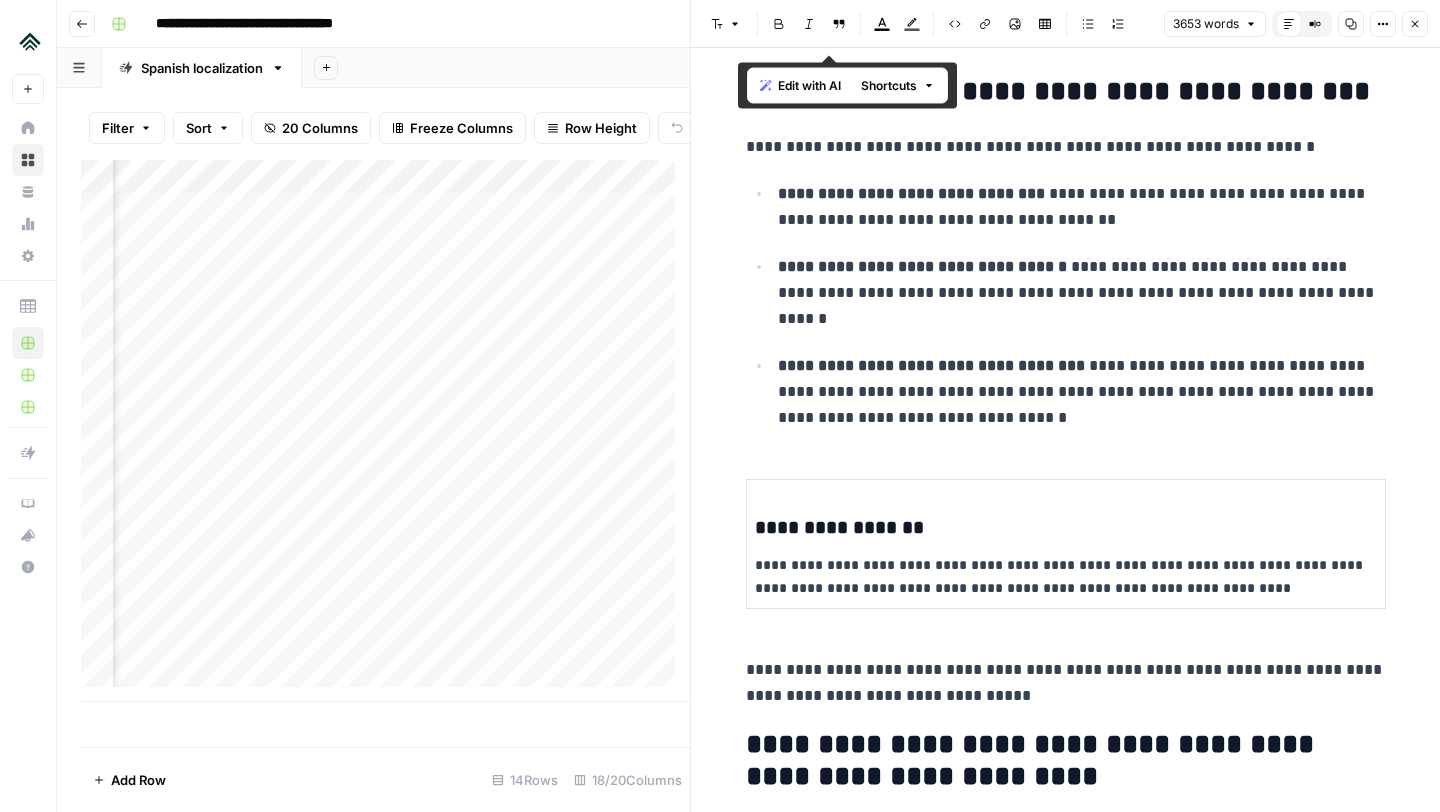click on "**********" at bounding box center (1082, 392) 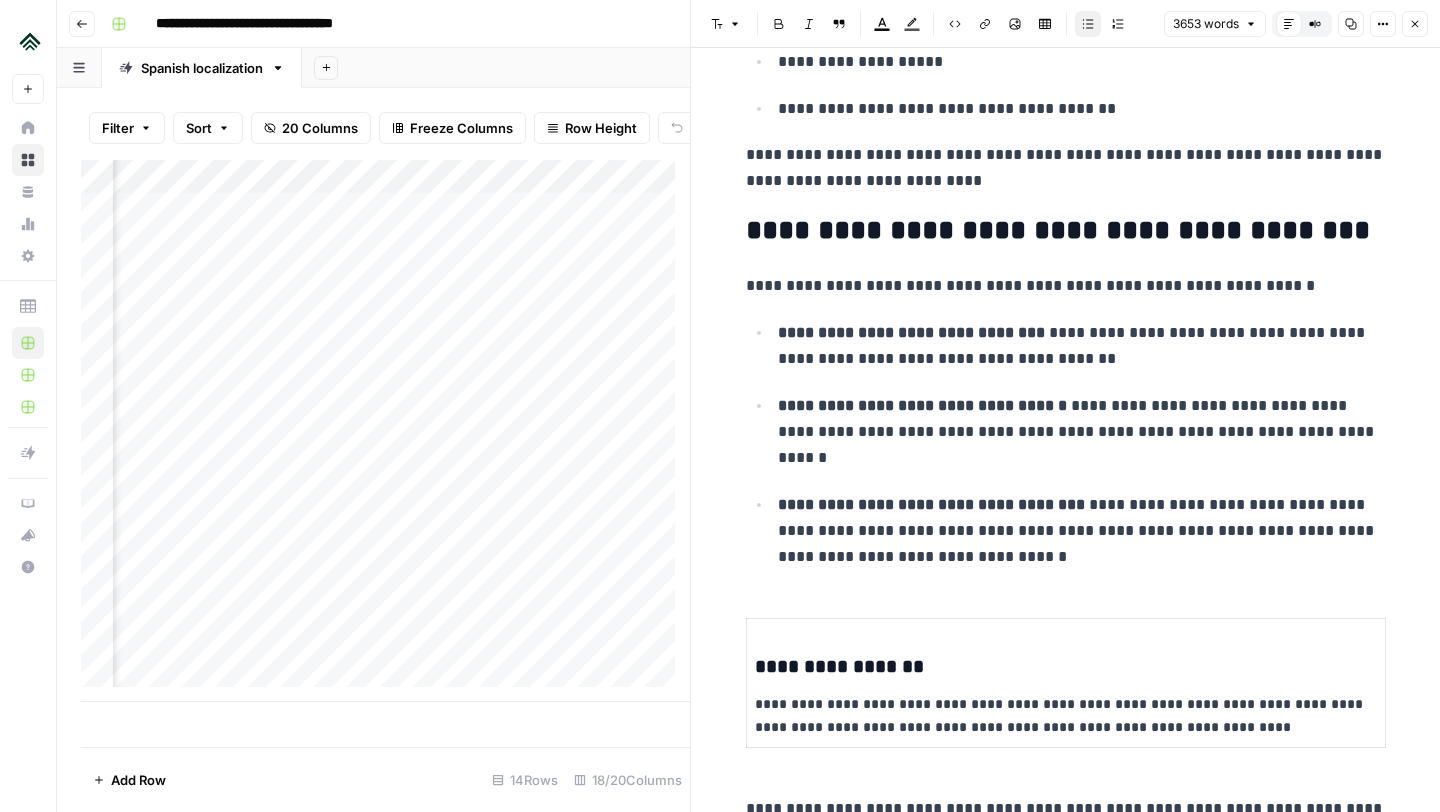 scroll, scrollTop: 7239, scrollLeft: 0, axis: vertical 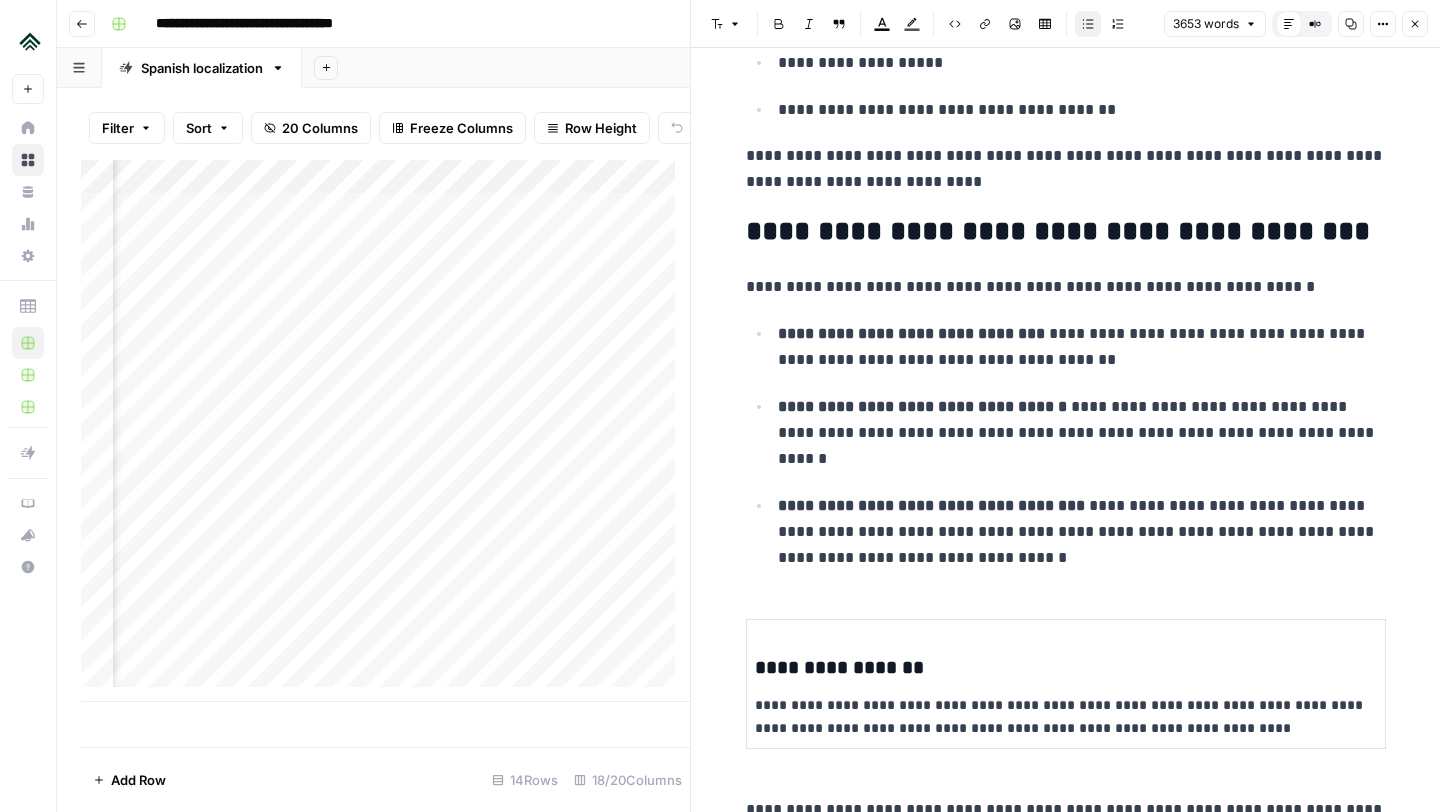 click on "**********" at bounding box center [1082, 347] 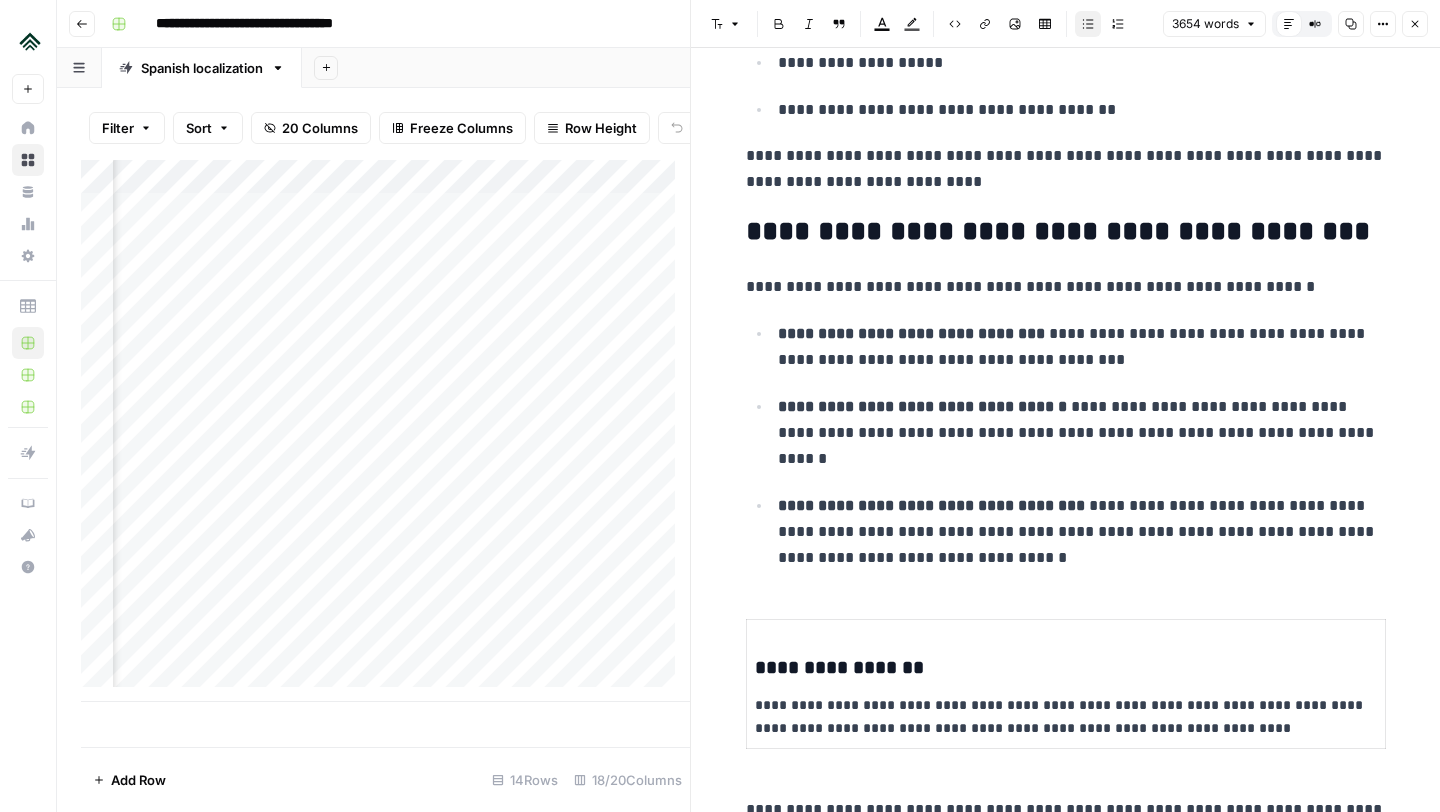 click on "**********" at bounding box center [1082, 433] 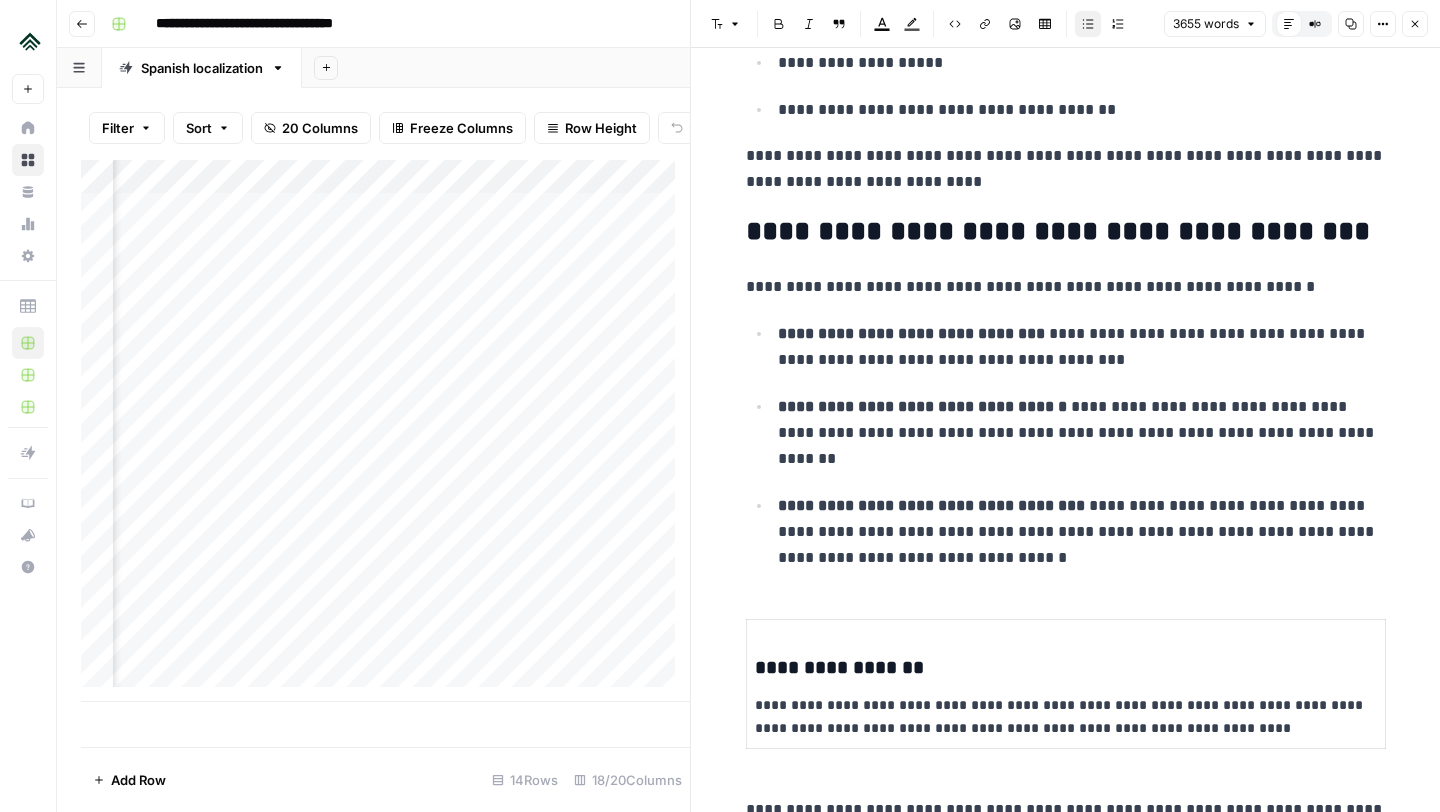 click on "**********" at bounding box center (1082, 532) 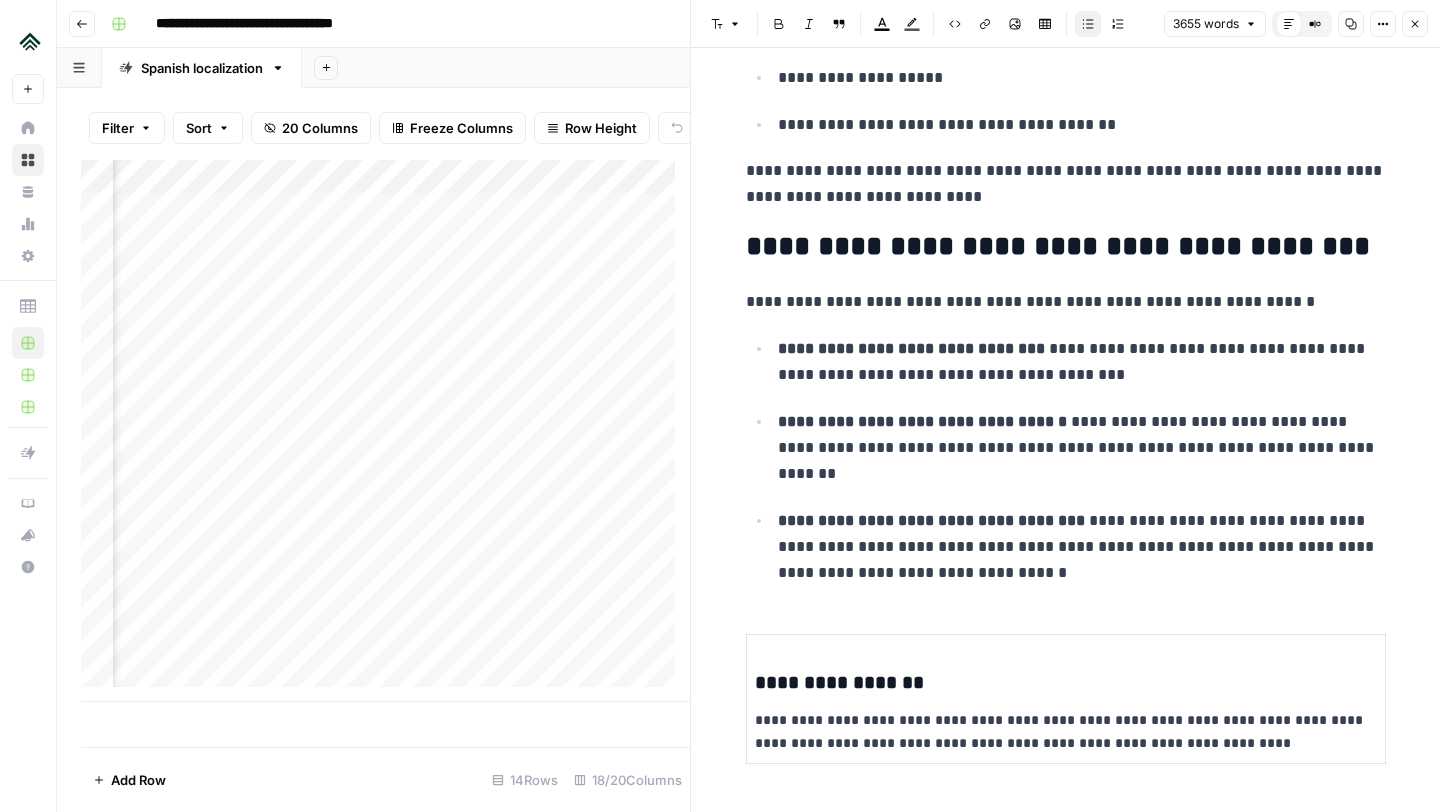 scroll, scrollTop: 7225, scrollLeft: 0, axis: vertical 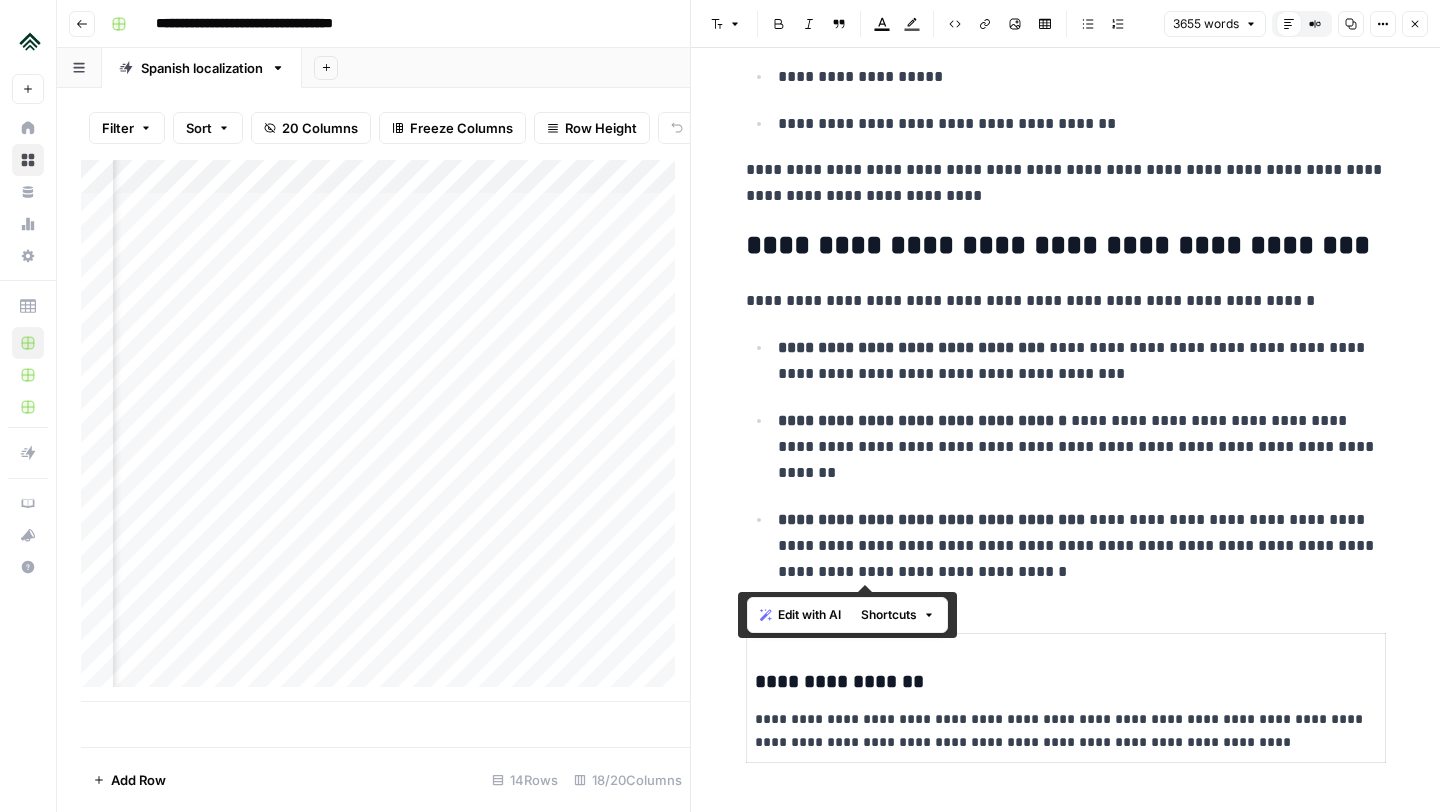 drag, startPoint x: 1001, startPoint y: 576, endPoint x: 724, endPoint y: 243, distance: 433.14893 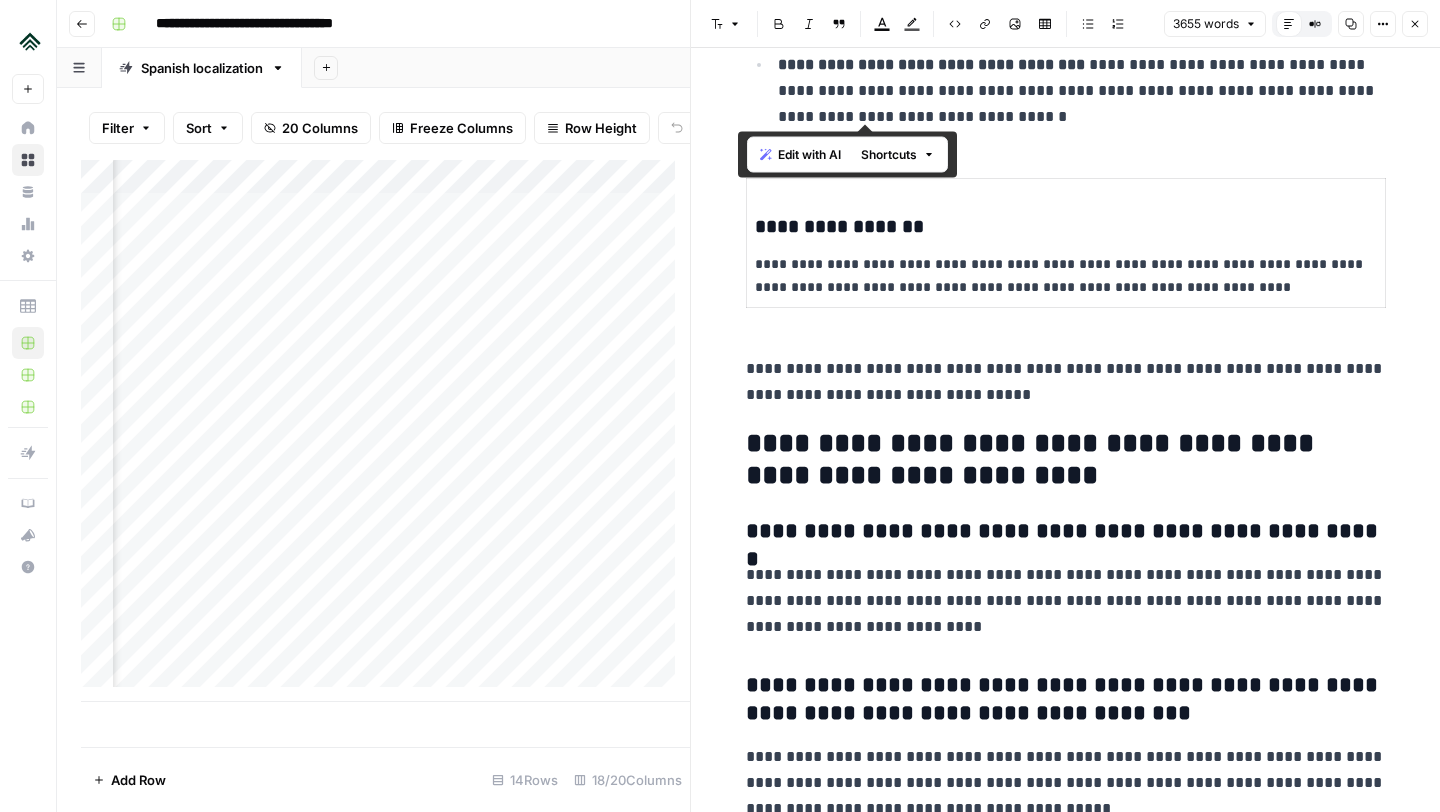 scroll, scrollTop: 7712, scrollLeft: 0, axis: vertical 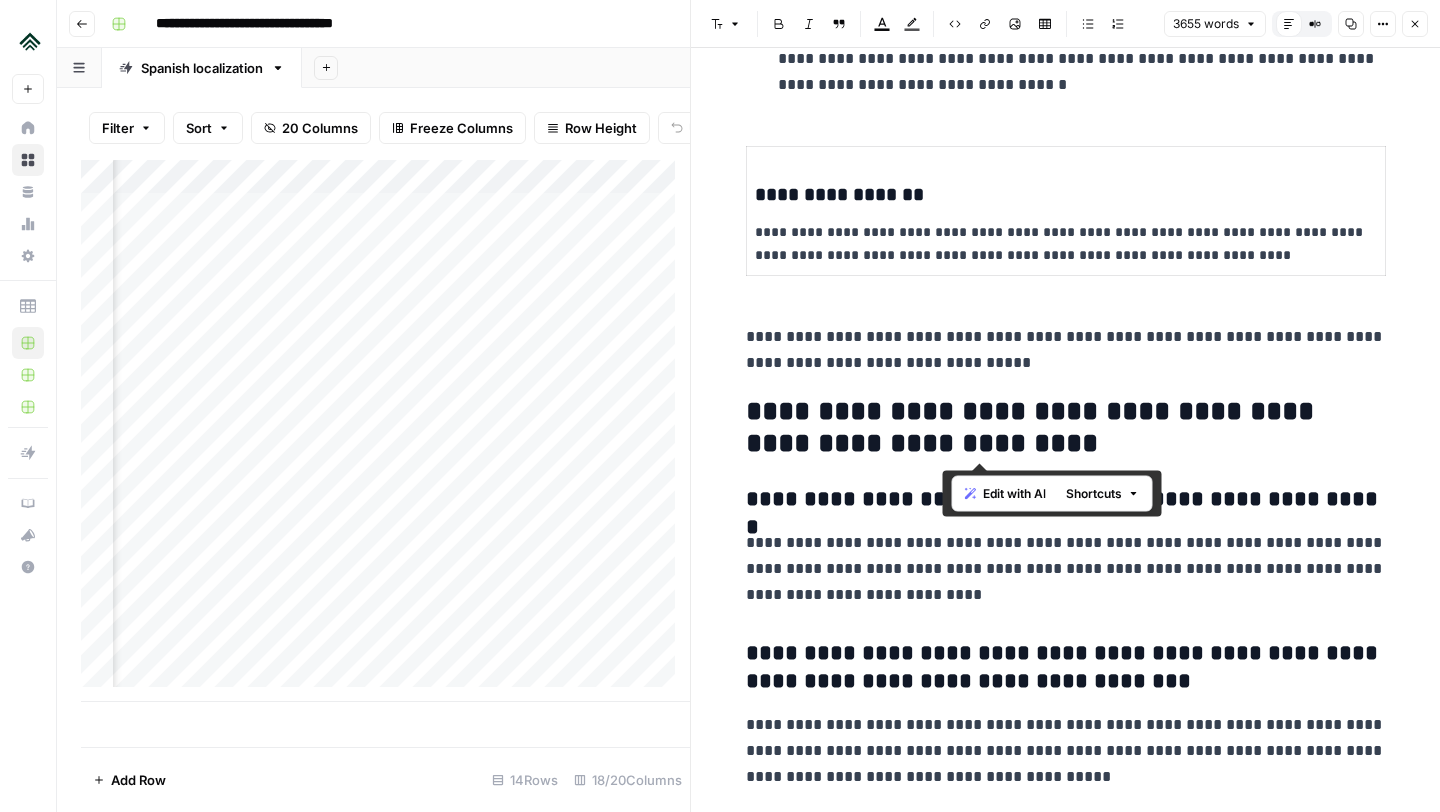 drag, startPoint x: 1014, startPoint y: 417, endPoint x: 1041, endPoint y: 444, distance: 38.183765 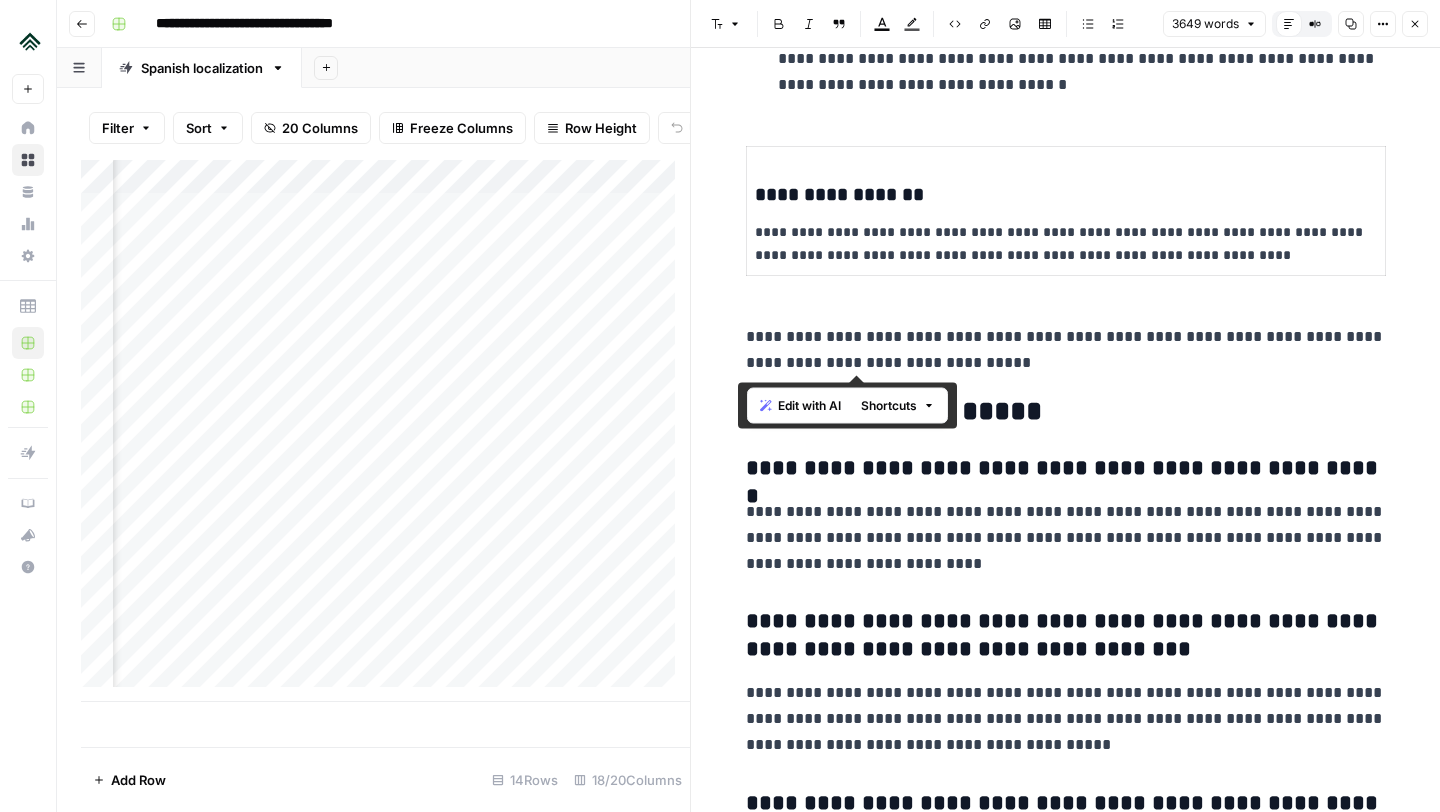 drag, startPoint x: 987, startPoint y: 359, endPoint x: 733, endPoint y: 334, distance: 255.22736 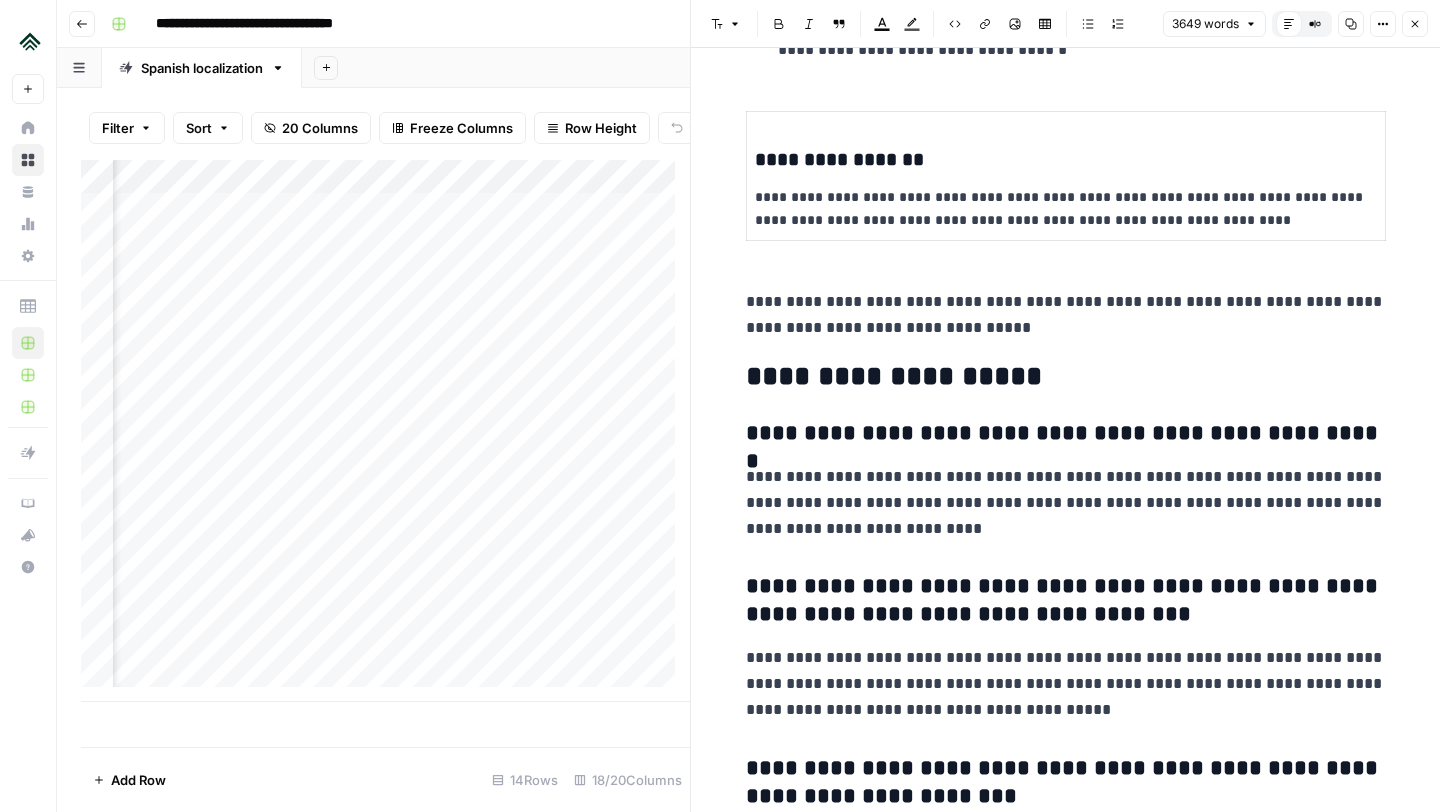 click on "**********" at bounding box center [1066, 1290] 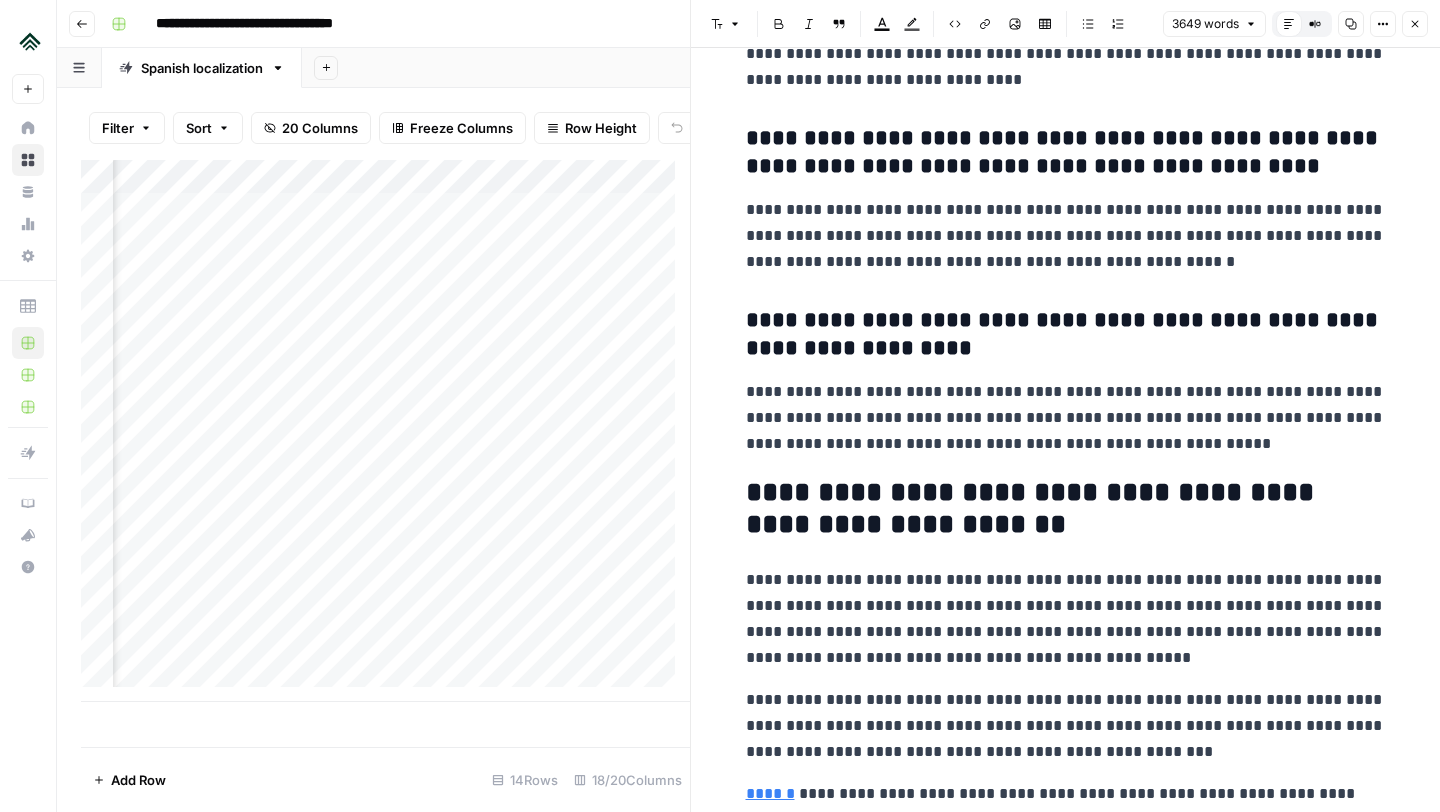 scroll, scrollTop: 8560, scrollLeft: 0, axis: vertical 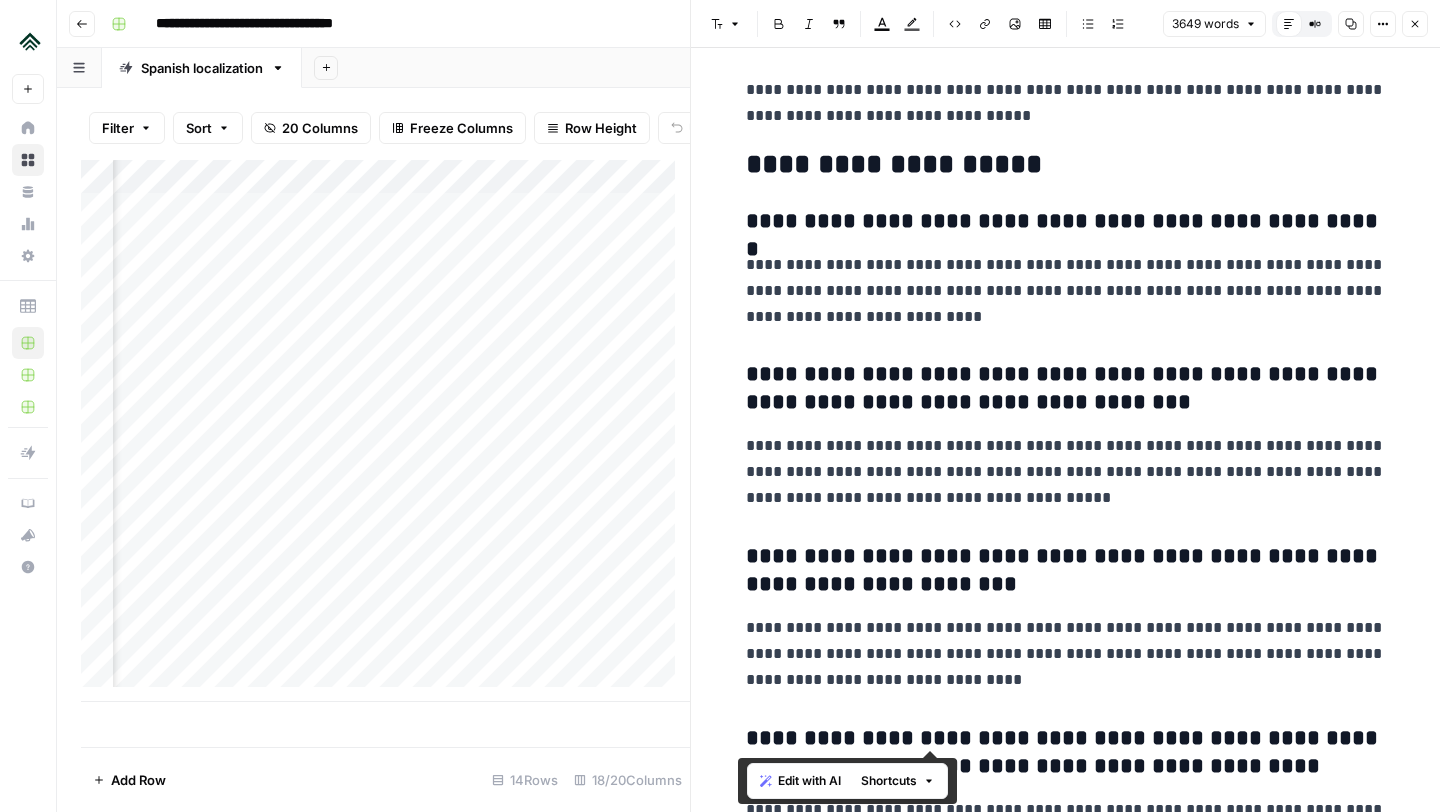 drag, startPoint x: 1129, startPoint y: 443, endPoint x: 736, endPoint y: 174, distance: 476.24573 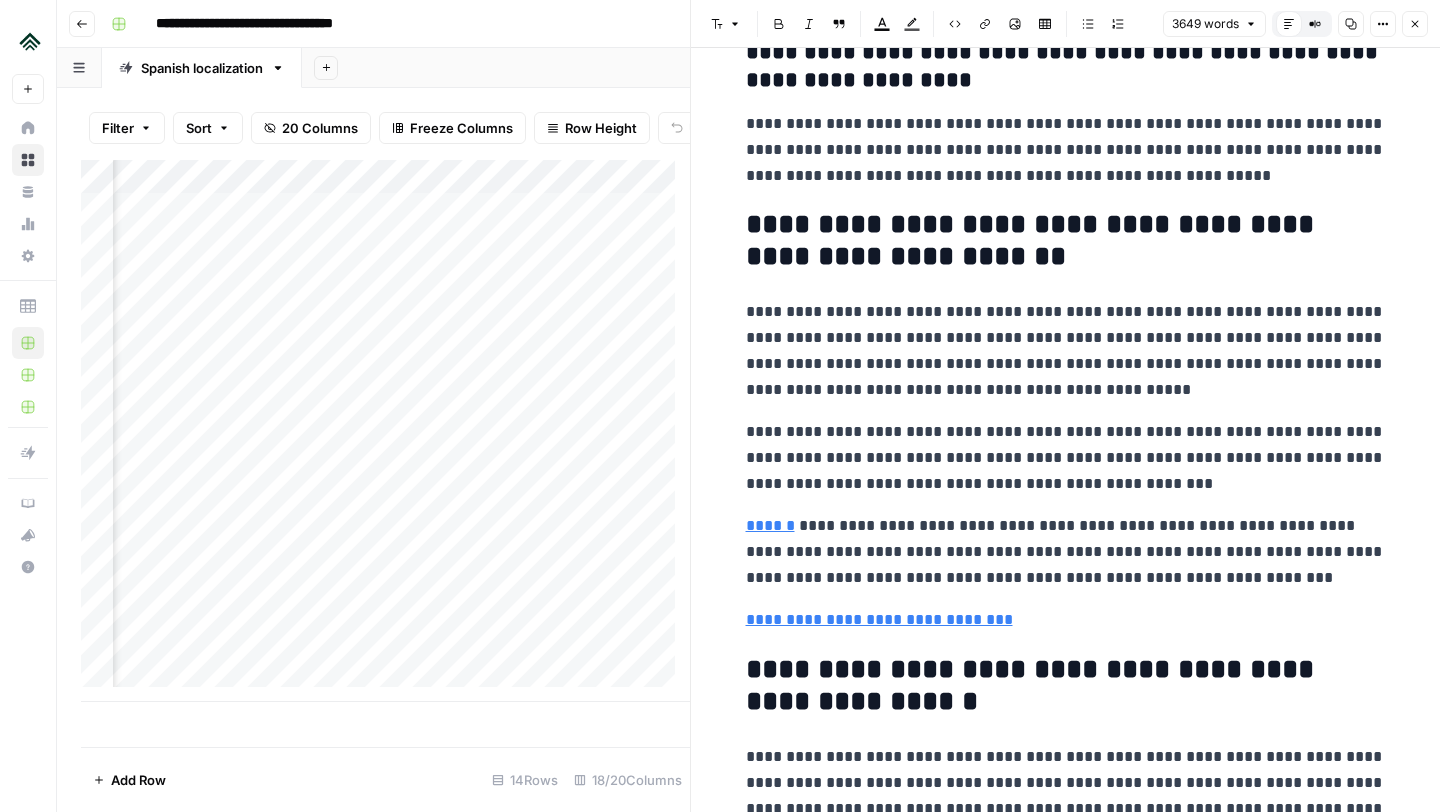 click on "**********" at bounding box center [1066, 351] 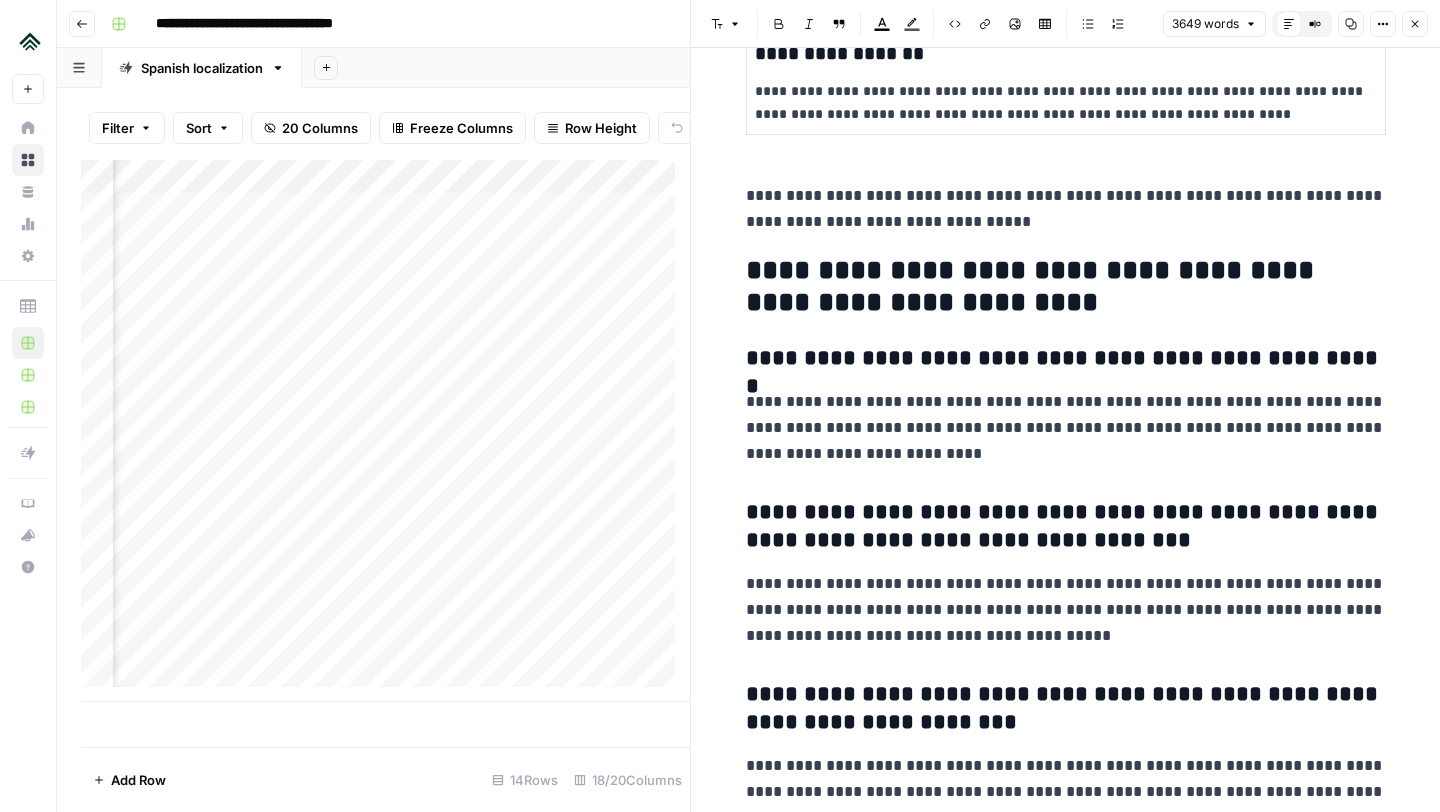 scroll, scrollTop: 15824, scrollLeft: 0, axis: vertical 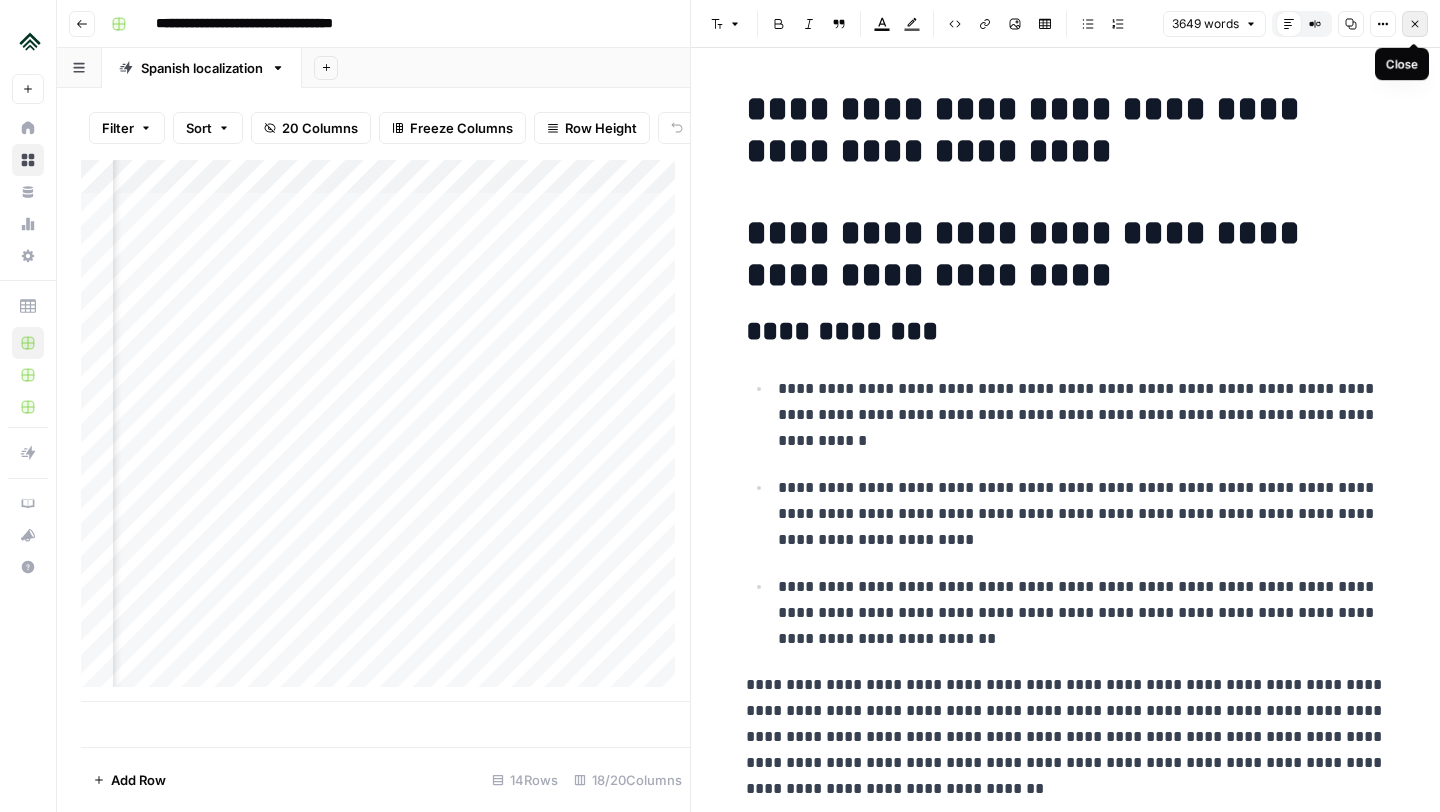 click on "Close" at bounding box center (1415, 24) 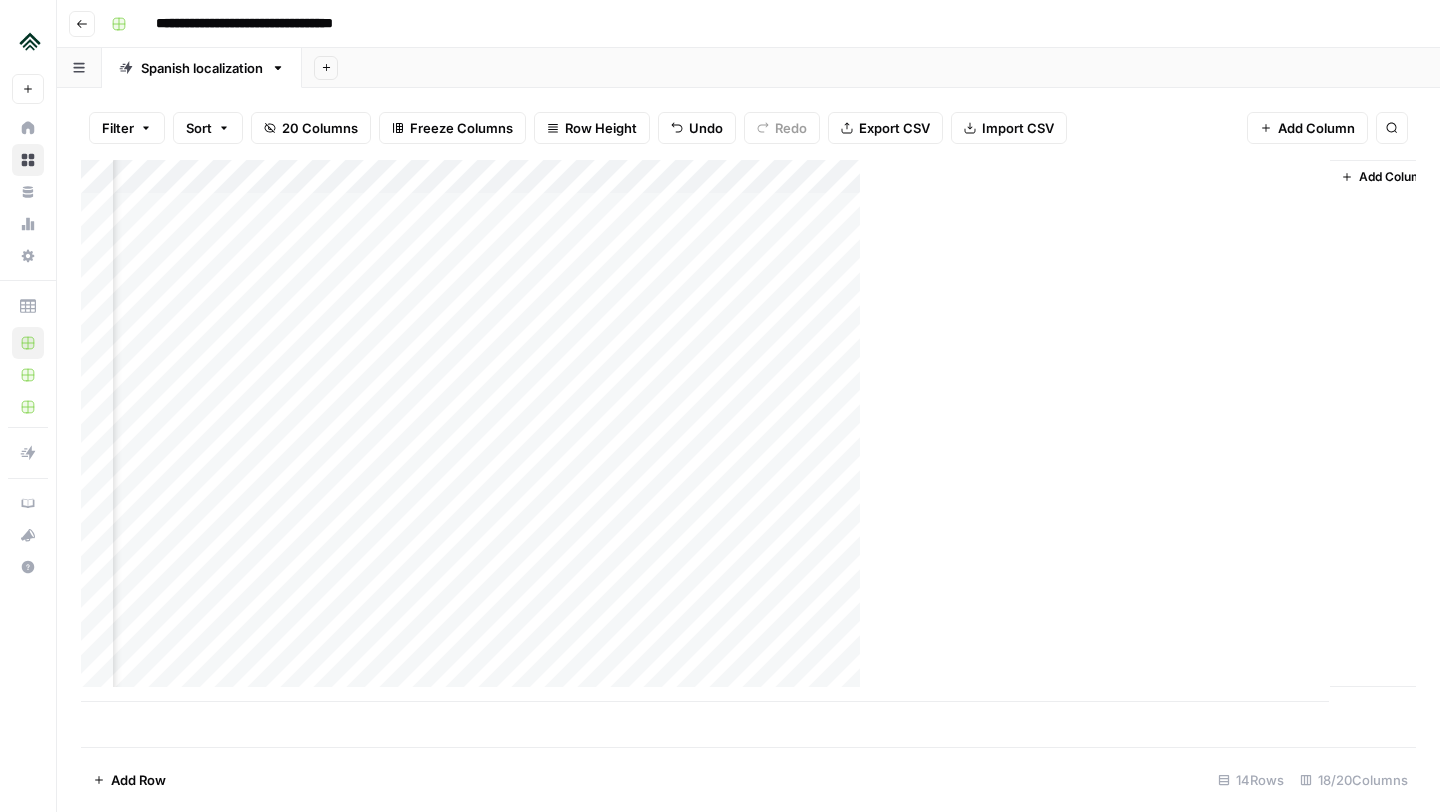 scroll, scrollTop: 0, scrollLeft: 2040, axis: horizontal 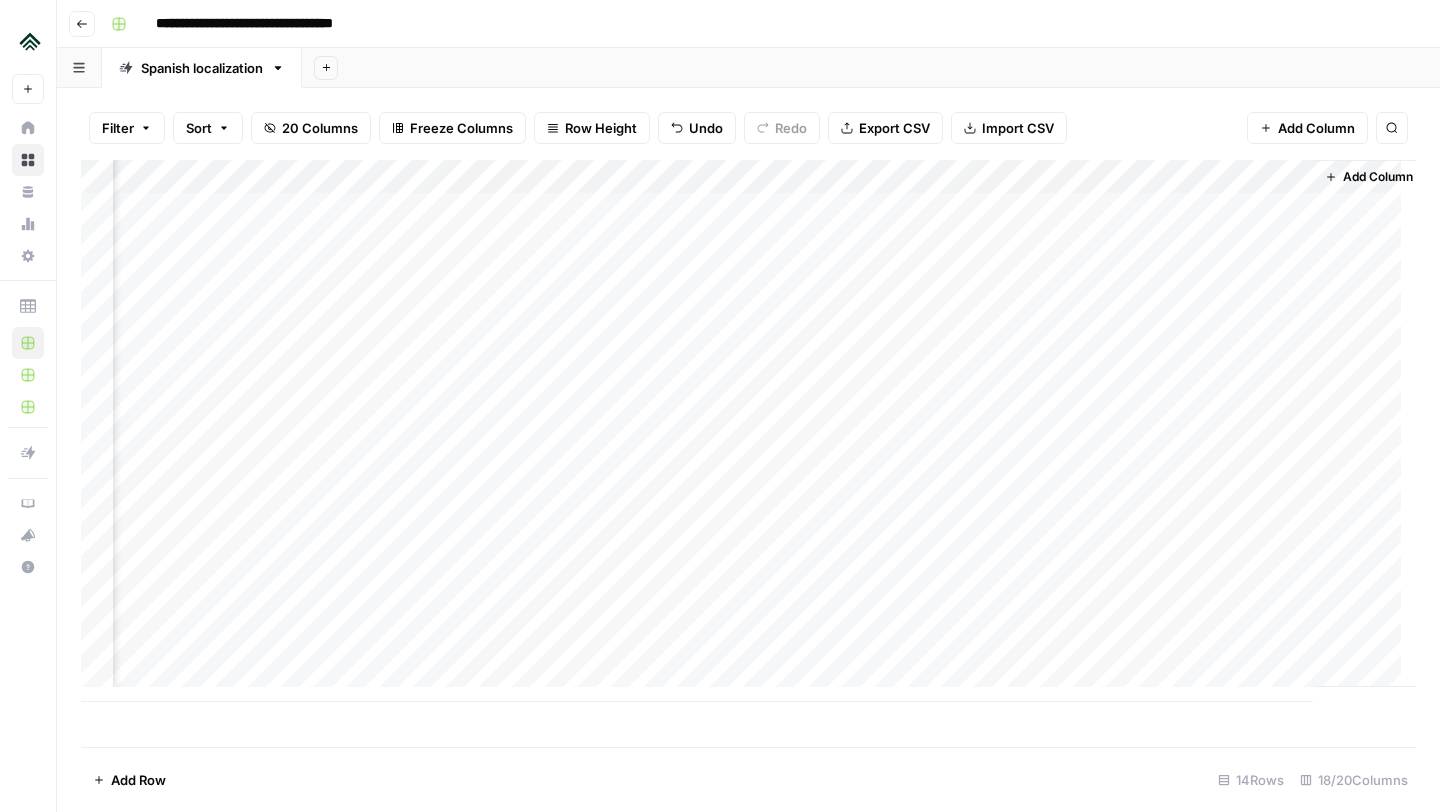 click on "Add Column" at bounding box center [748, 431] 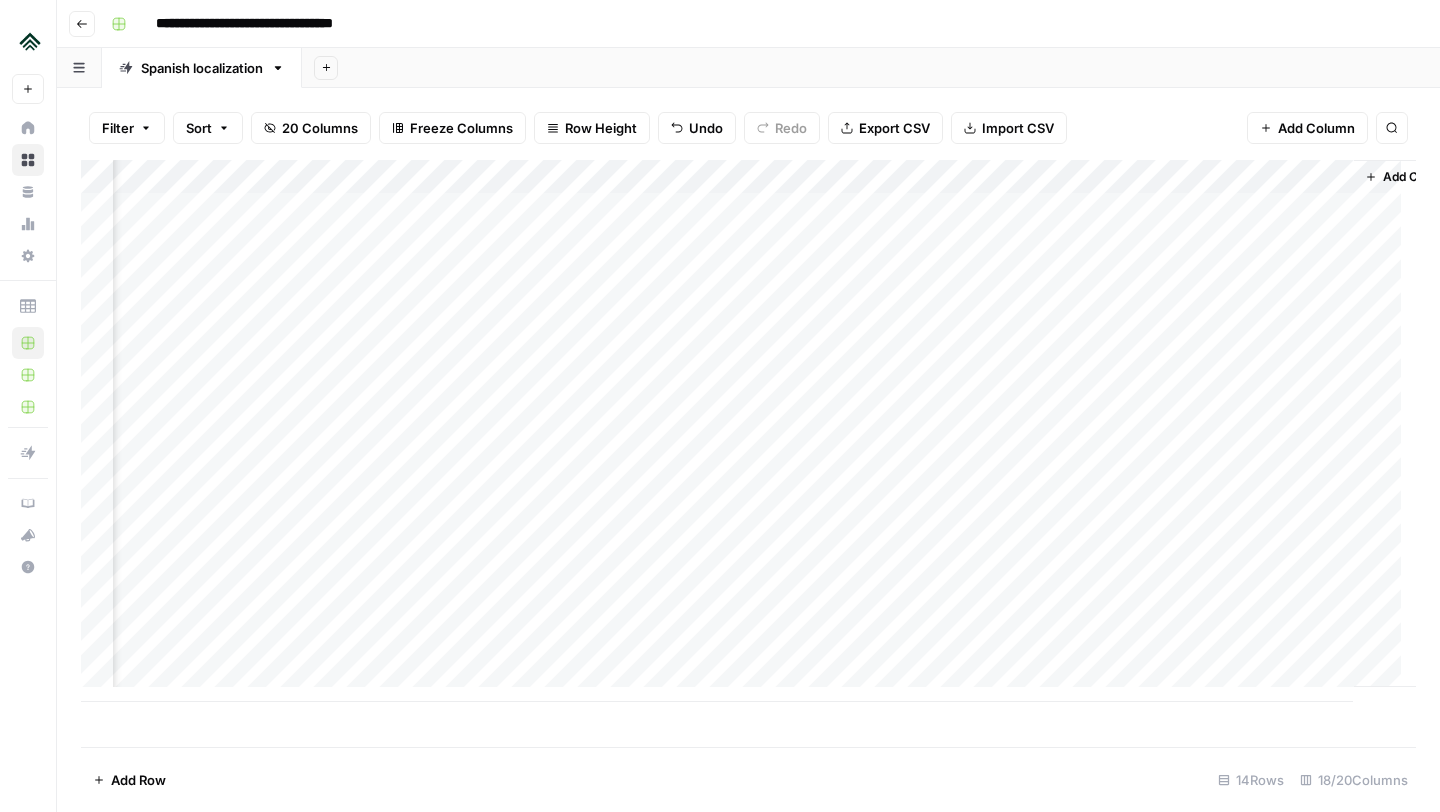 scroll, scrollTop: 0, scrollLeft: 2064, axis: horizontal 